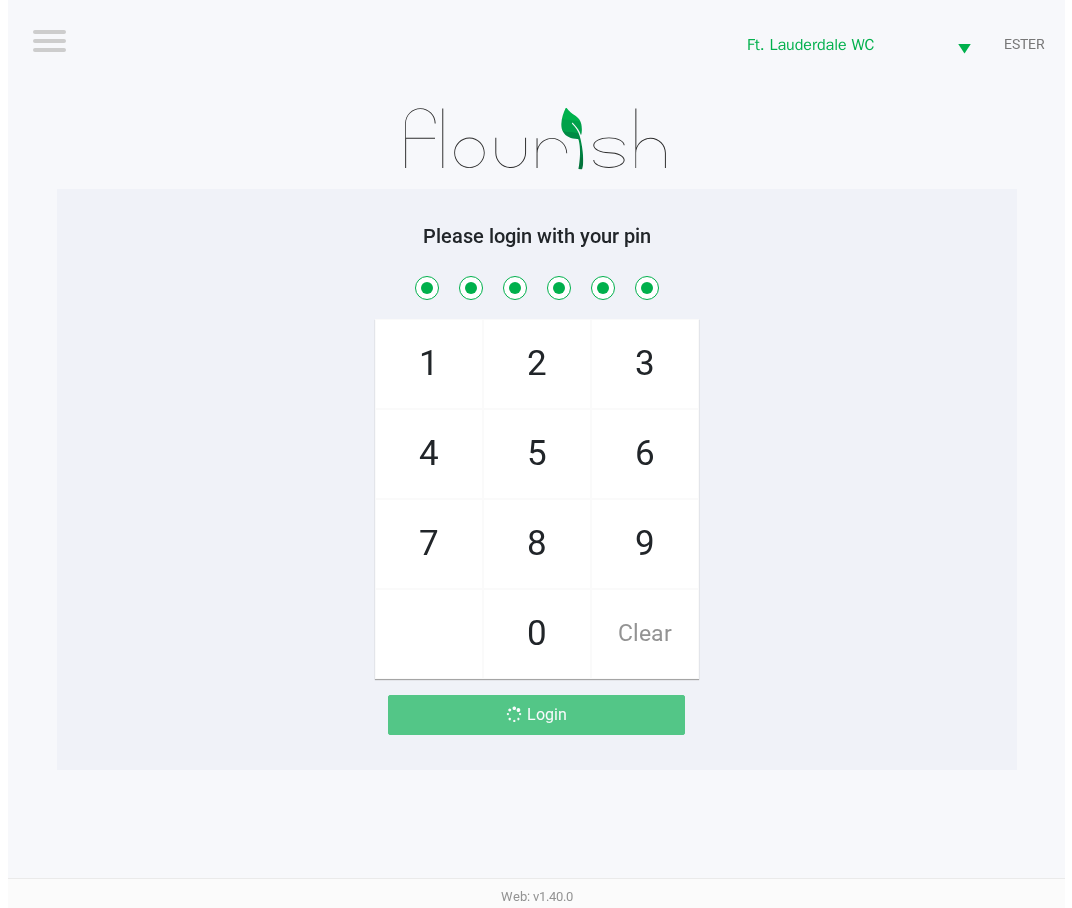 scroll, scrollTop: 0, scrollLeft: 0, axis: both 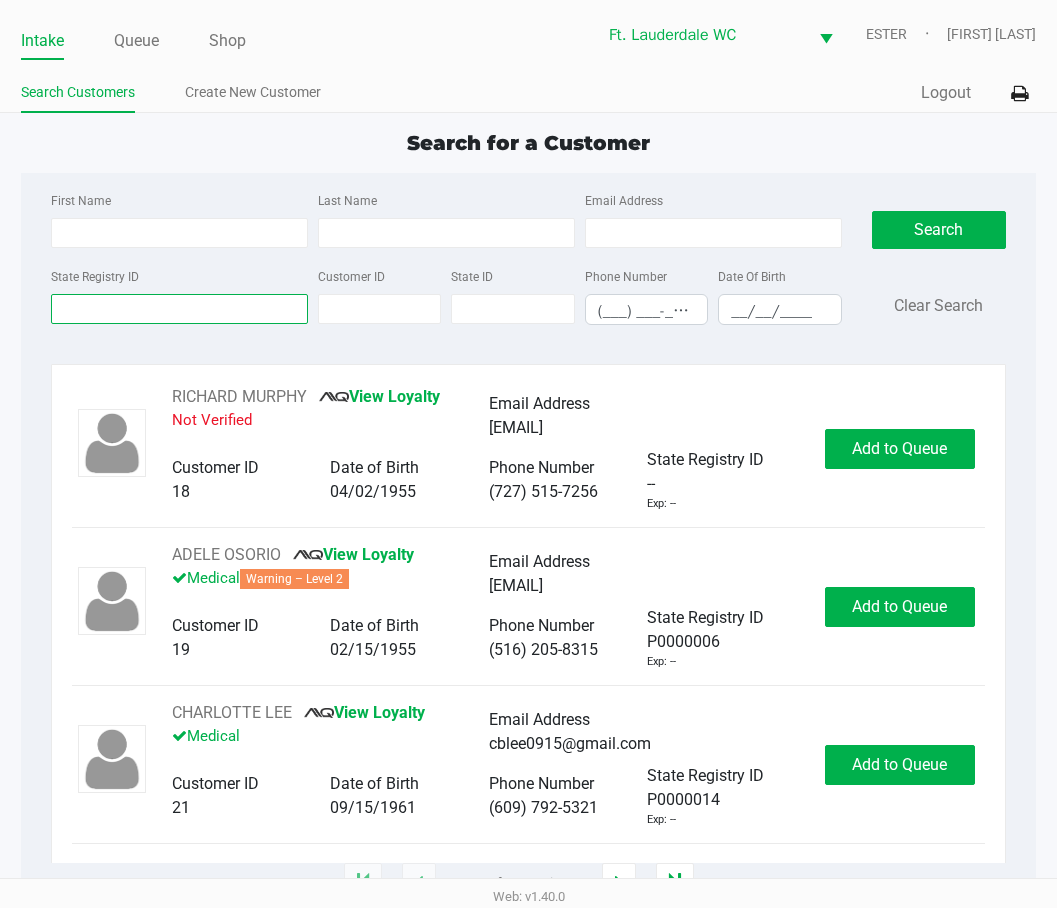 click on "State Registry ID" at bounding box center [179, 309] 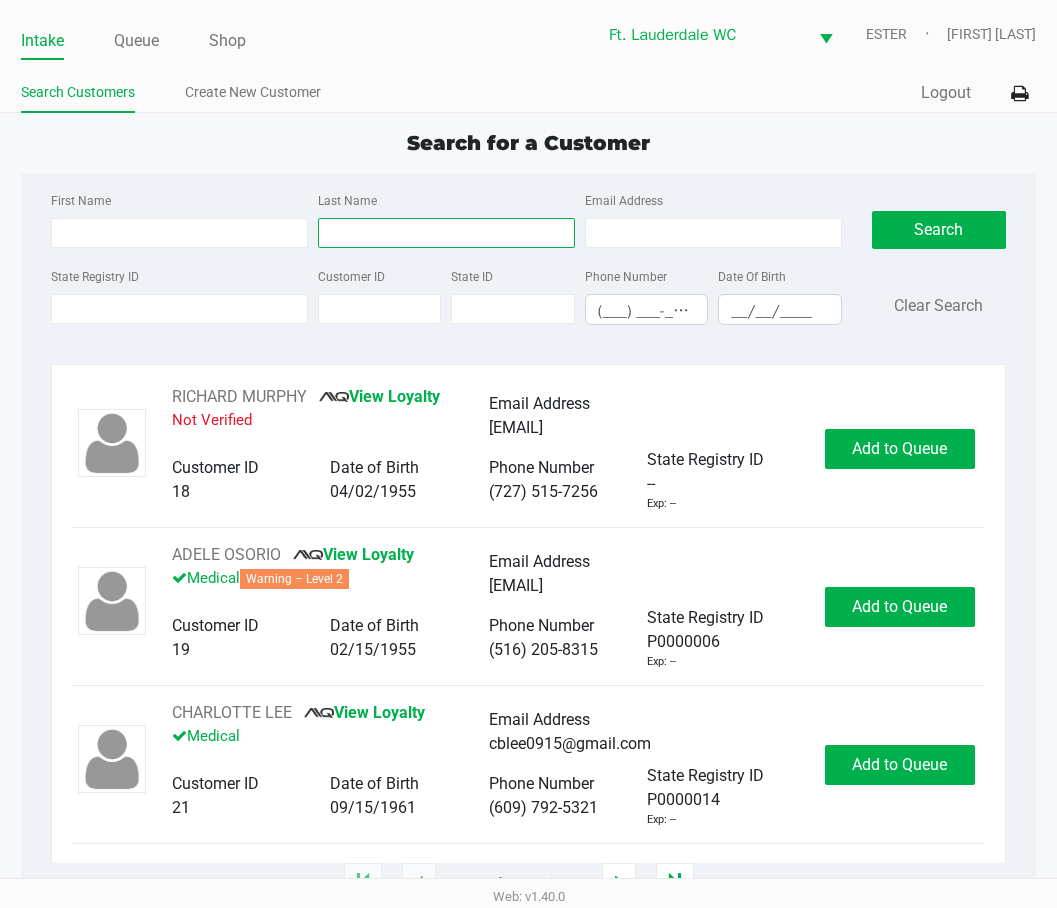 click on "Last Name" at bounding box center [446, 233] 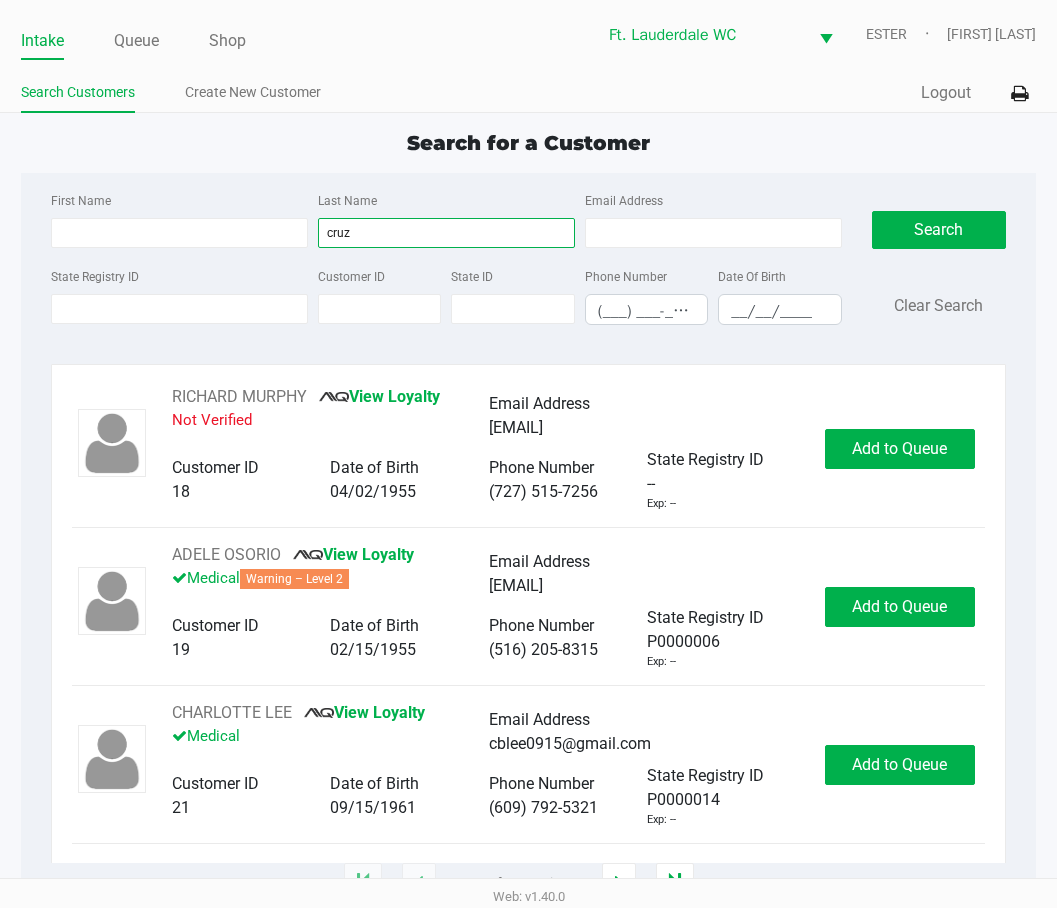 type on "cruz" 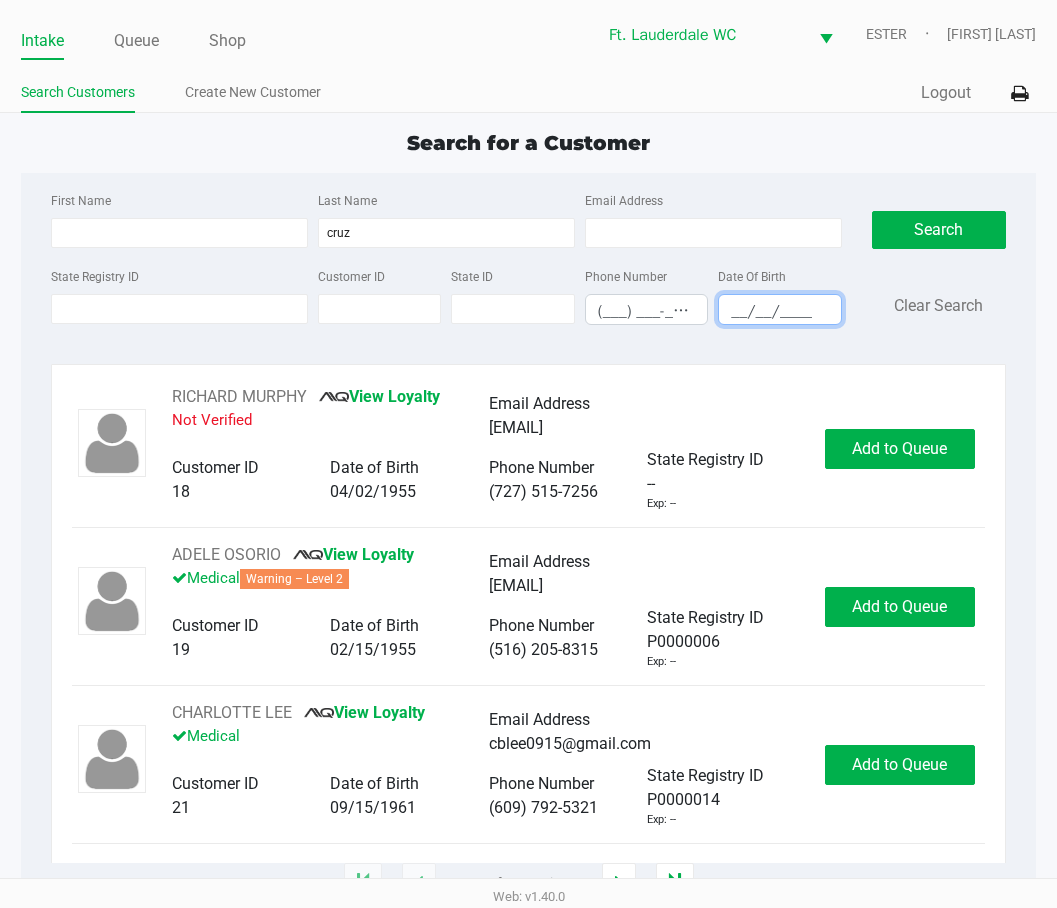 click on "__/__/____" at bounding box center [779, 311] 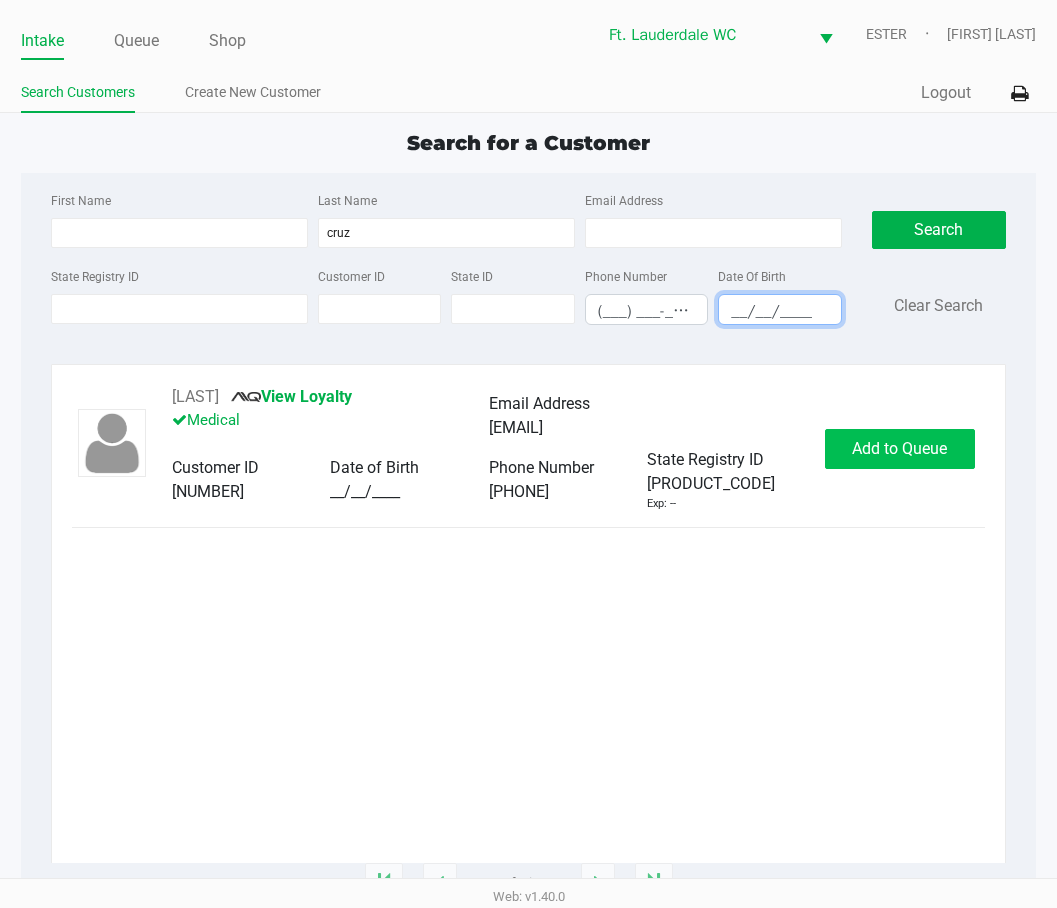 type on "__/__/____" 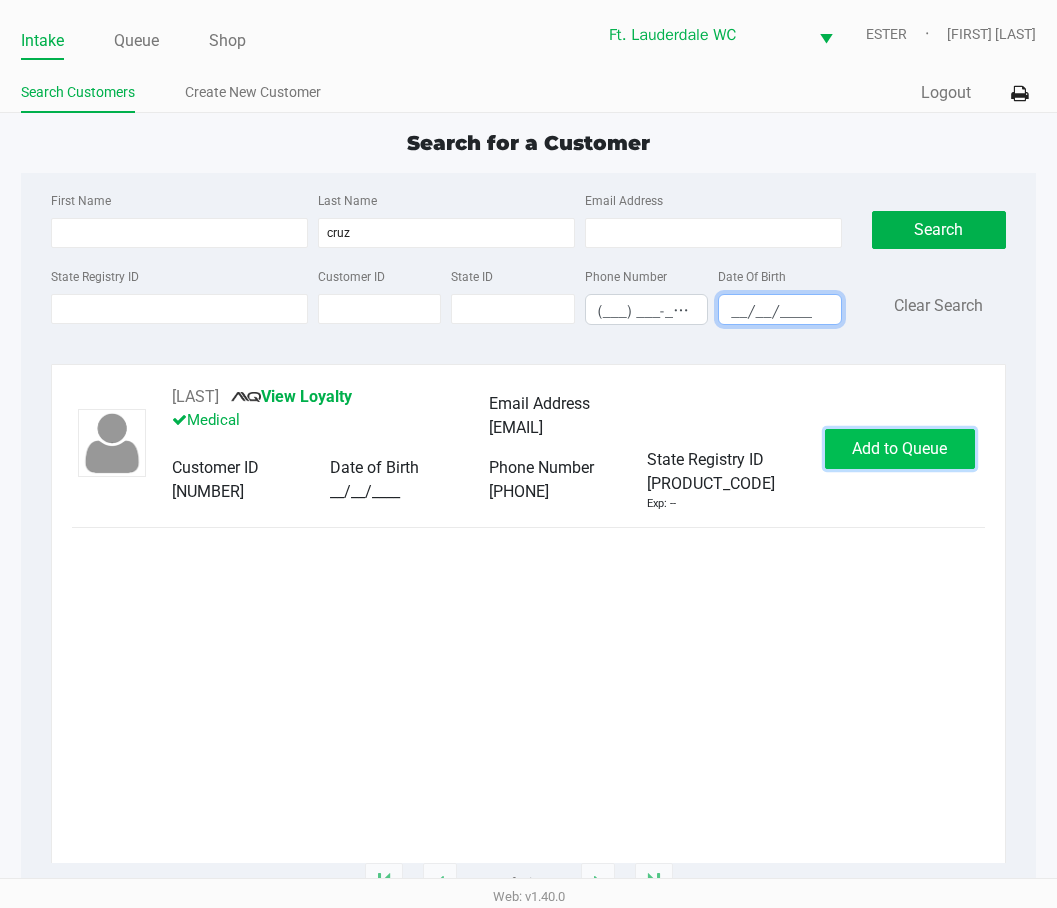 click on "Add to Queue" 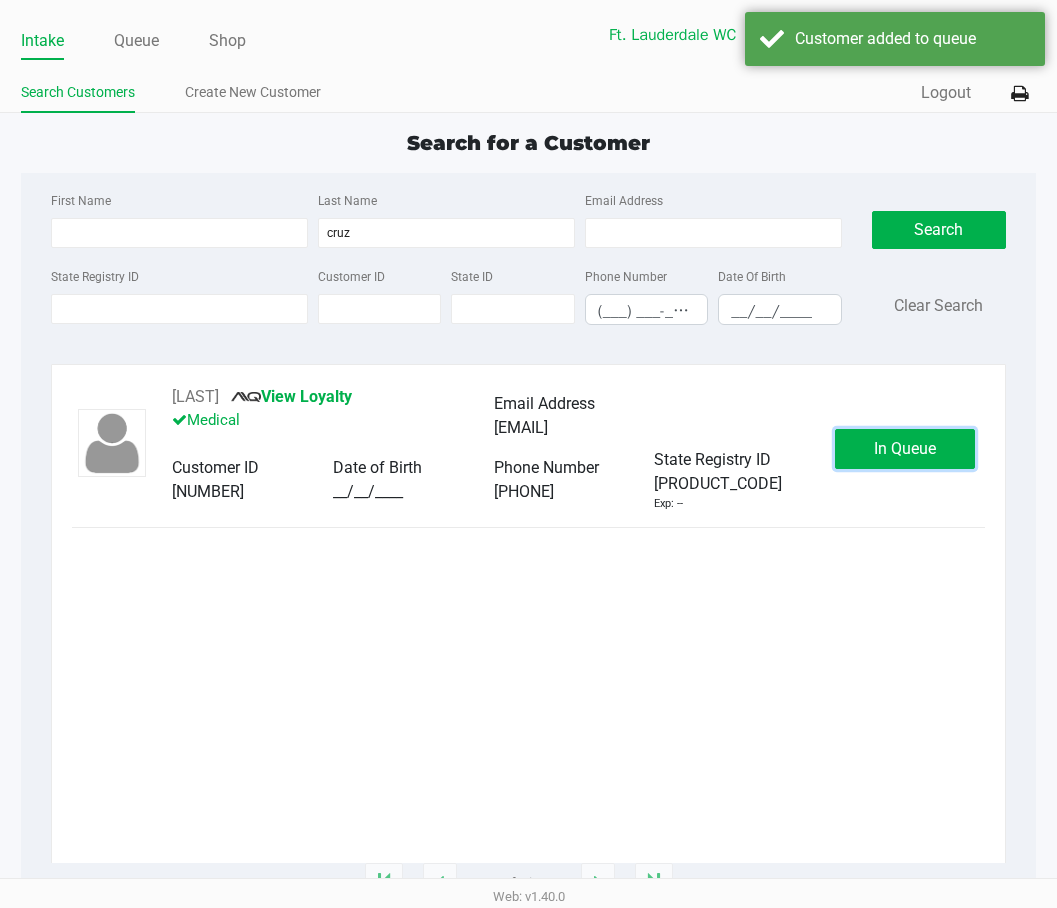 click on "In Queue" 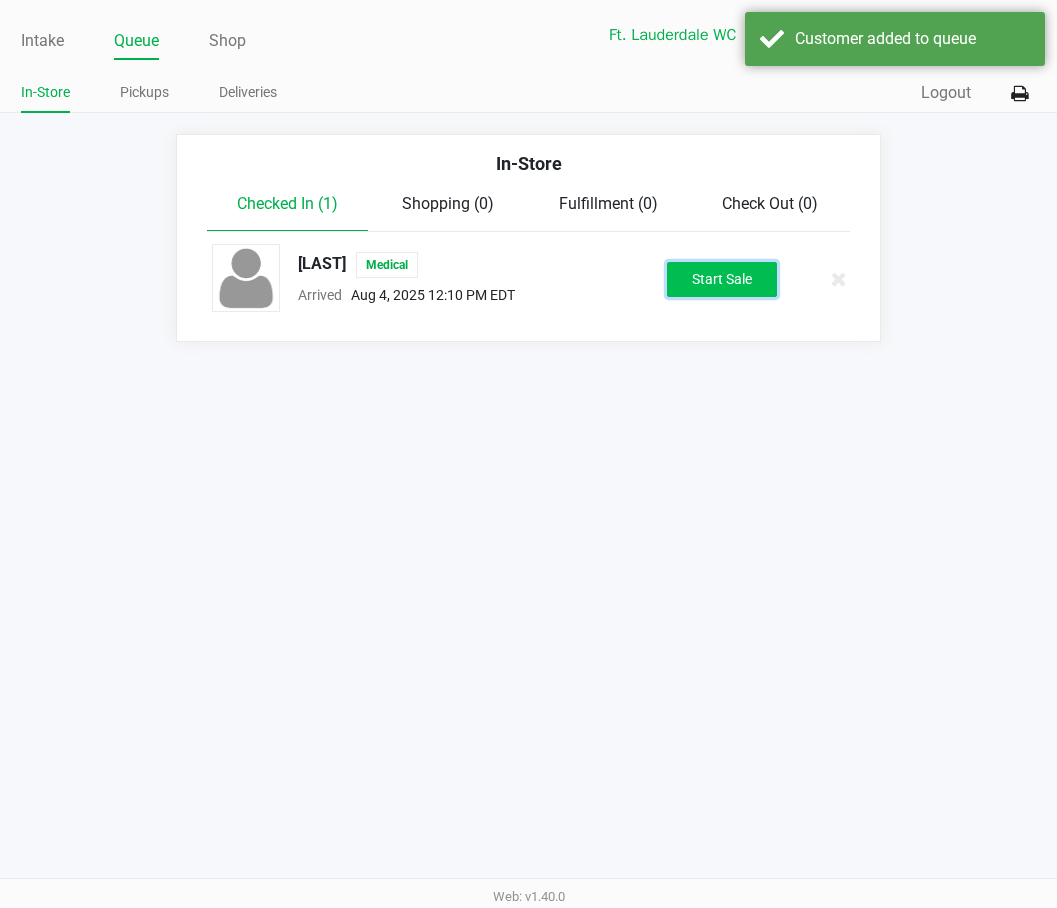 click on "Start Sale" 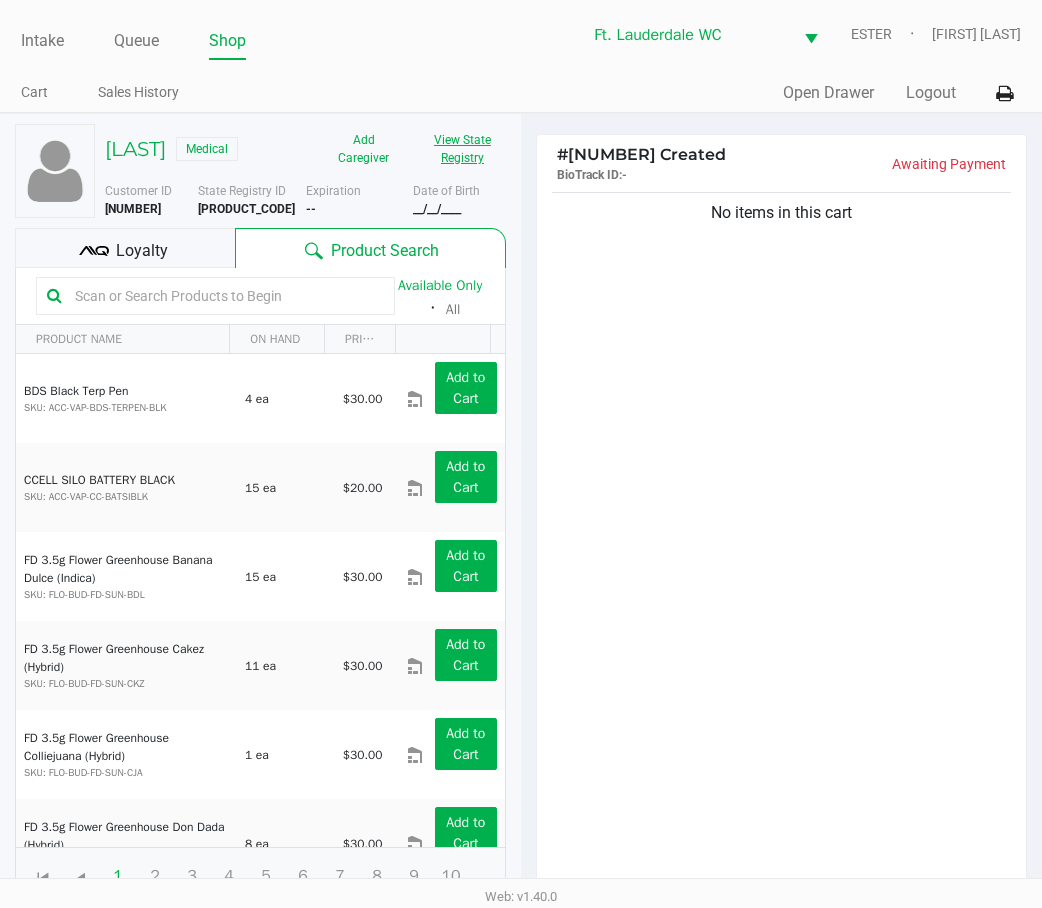 click on "View State Registry" 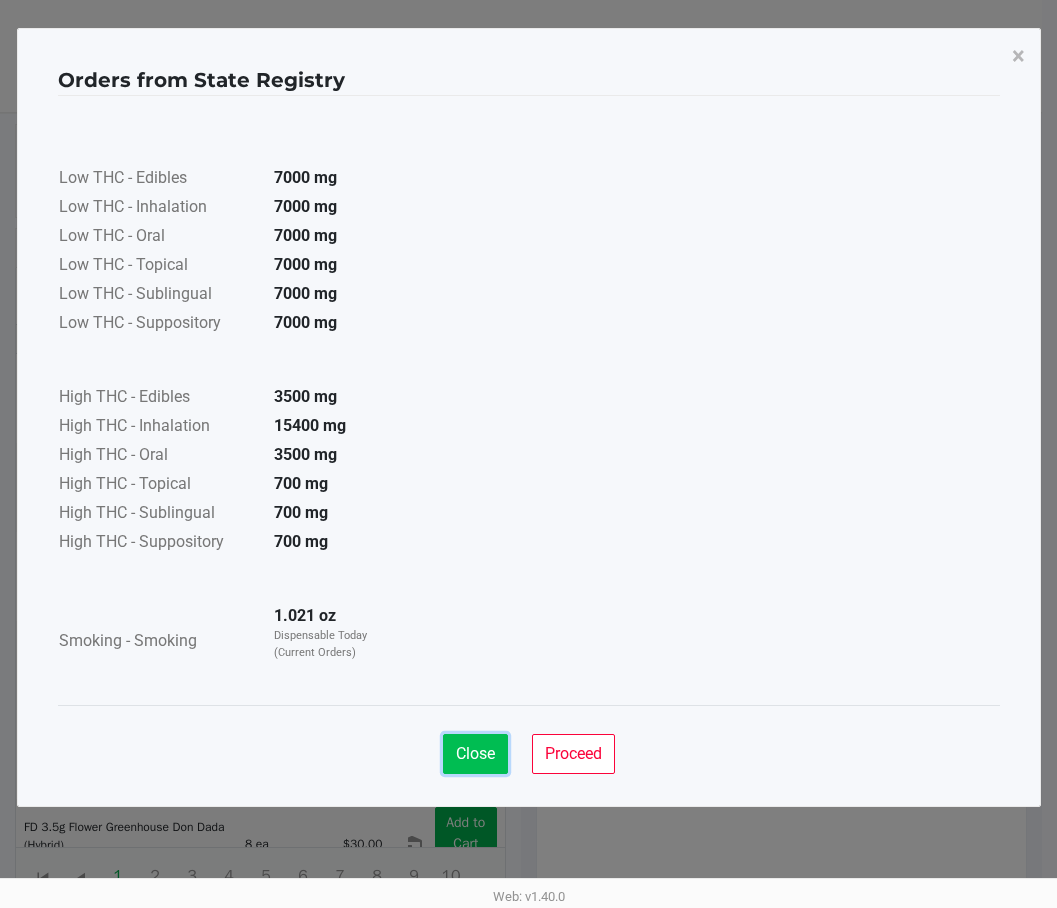click on "Close" 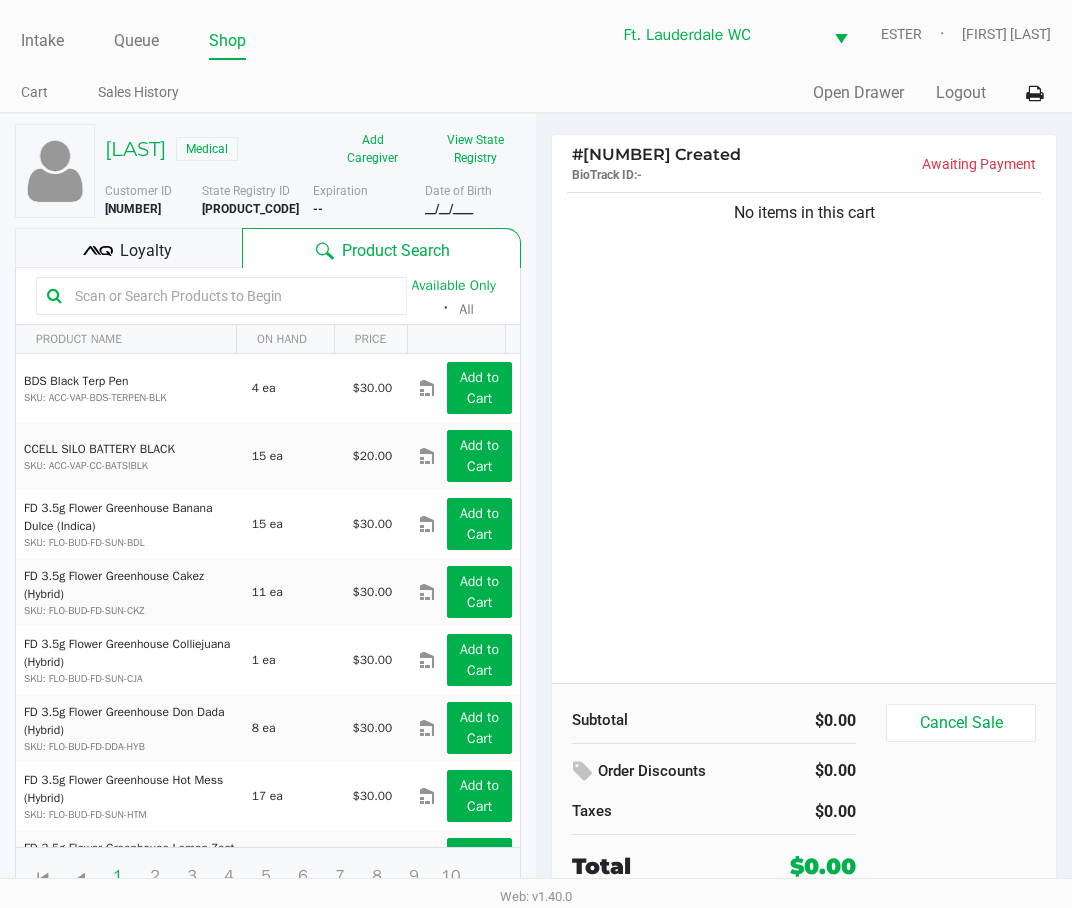 click on "No items in this cart" 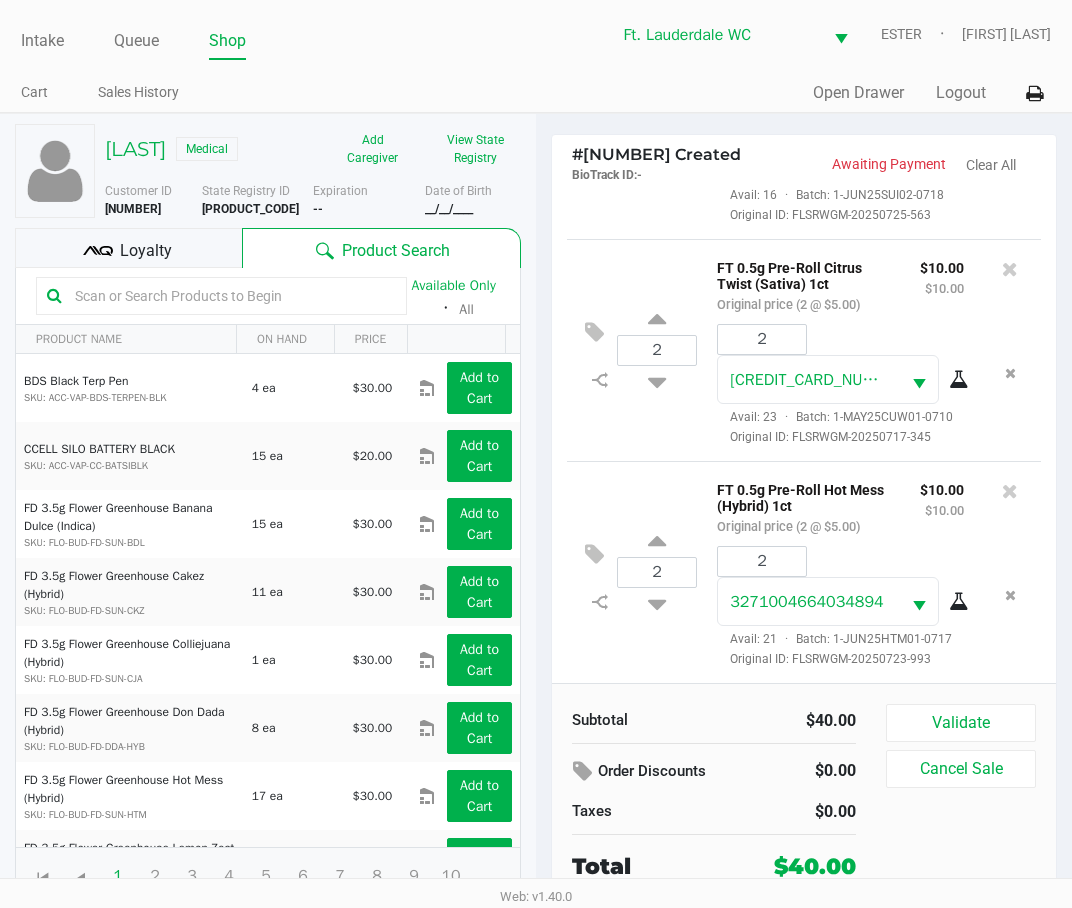 scroll, scrollTop: 242, scrollLeft: 0, axis: vertical 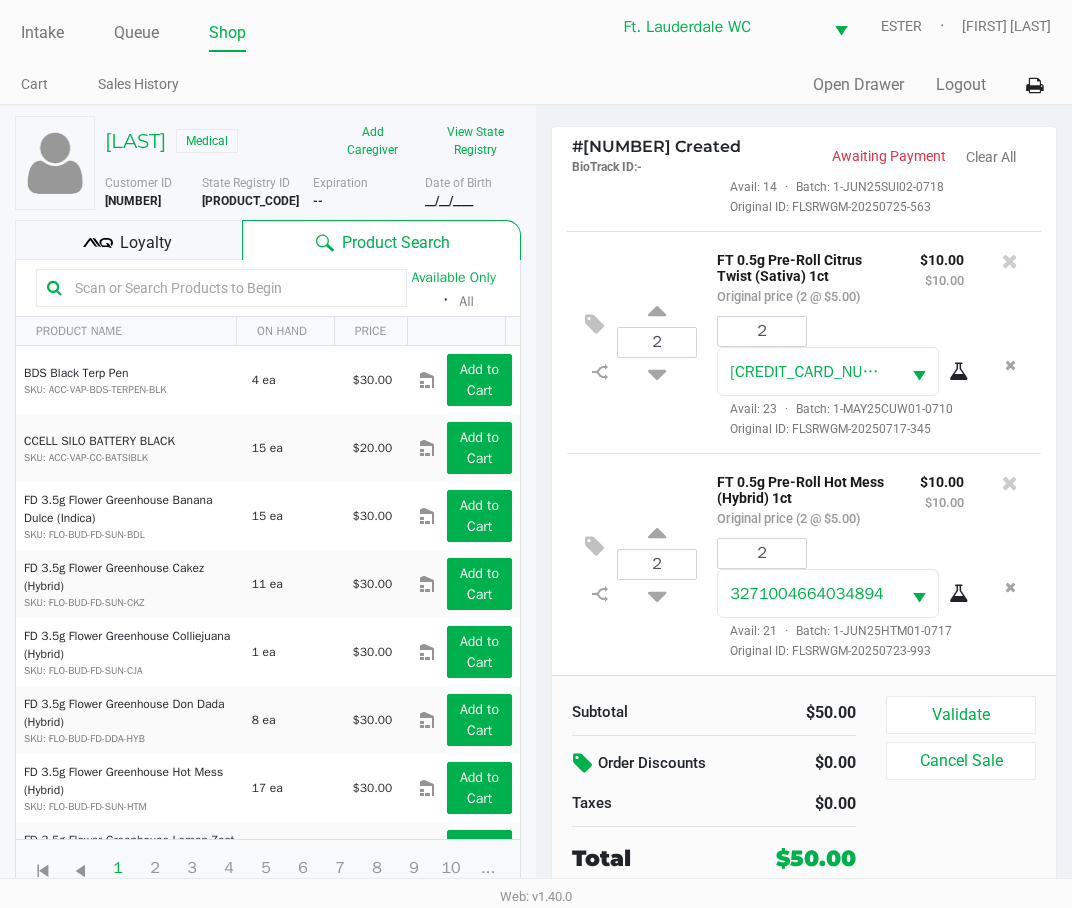click 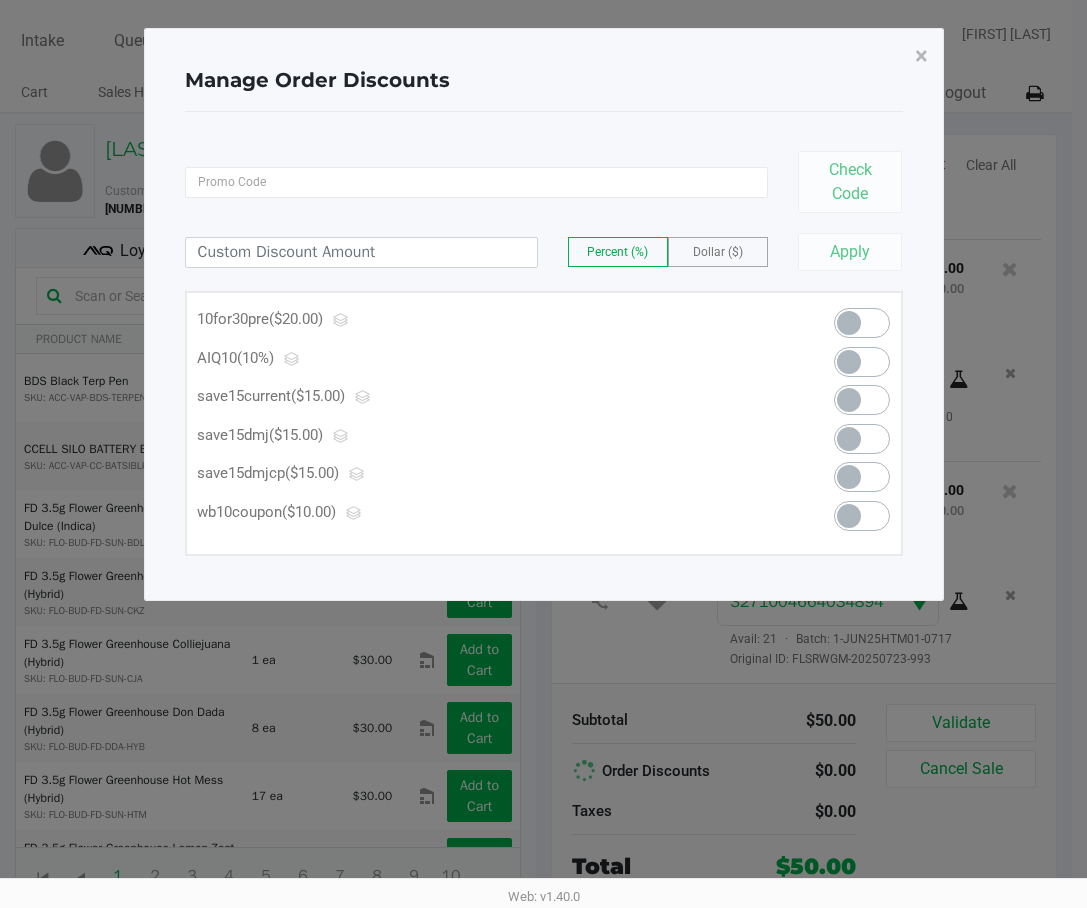 click at bounding box center [862, 323] 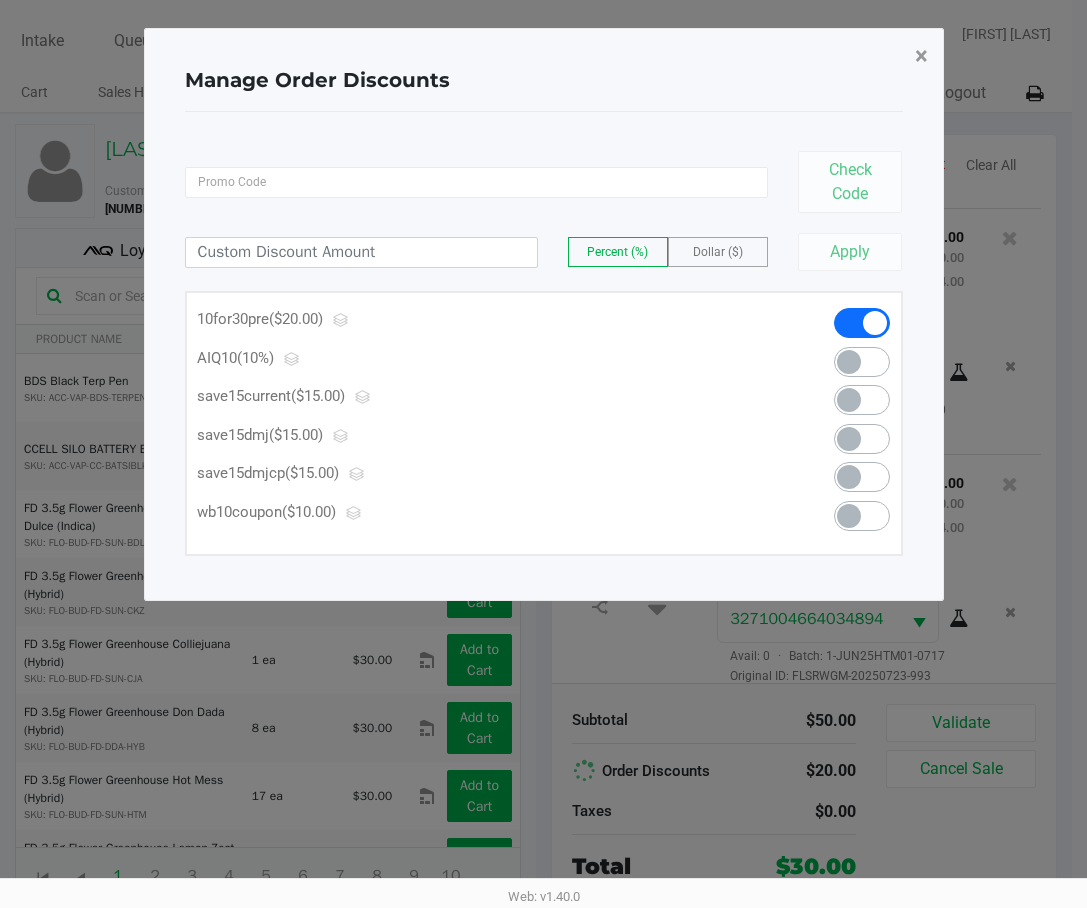 click on "×" 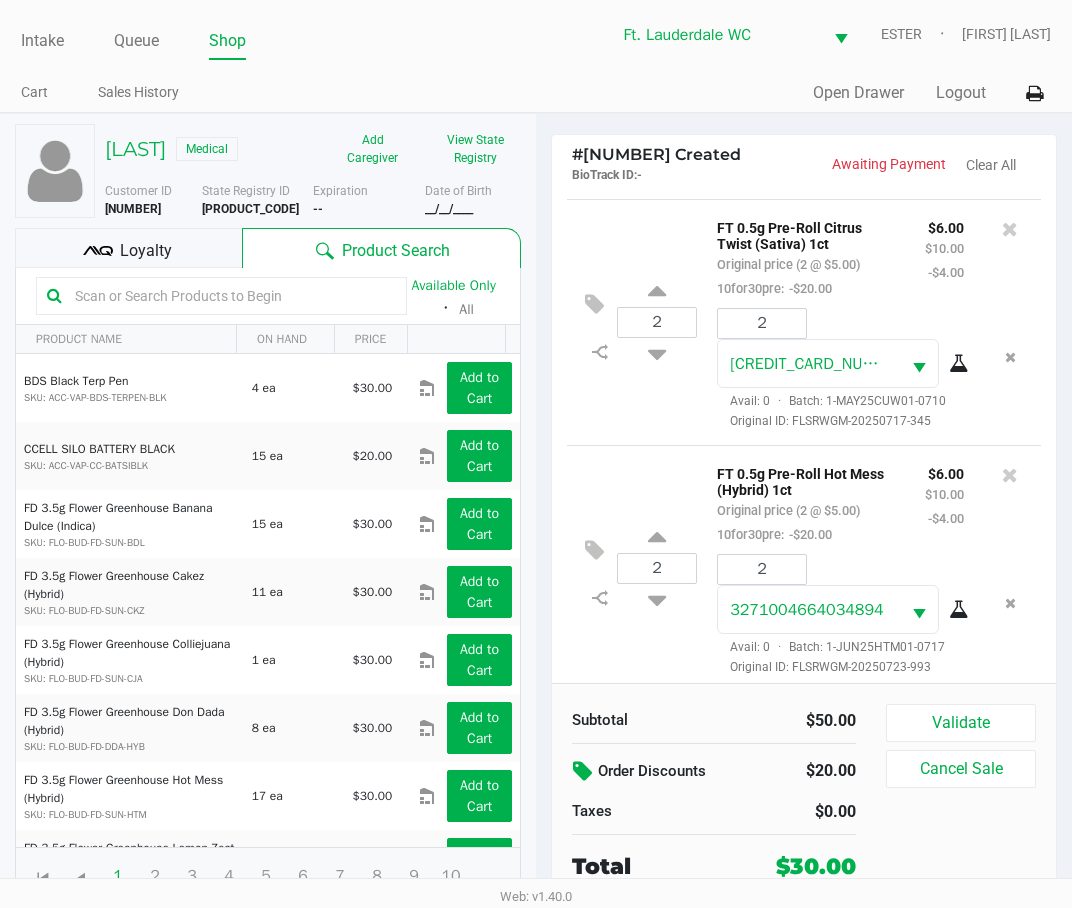scroll, scrollTop: 266, scrollLeft: 0, axis: vertical 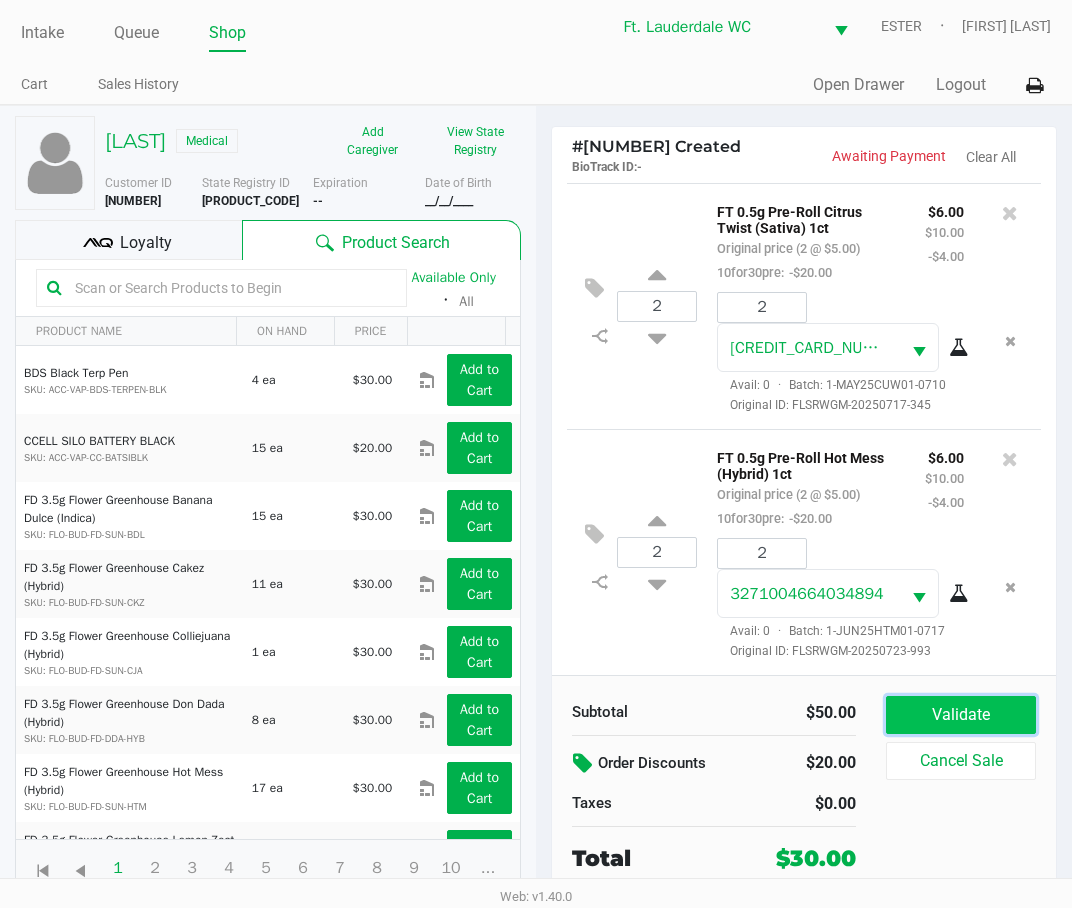 click on "Validate" 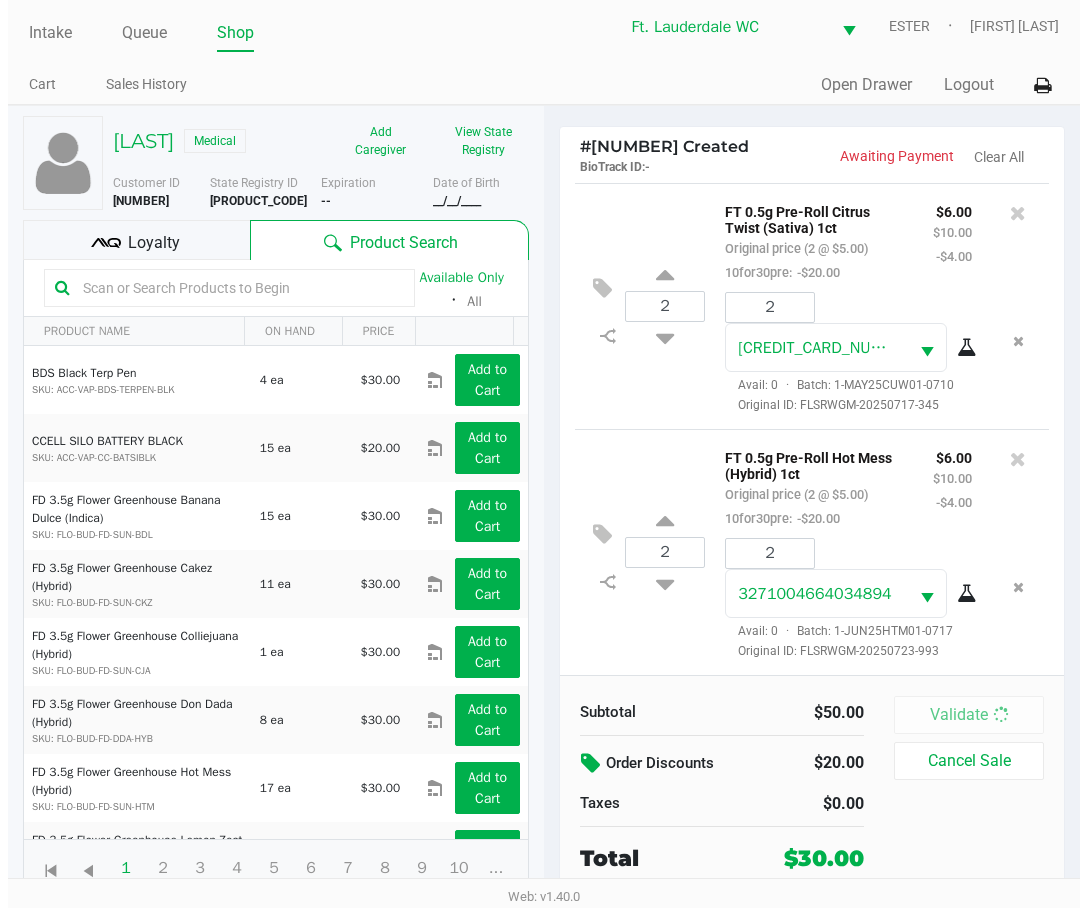 scroll, scrollTop: 0, scrollLeft: 0, axis: both 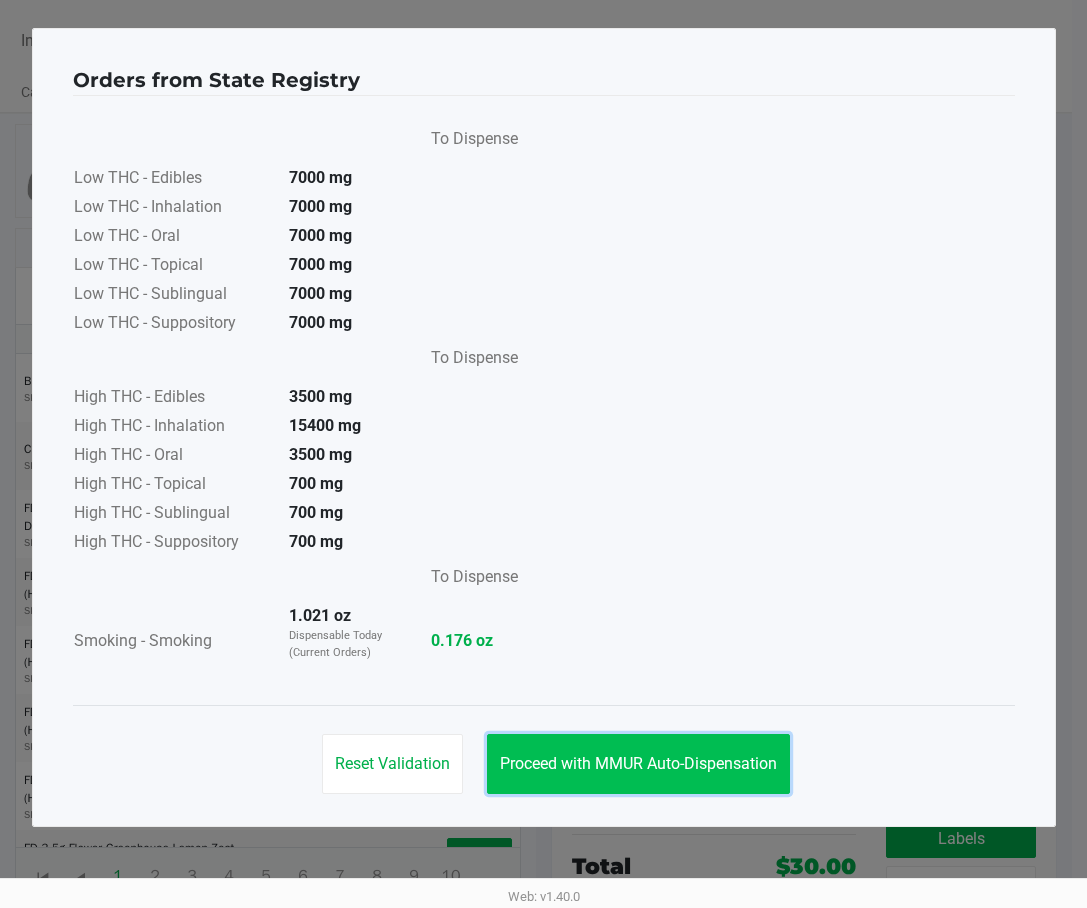 click on "Proceed with MMUR Auto-Dispensation" 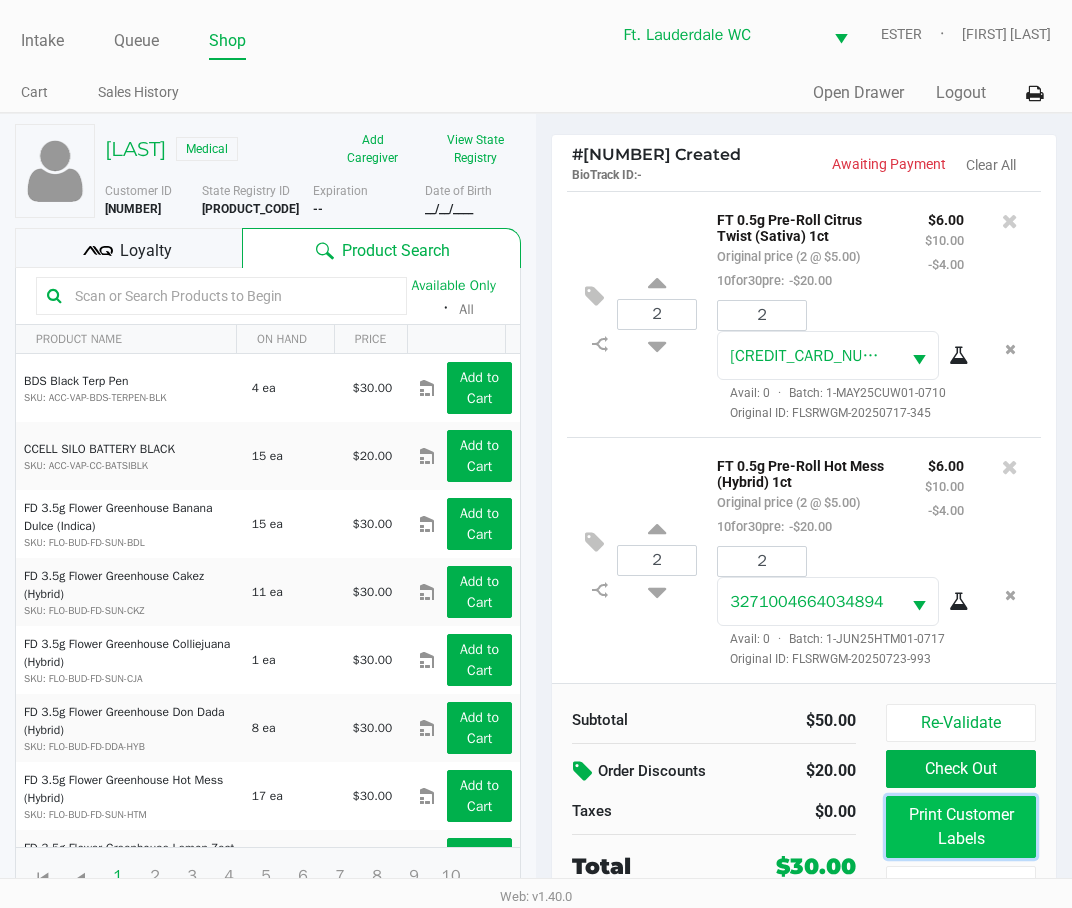 click on "Print Customer Labels" 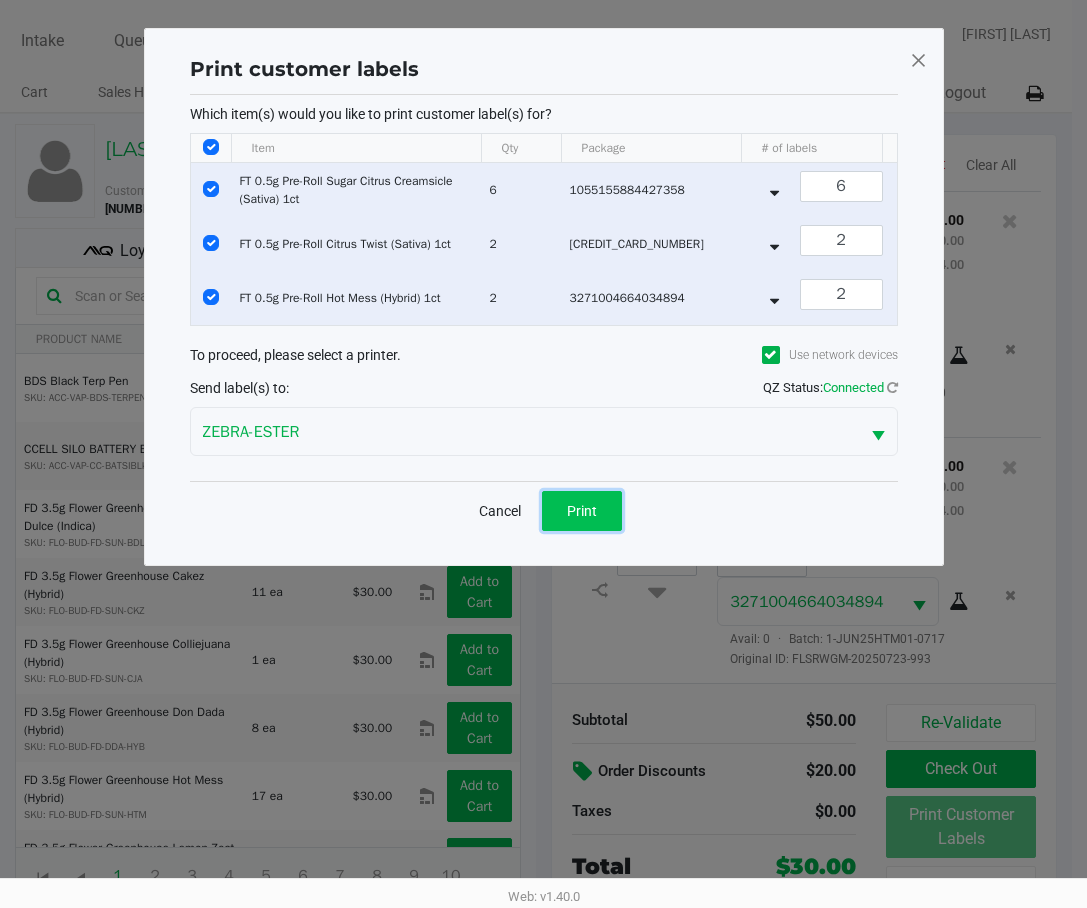 click on "Print" 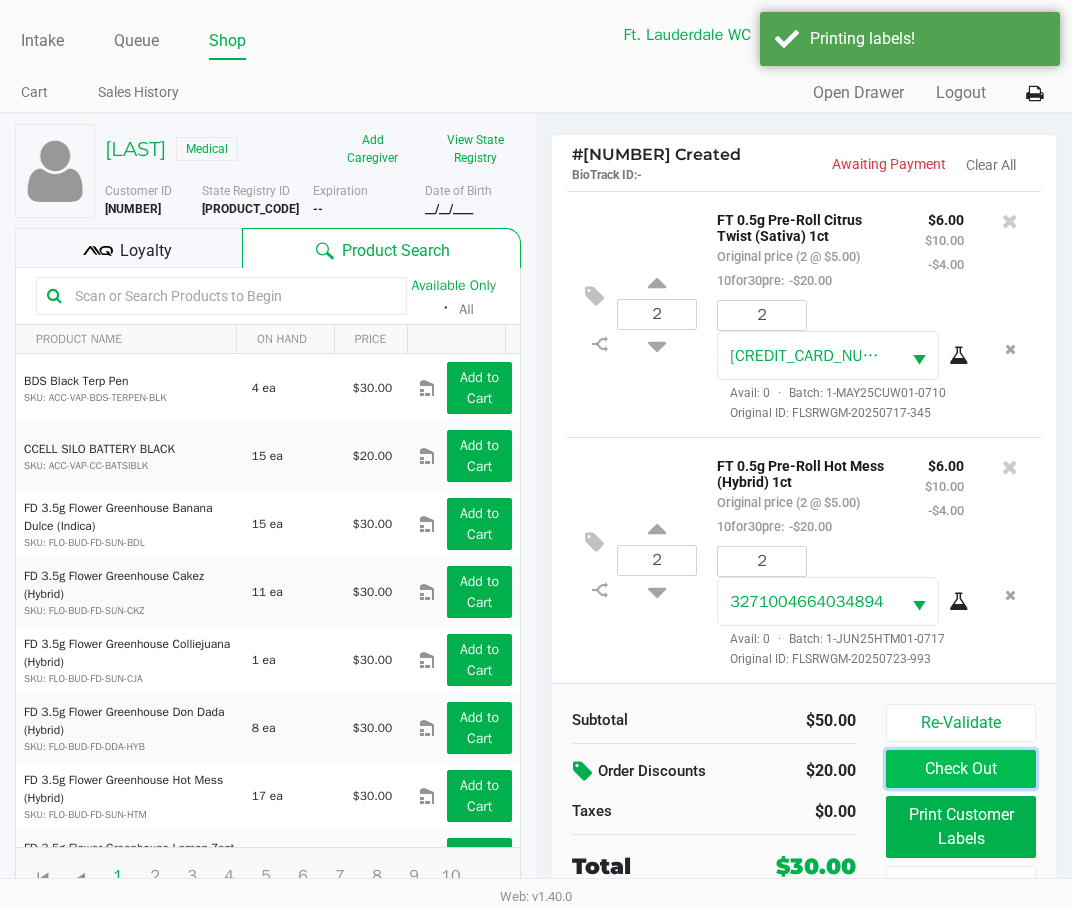 click on "Check Out" 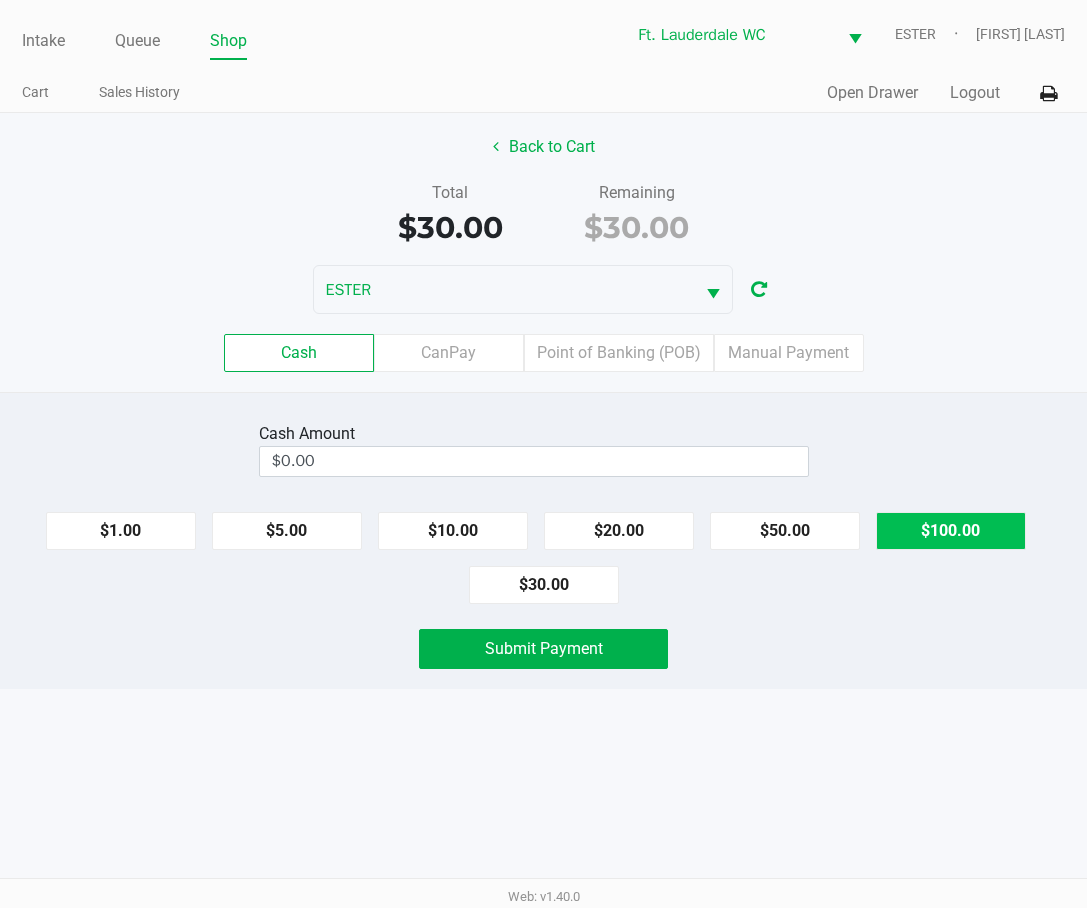 click on "$100.00" 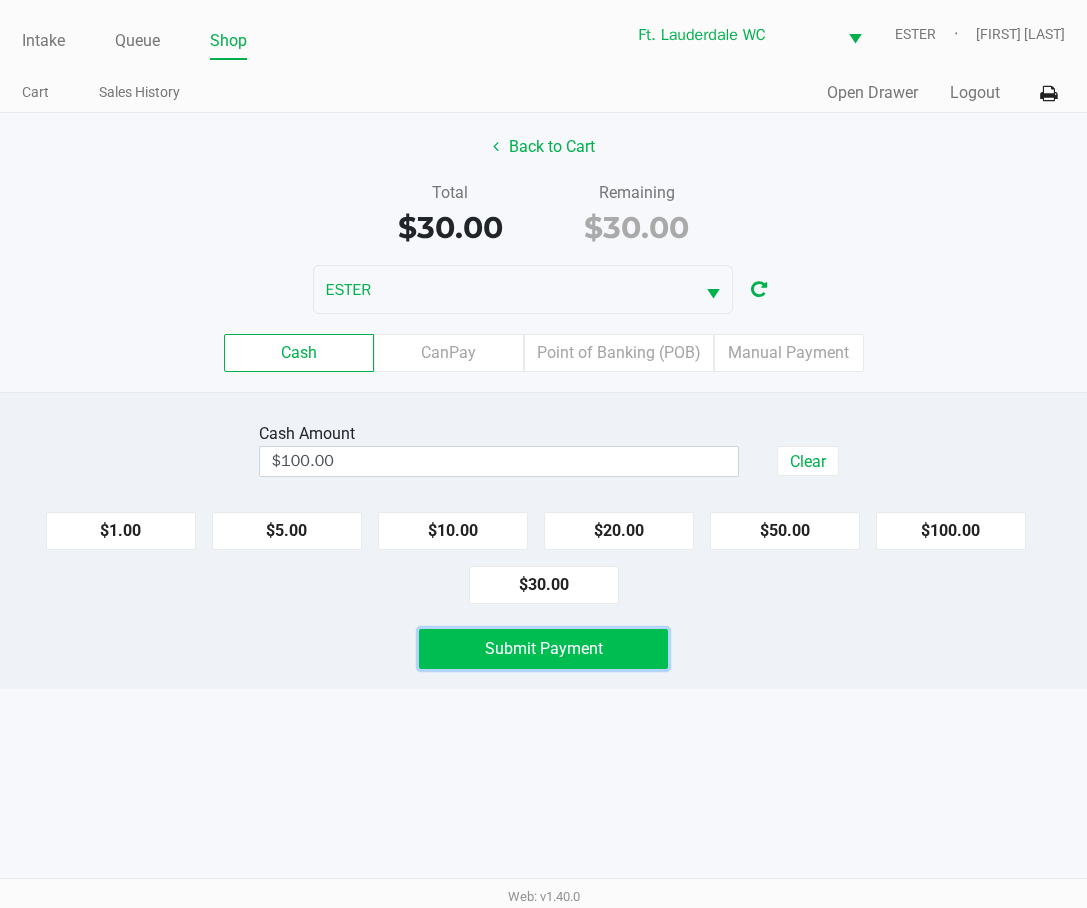 click on "Submit Payment" 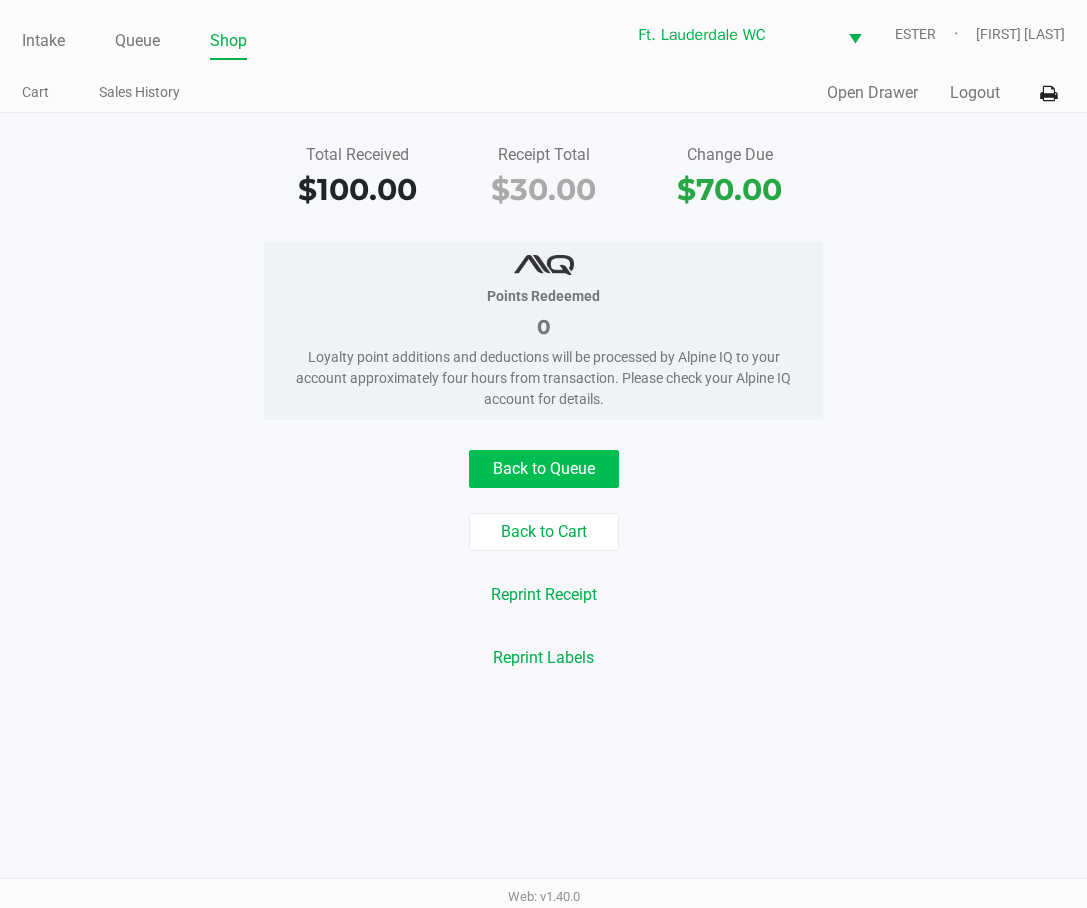 click on "Back to Queue" 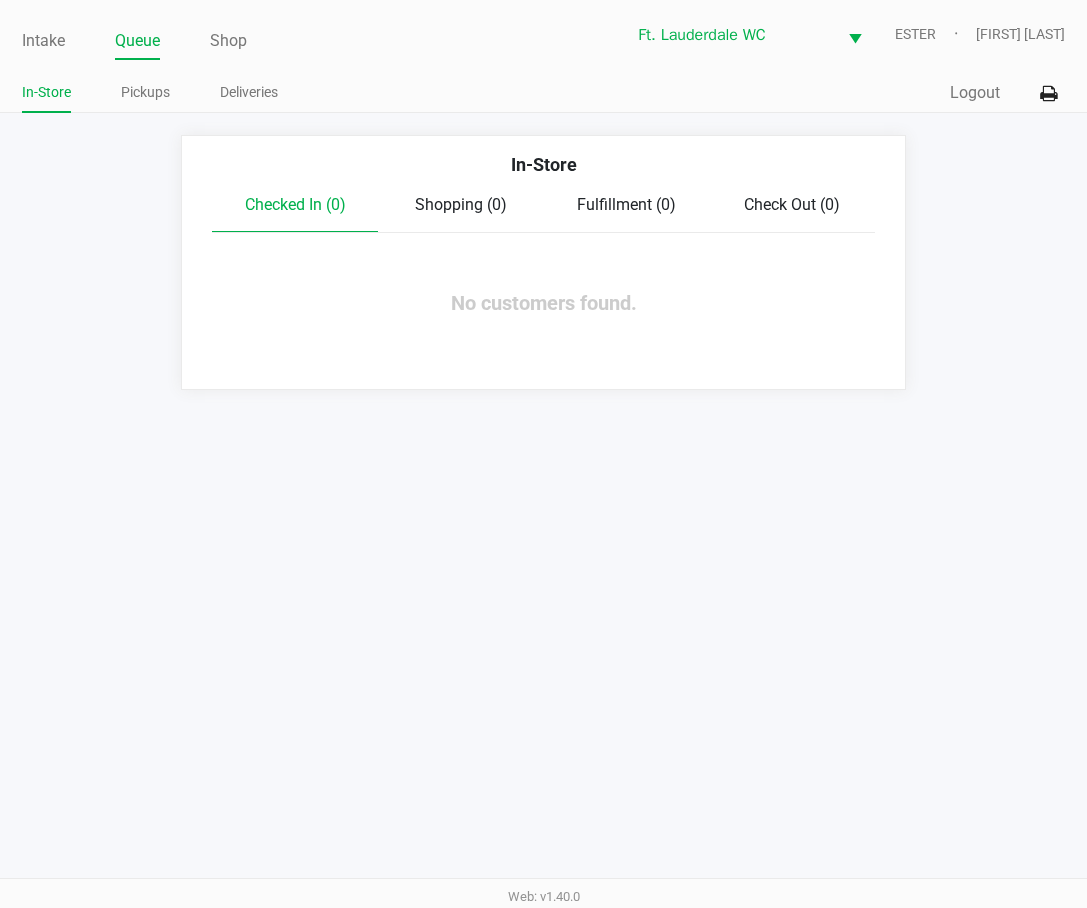 click on "Pickups" 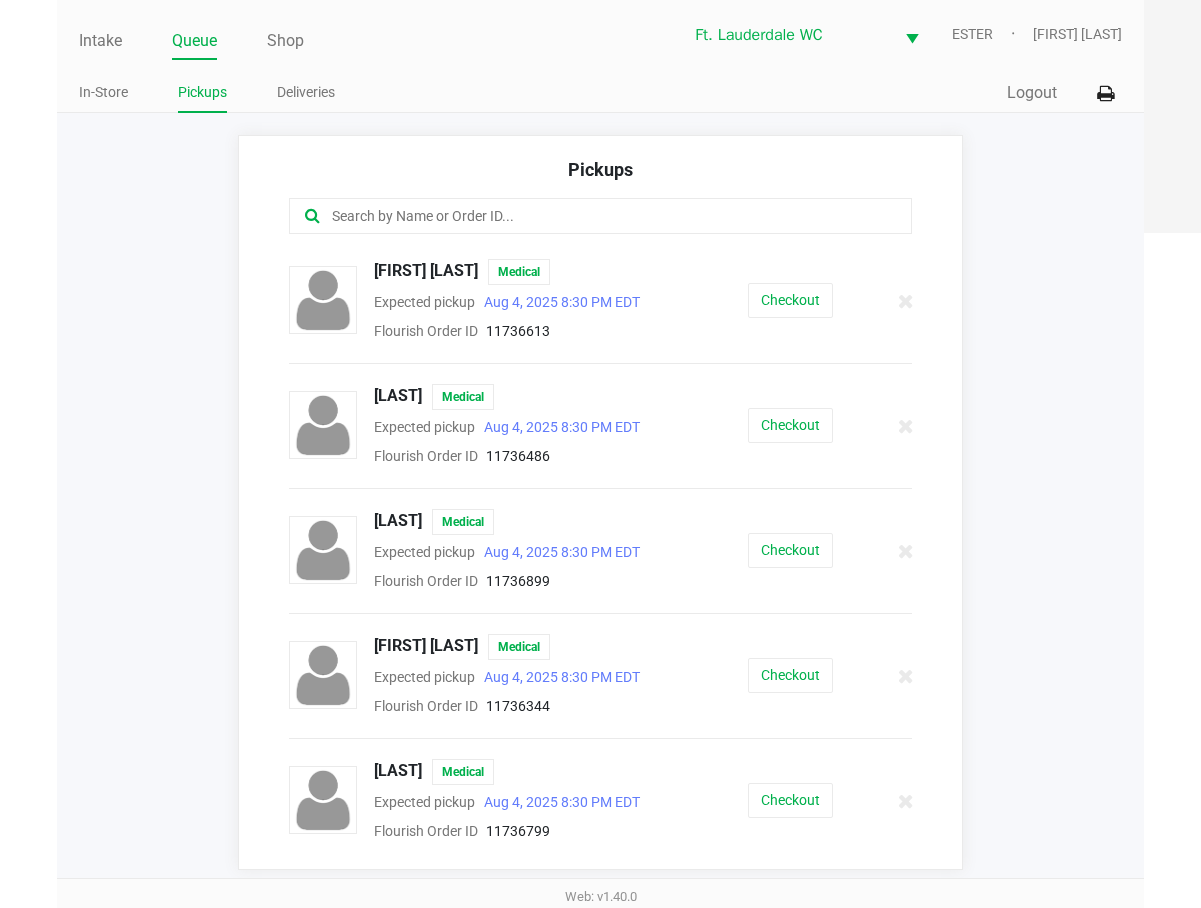 scroll, scrollTop: 1, scrollLeft: 0, axis: vertical 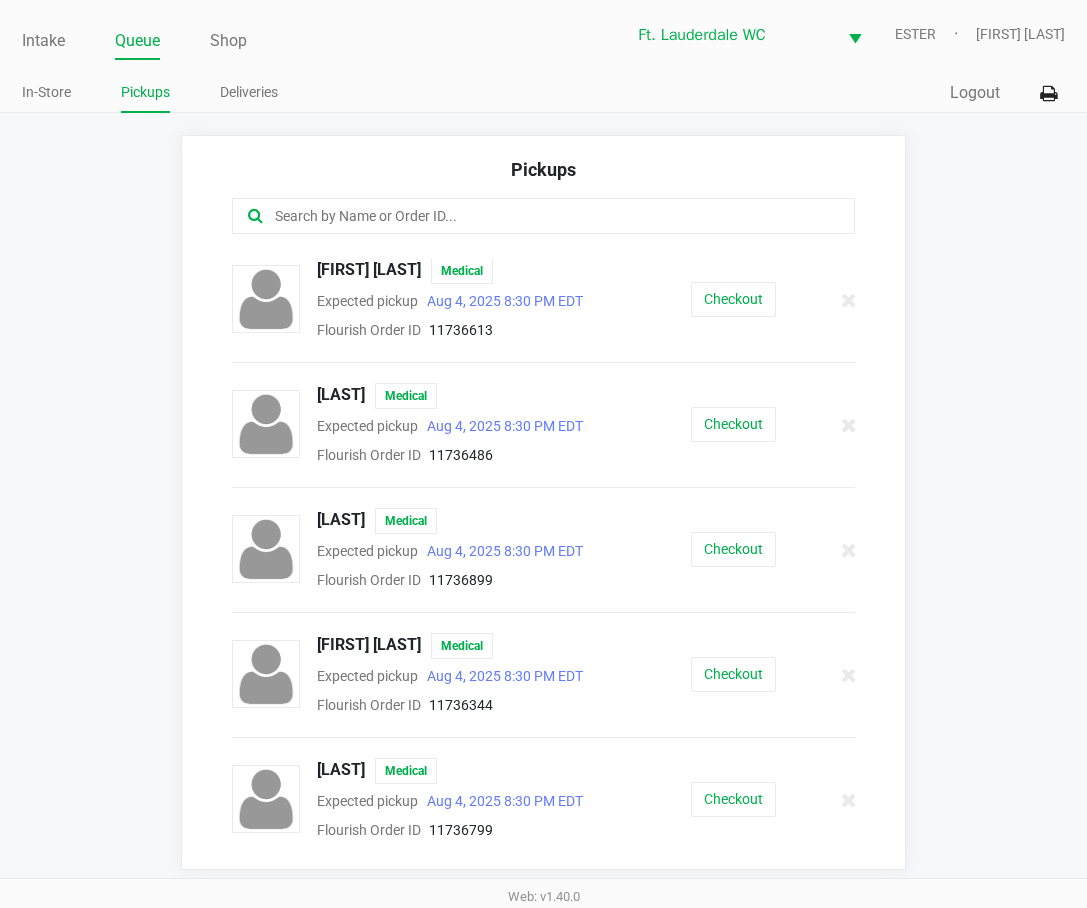 click on "Checkout" 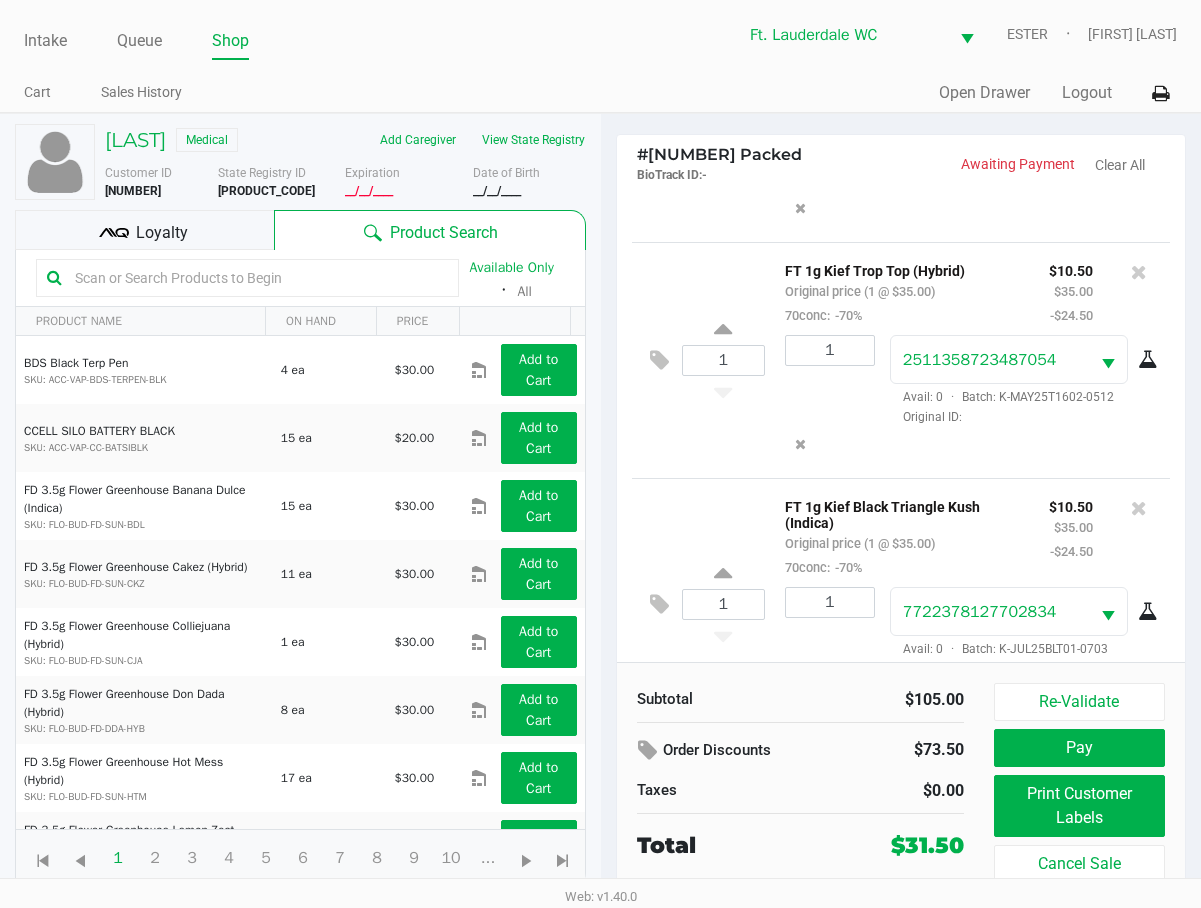 scroll, scrollTop: 271, scrollLeft: 0, axis: vertical 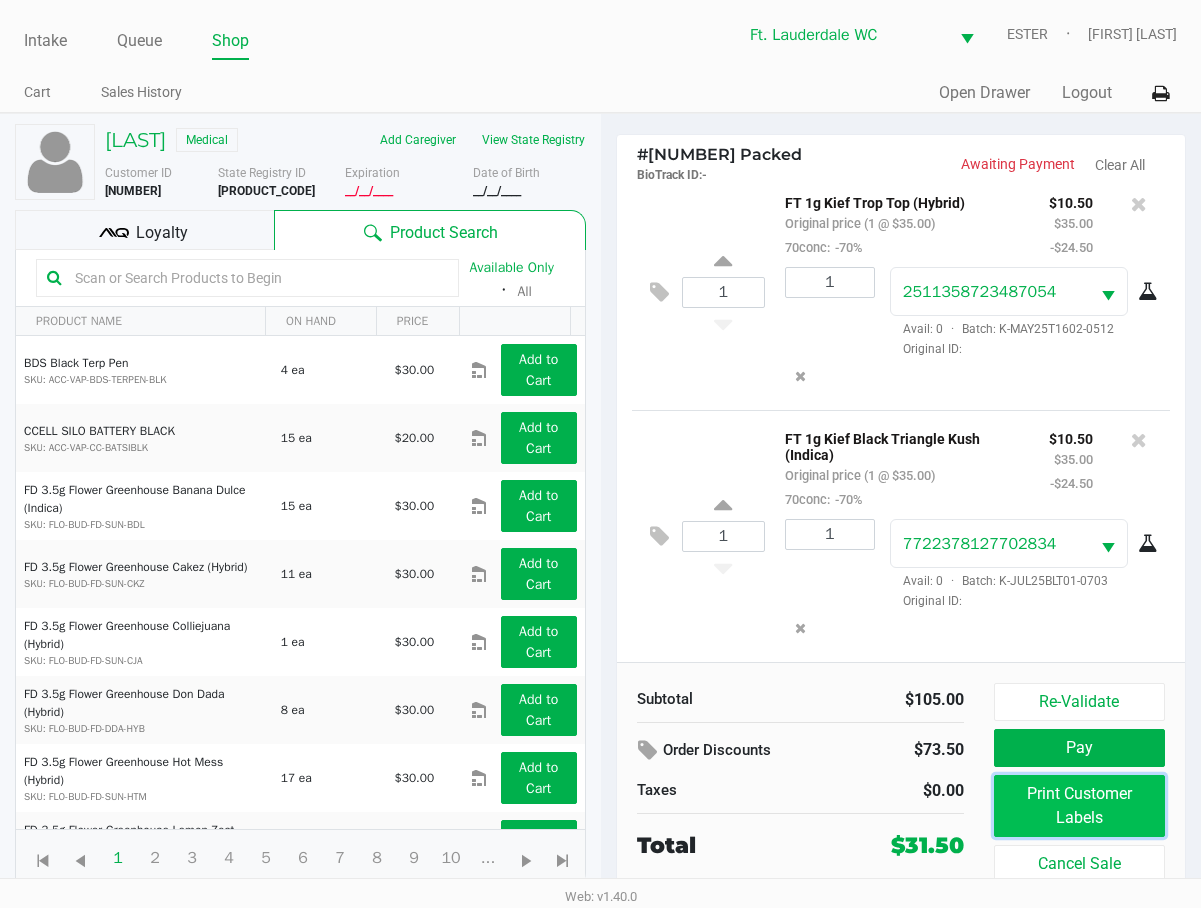 click on "Print Customer Labels" 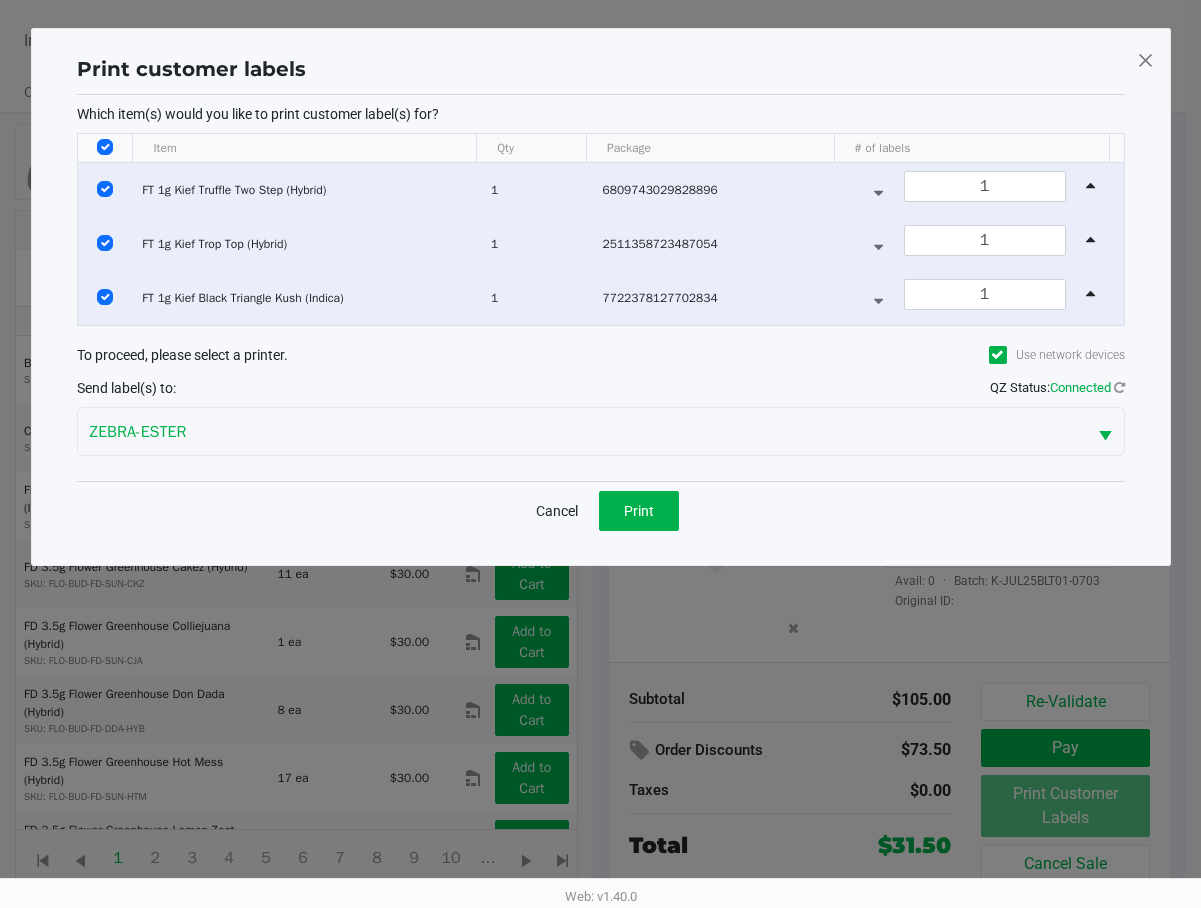 scroll, scrollTop: 0, scrollLeft: 0, axis: both 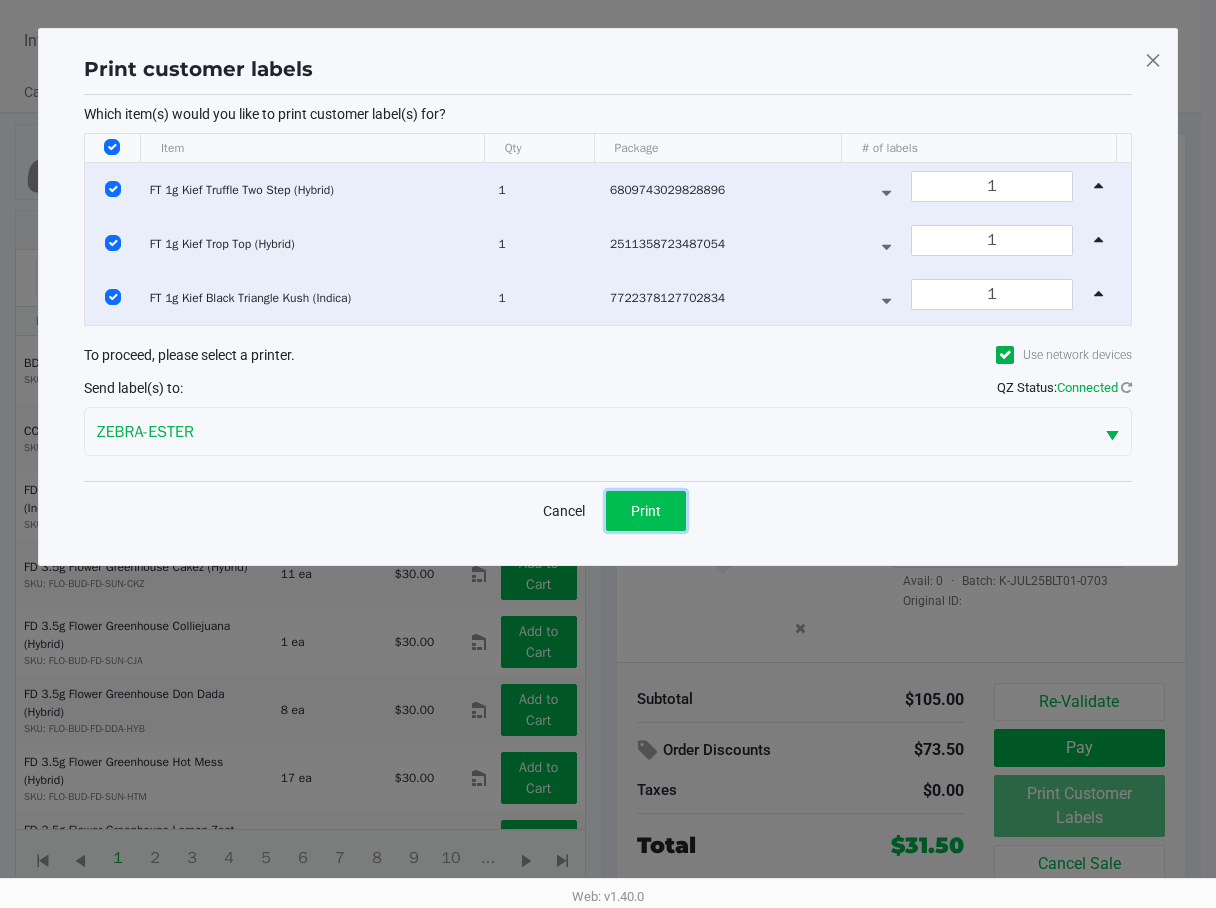 click on "Print" 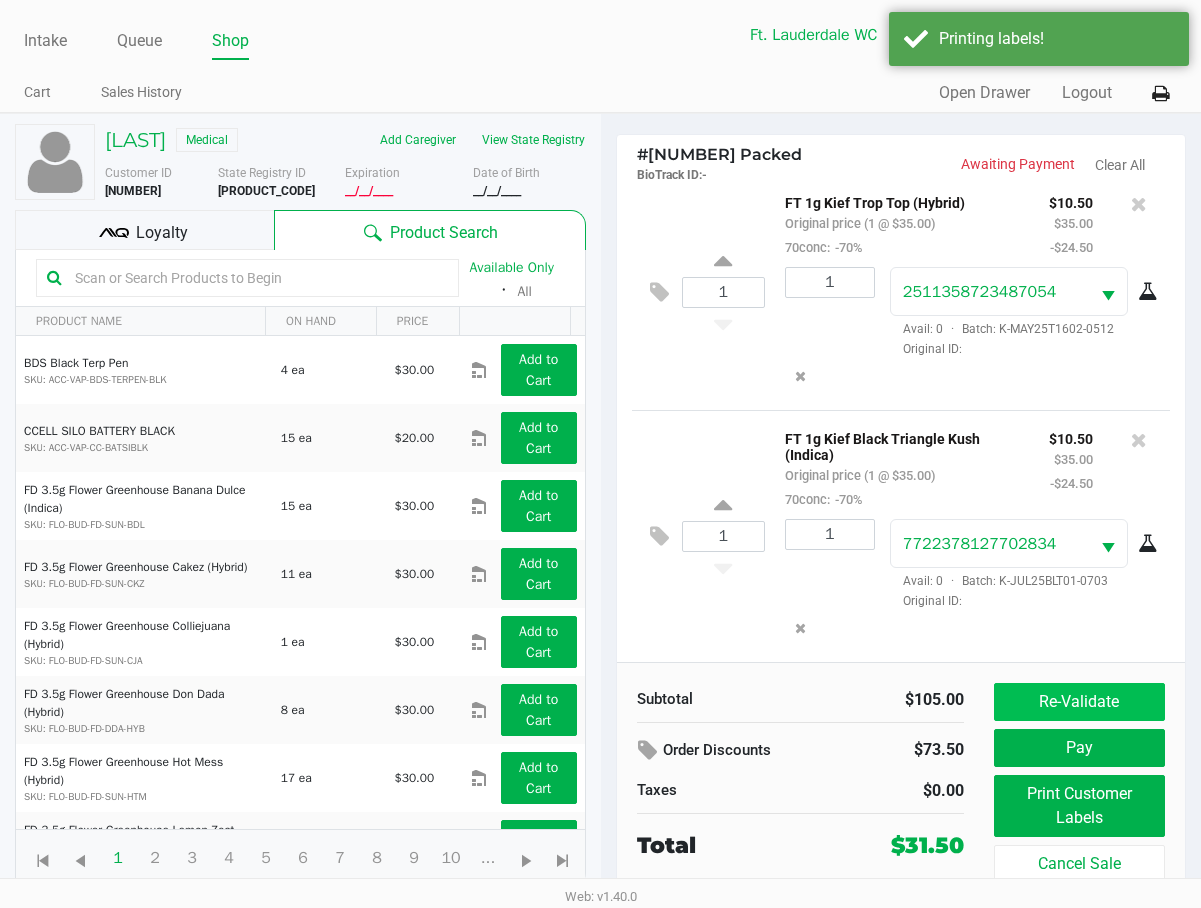 scroll, scrollTop: 14, scrollLeft: 0, axis: vertical 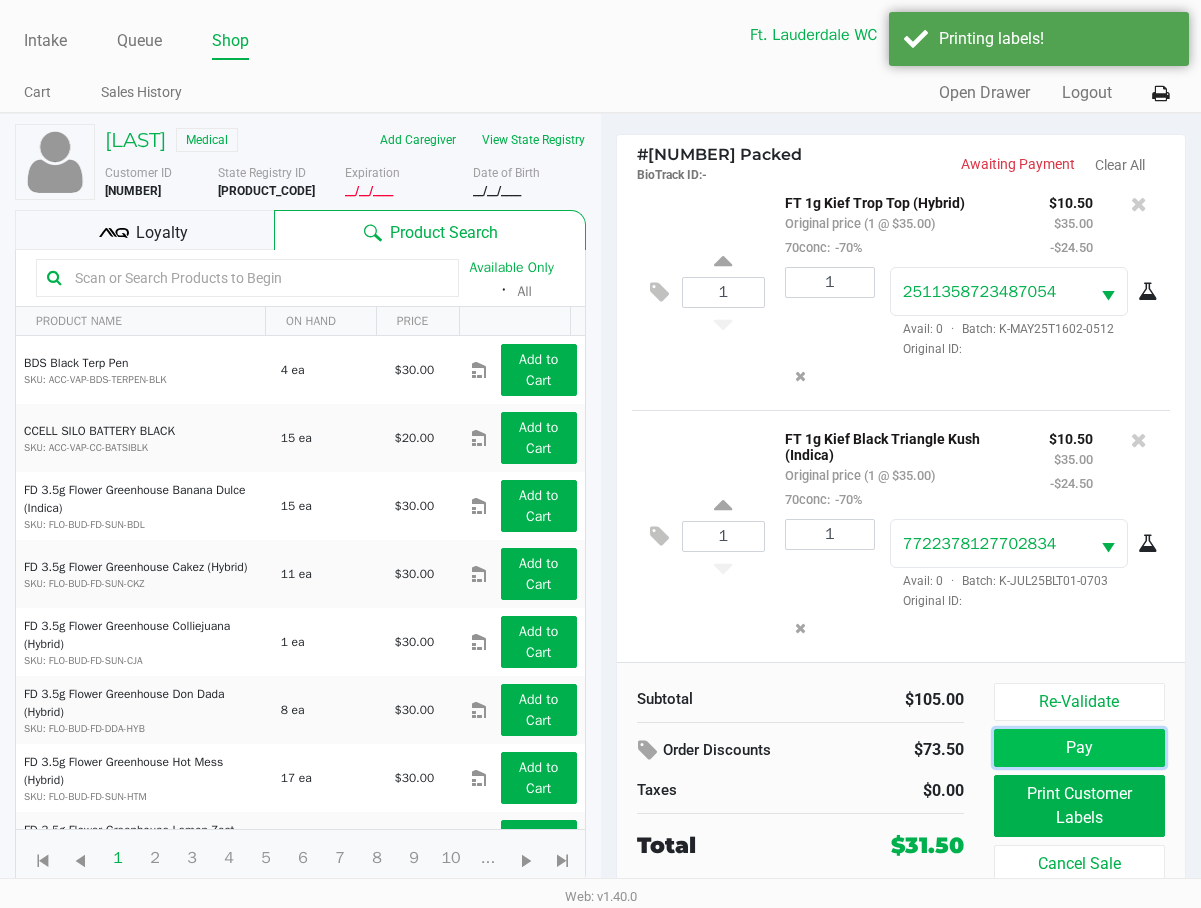 click on "Pay" 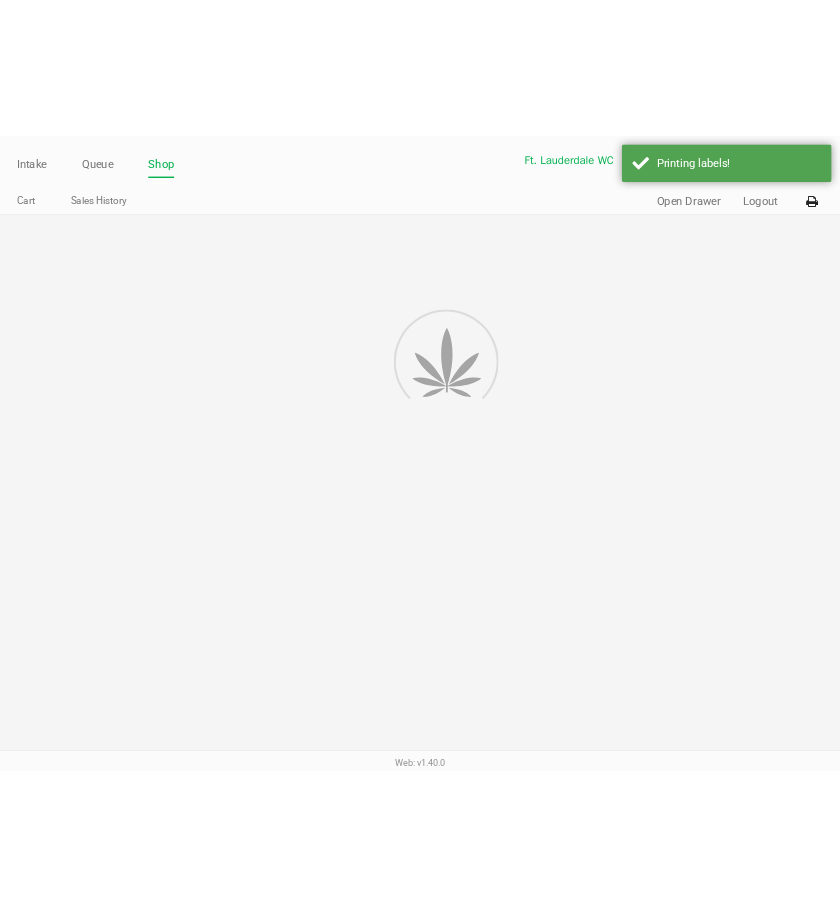 scroll, scrollTop: 0, scrollLeft: 0, axis: both 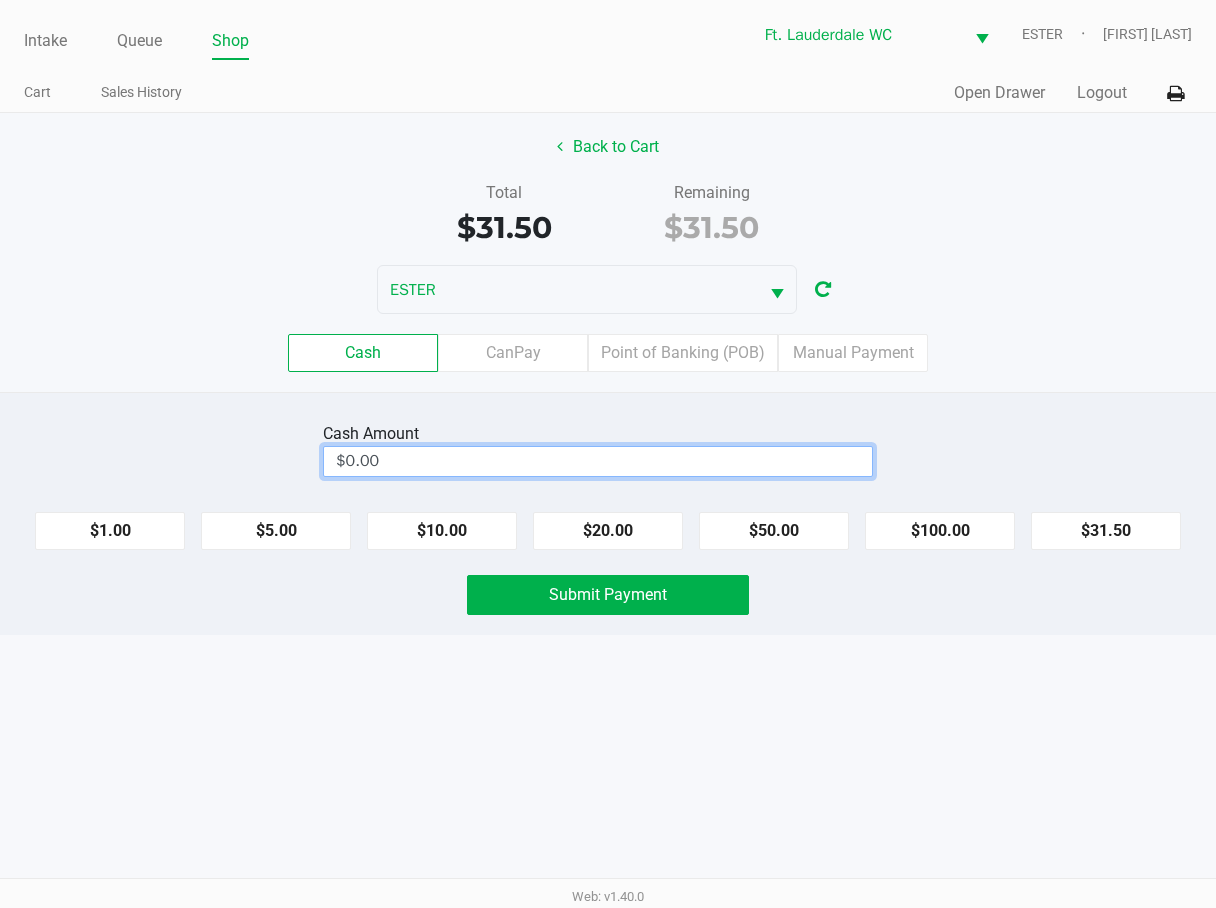 click on "$0.00" at bounding box center [598, 461] 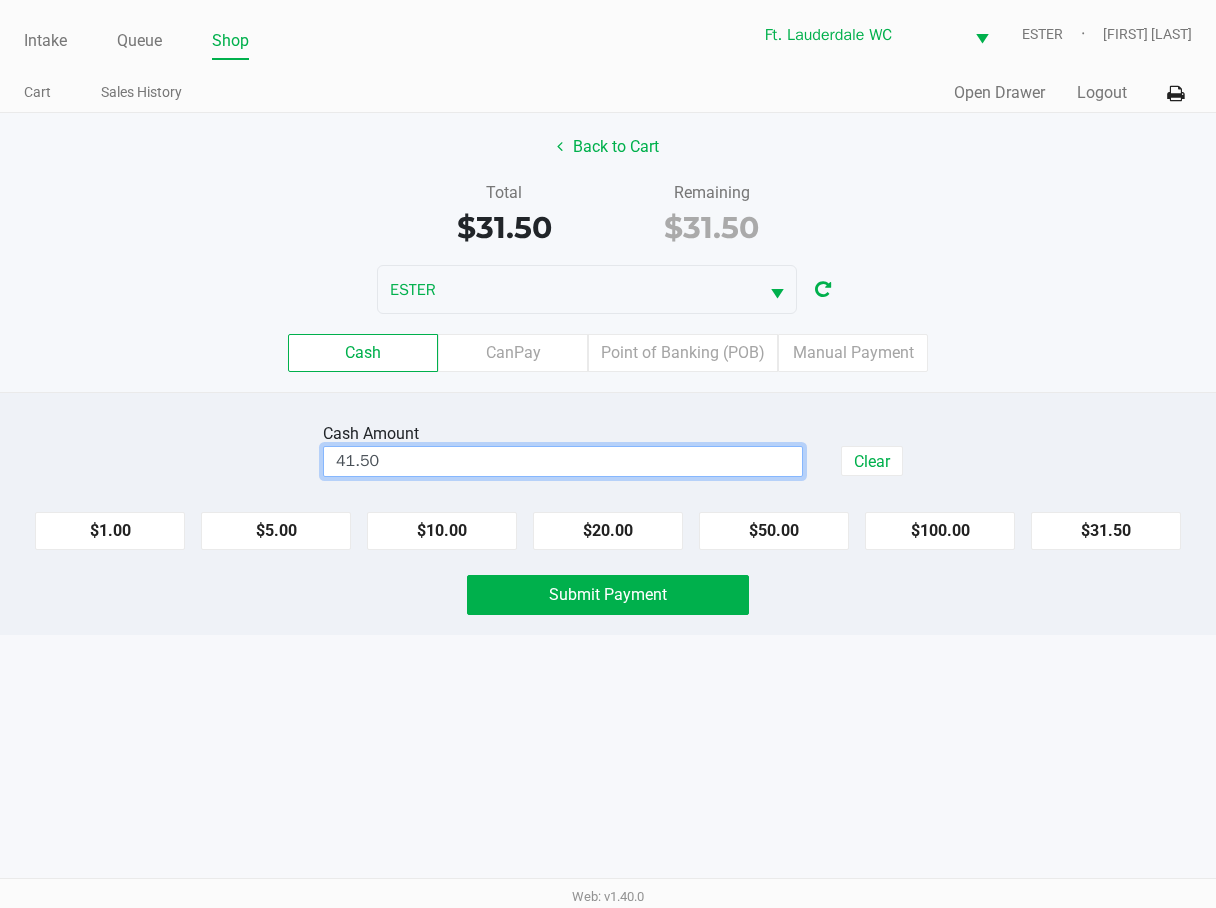 click on "Intake Queue Shop Ft. Lauderdale WC  ESTER   Steven Lawson  Cart Sales History  Quick Sale   Open Drawer   Logout  Back to Cart   Total   $31.50   Remaining   $31.50  ESTER  Cash   CanPay   Point of Banking (POB)   Manual Payment   Cash  Amount  41.50  Clear   $1.00   $5.00   $10.00   $20.00   $50.00   $100.00   $31.50   Submit Payment   Web: v1.40.0" at bounding box center (608, 454) 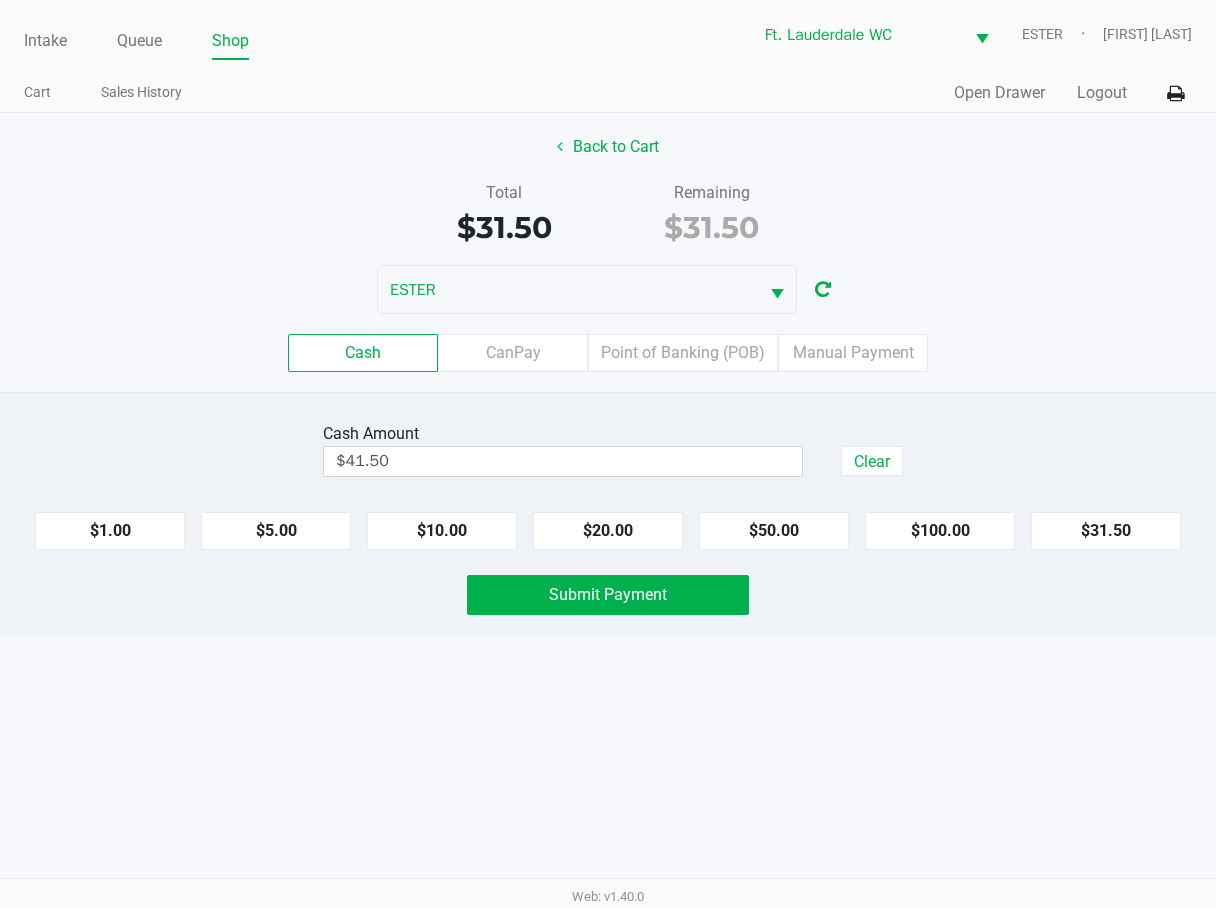 click on "Submit Payment" 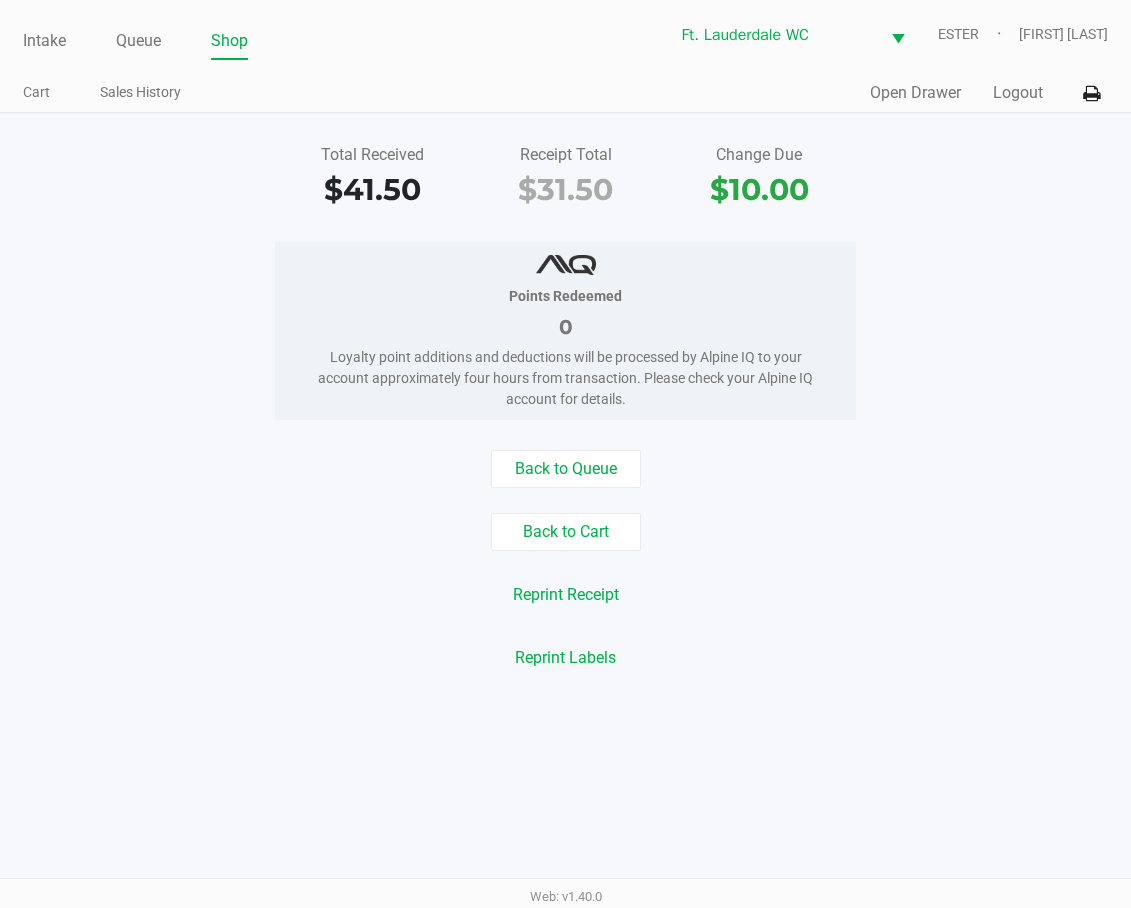 click on "Back to Queue" 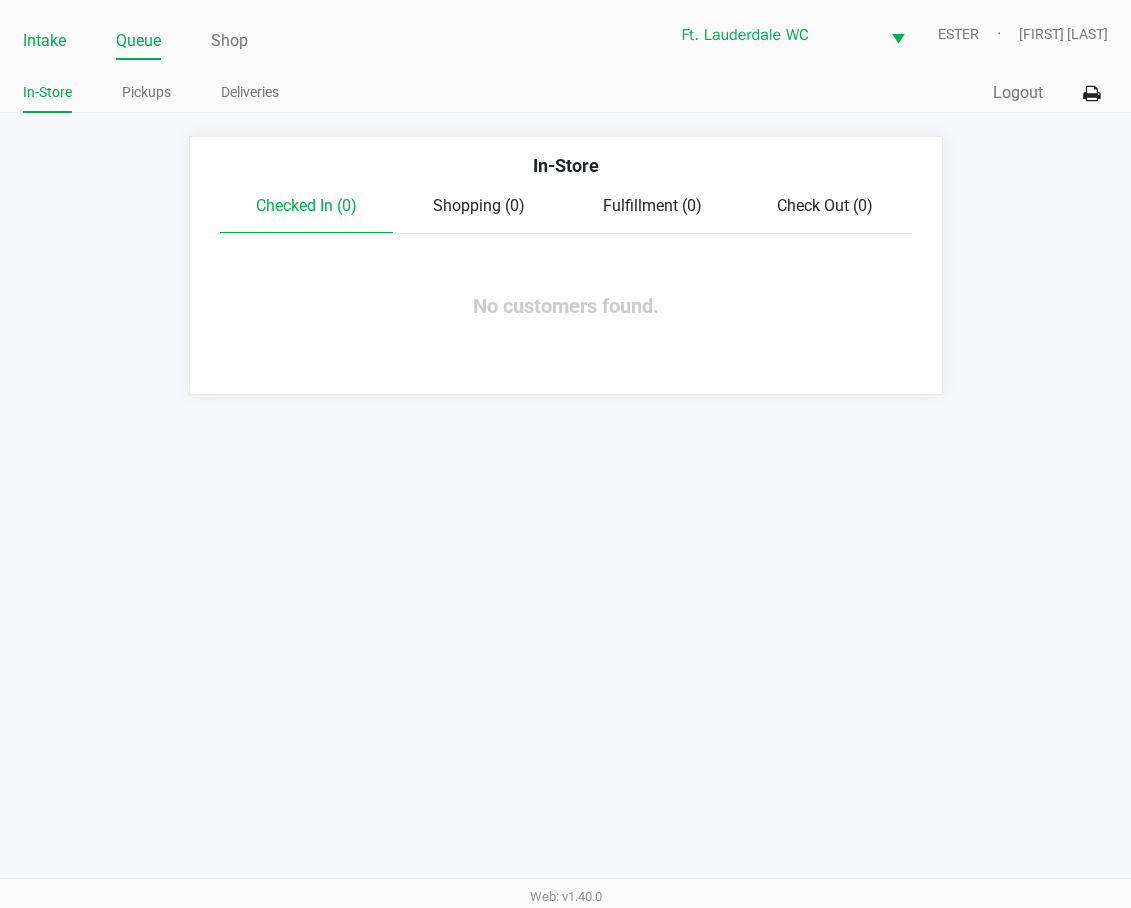 click on "Intake" 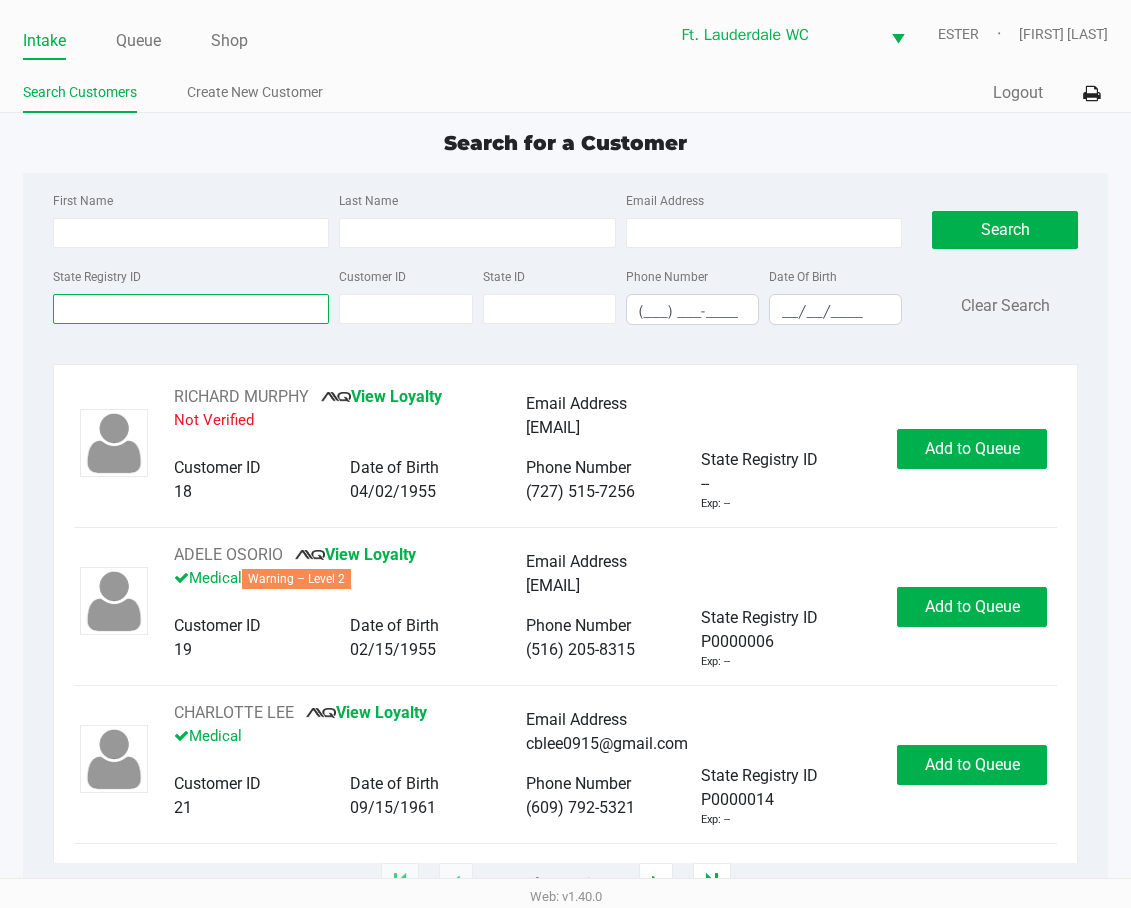 click on "State Registry ID" at bounding box center [191, 309] 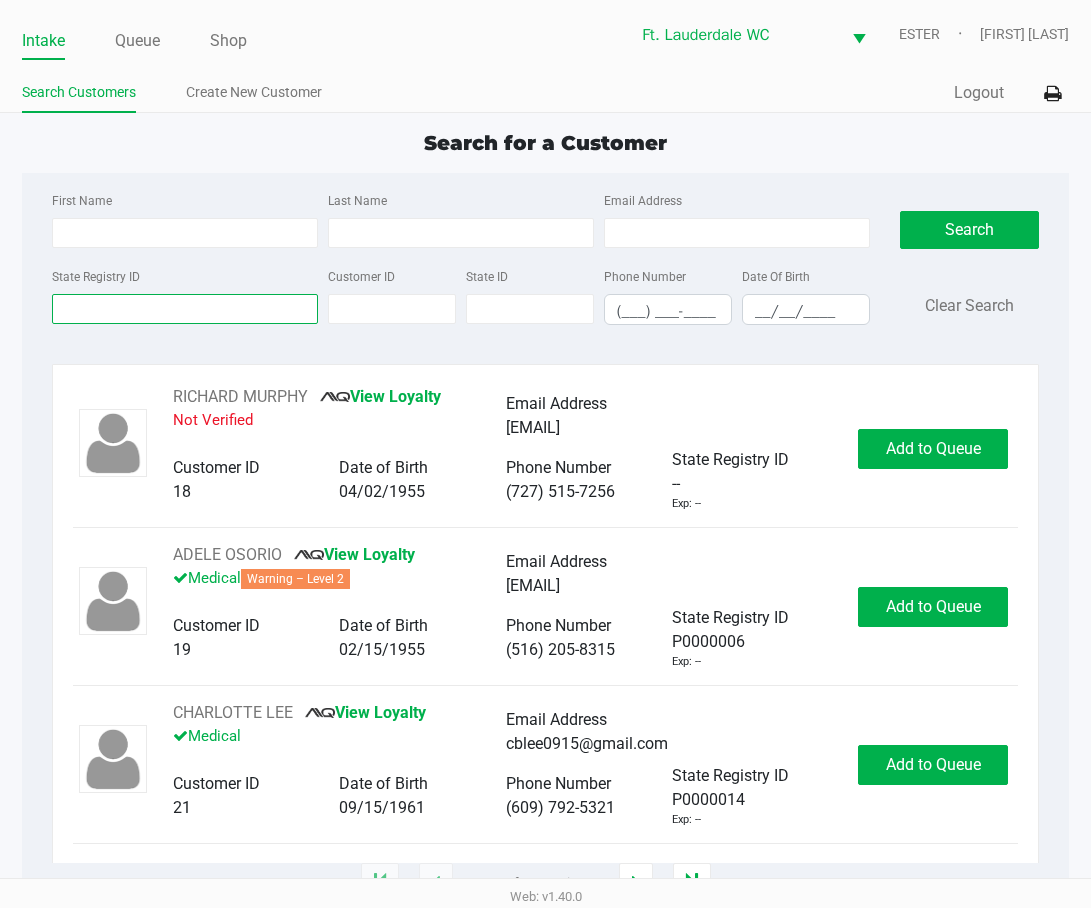 click on "State Registry ID" at bounding box center [185, 309] 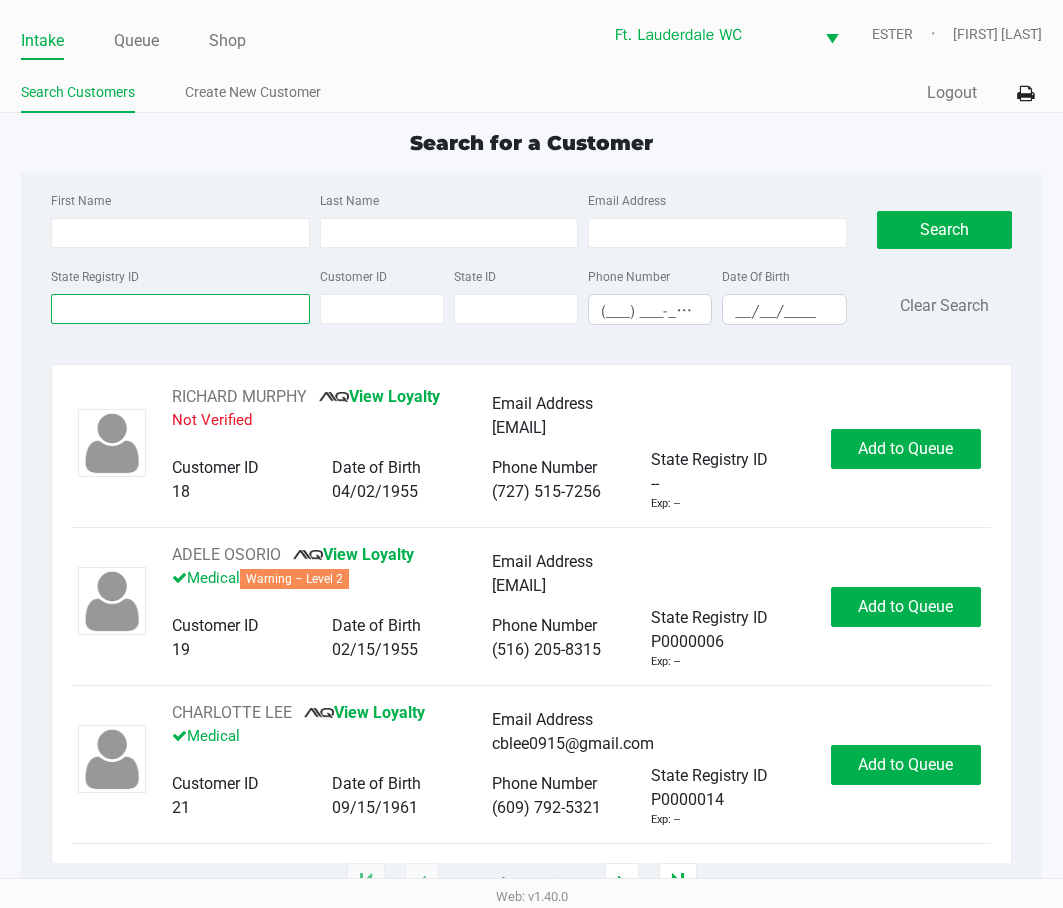 click on "State Registry ID" at bounding box center (180, 309) 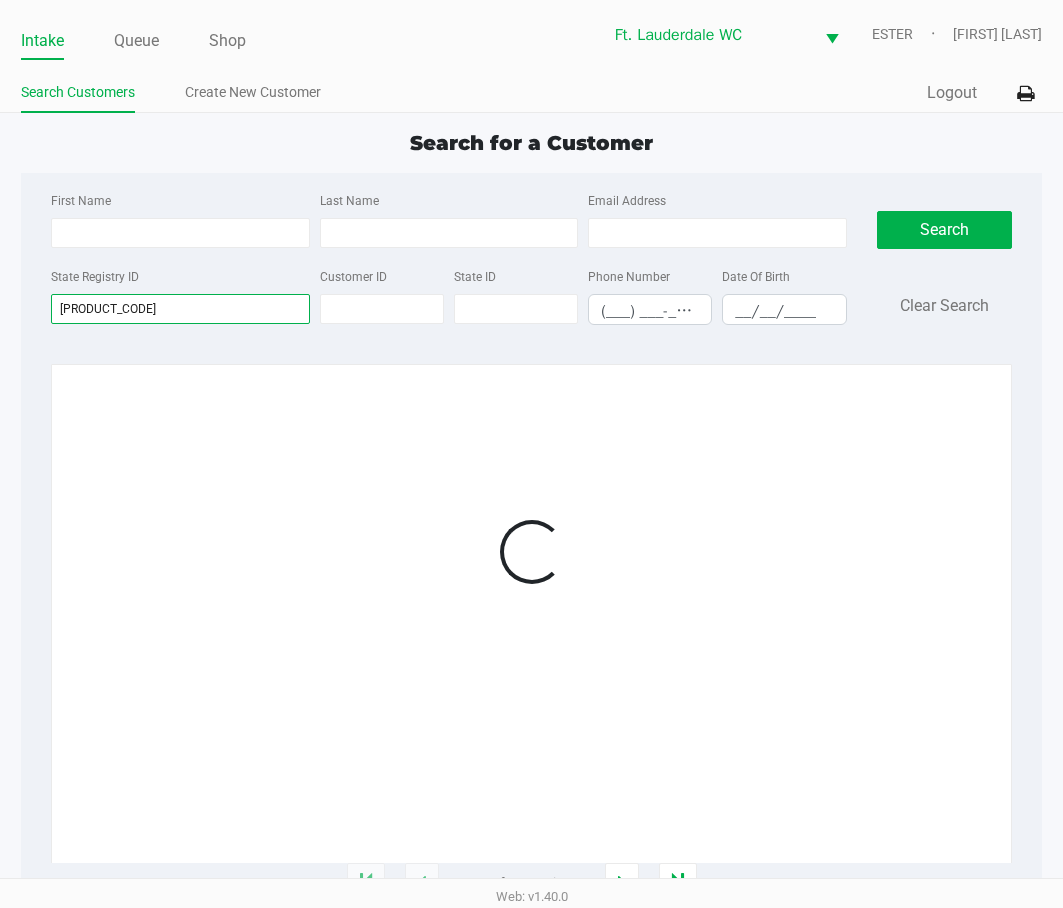 type on "p8mf4100" 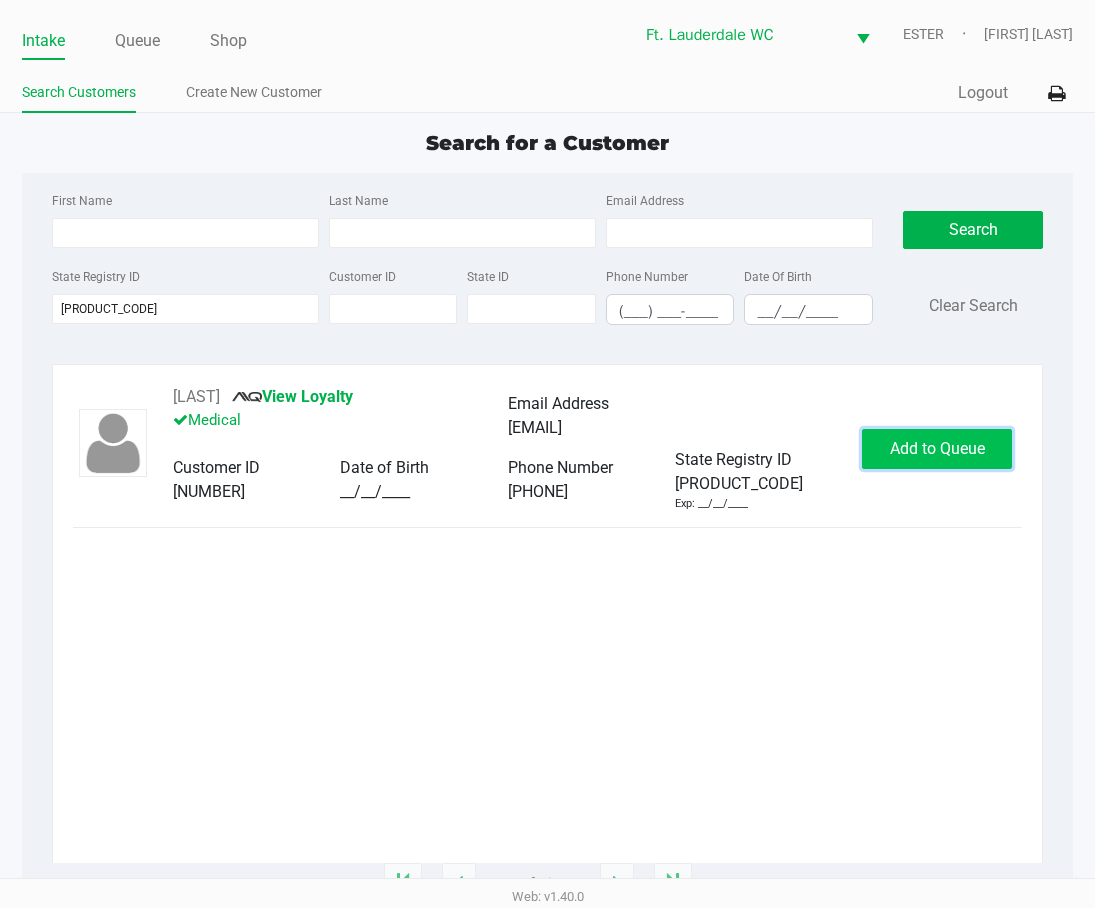 click on "Add to Queue" 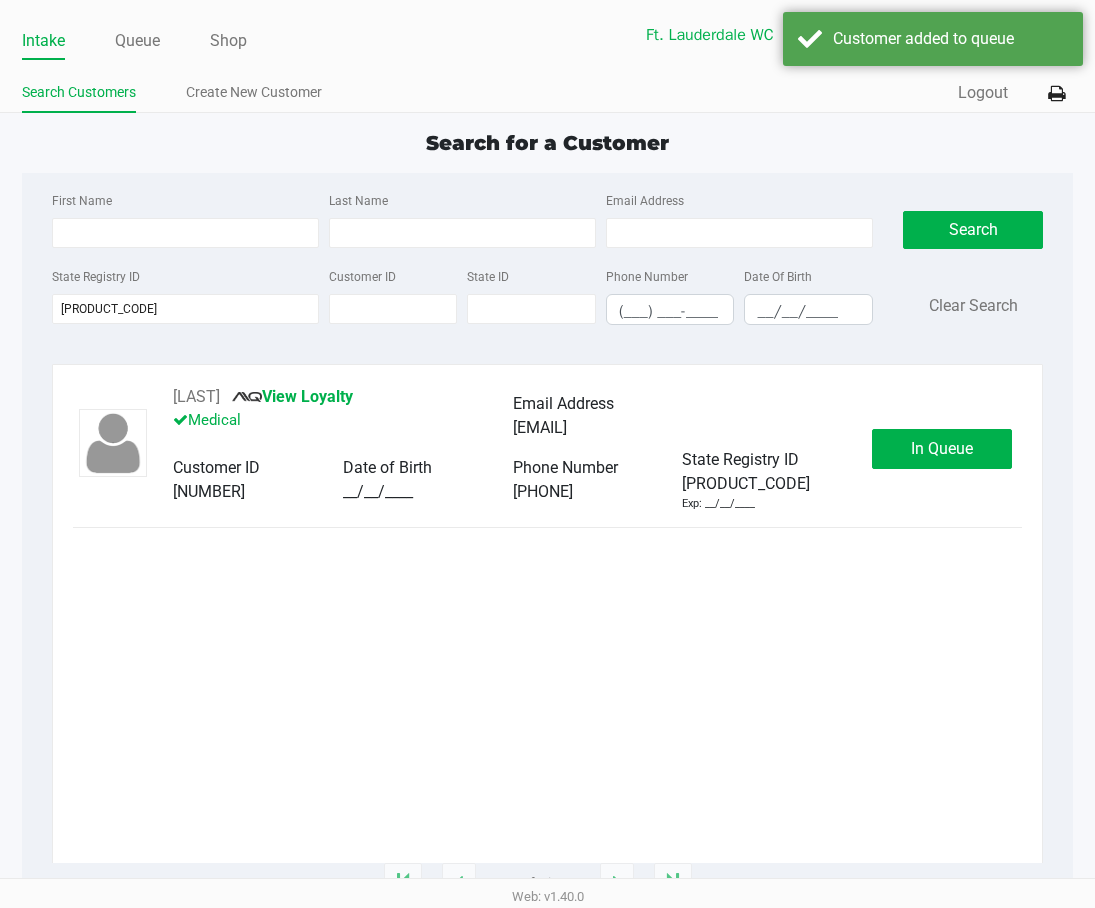 click on "HANS MOROSE       View Loyalty   Medical   Email Address   hansmorose@gmail.com   Customer ID   1554291   Date of Birth   01/07/1994   Phone Number   (786) 278-0624   State Registry ID   P8MF4100   Exp: 06/22/2026   In Queue" 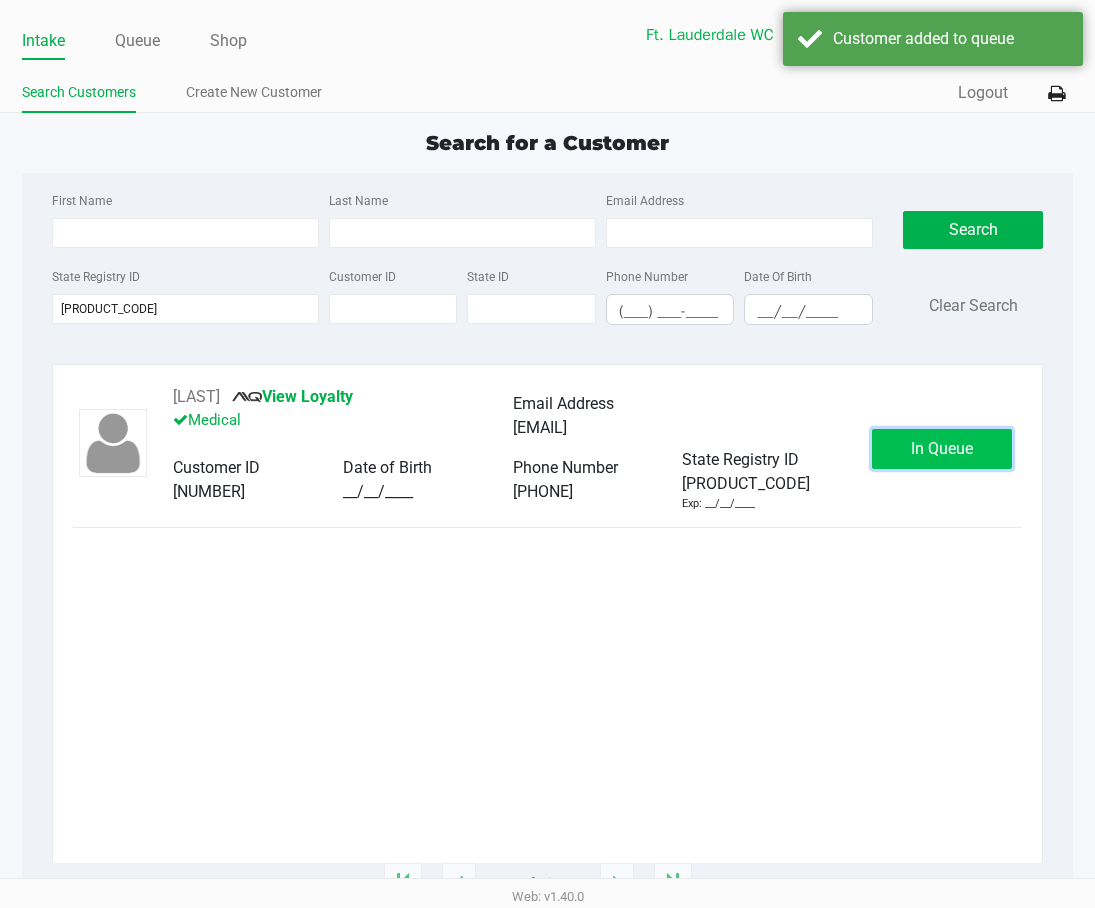 click on "In Queue" 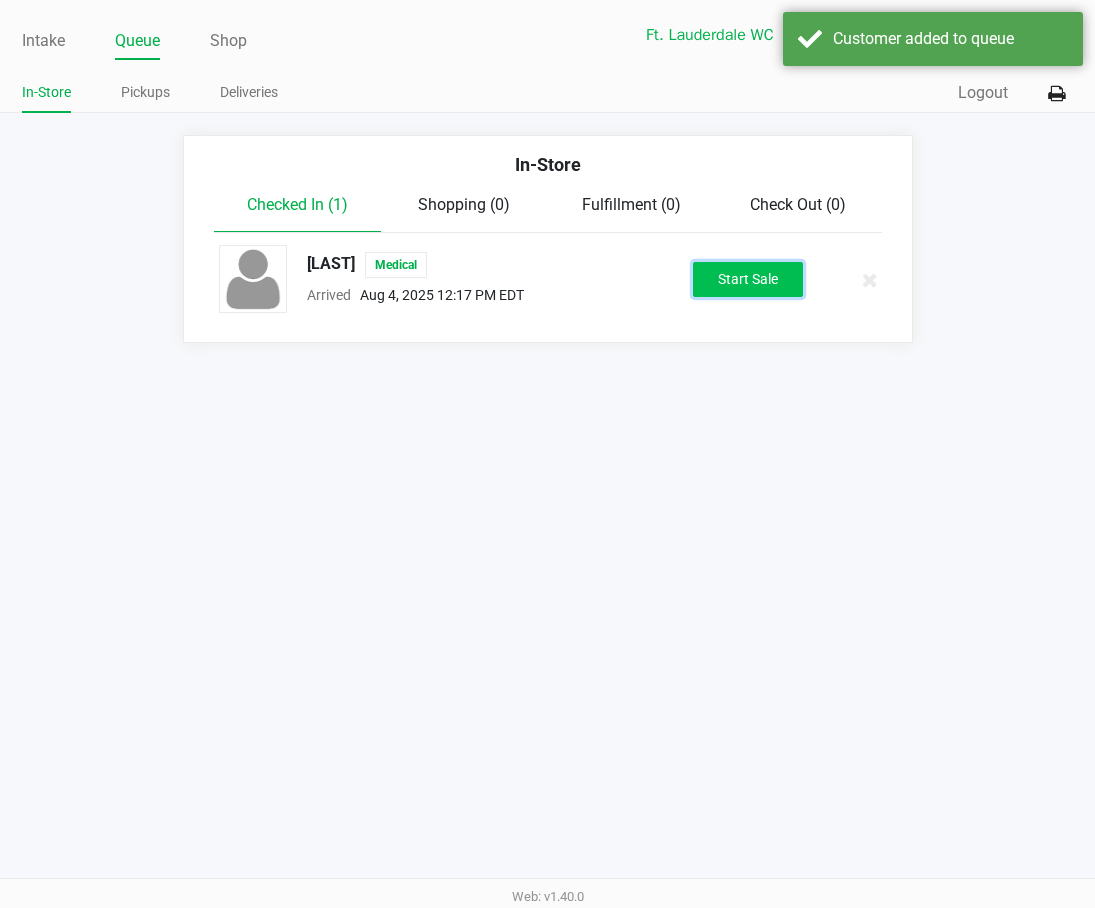 click on "Start Sale" 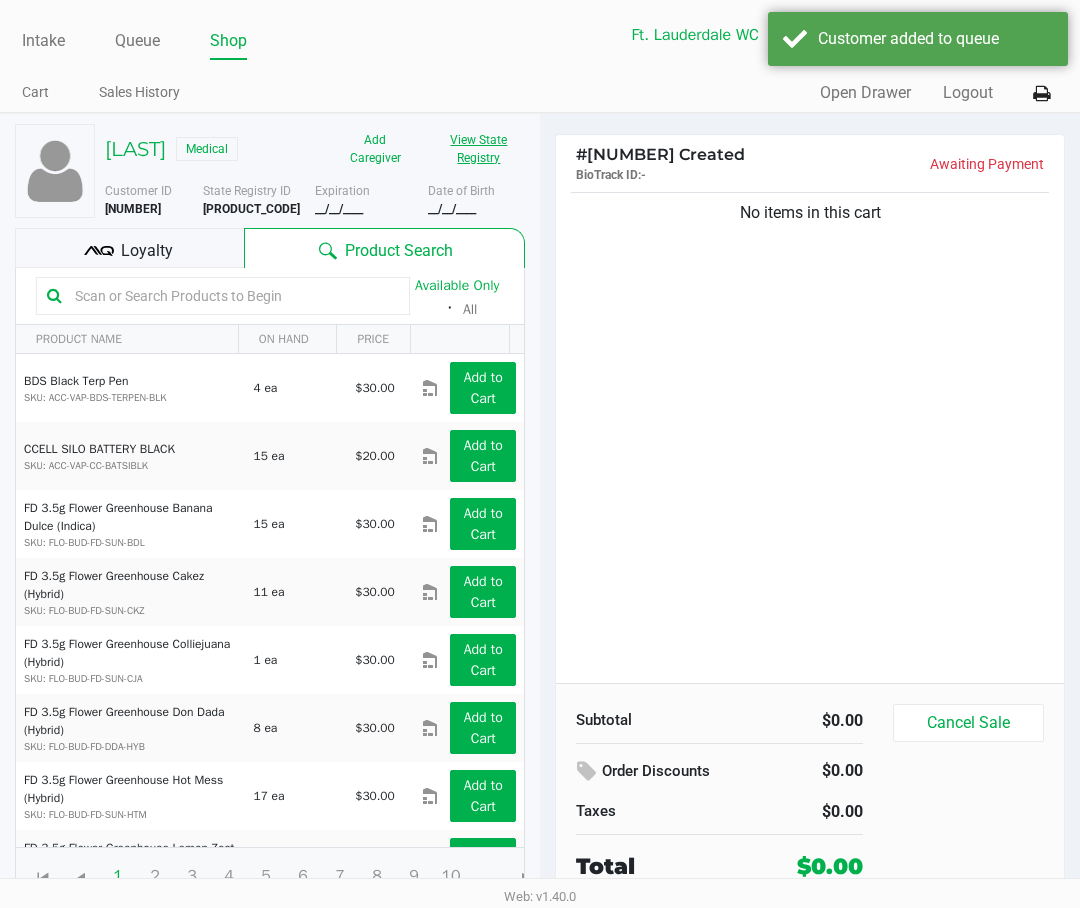 click on "View State Registry" 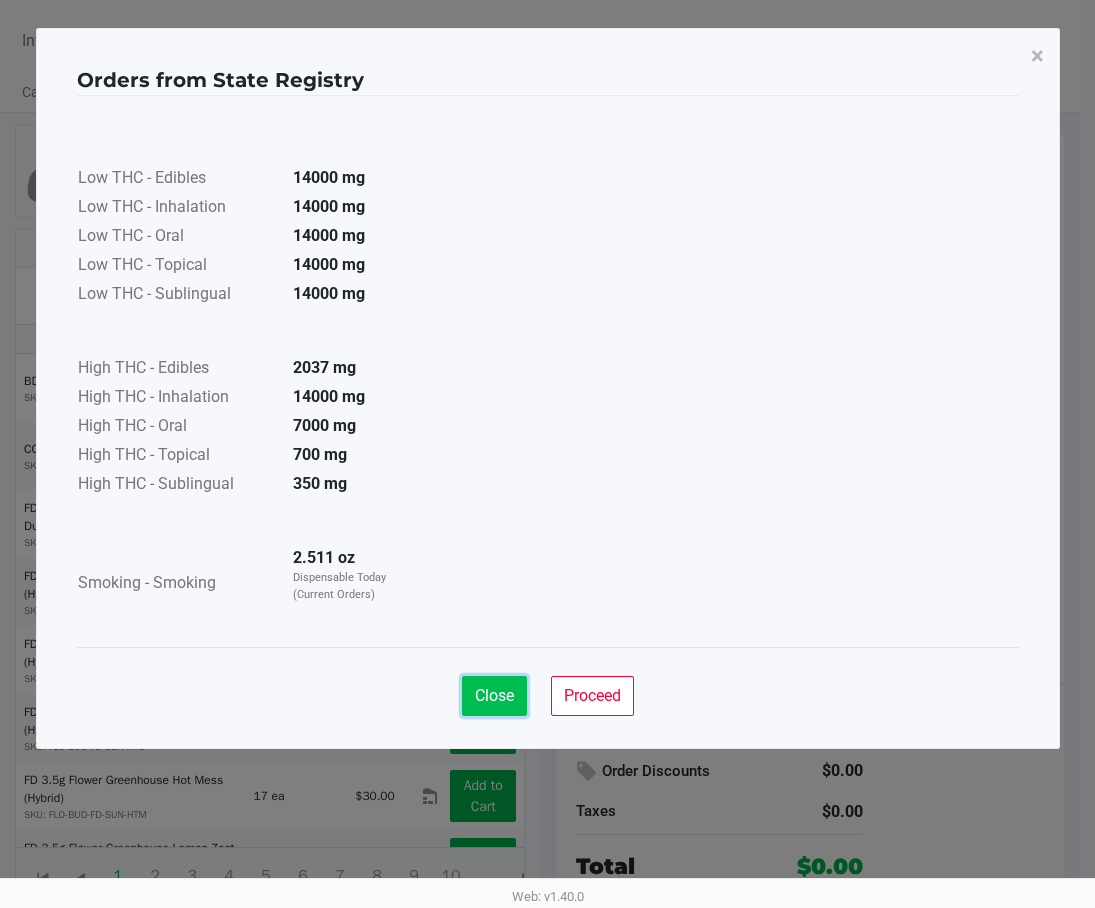 drag, startPoint x: 518, startPoint y: 690, endPoint x: 768, endPoint y: 609, distance: 262.7946 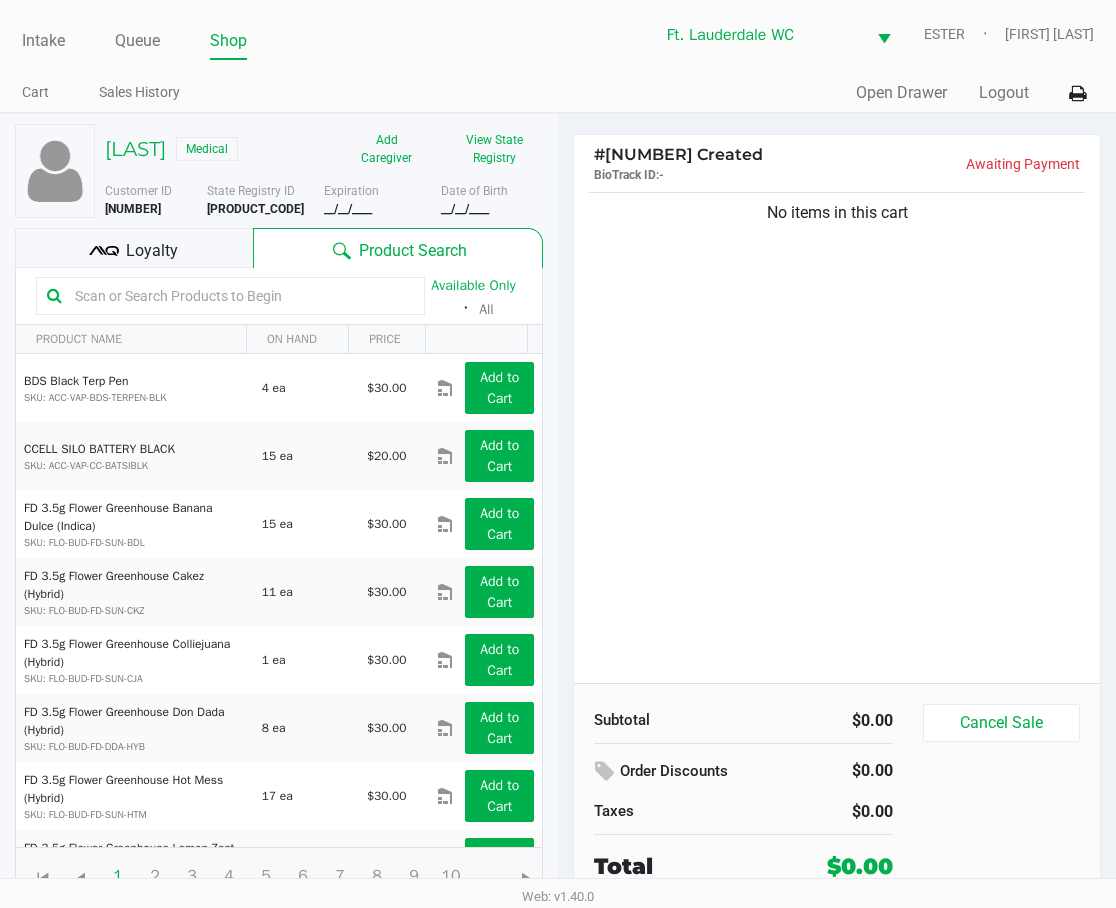 drag, startPoint x: 959, startPoint y: 257, endPoint x: 1098, endPoint y: 244, distance: 139.60658 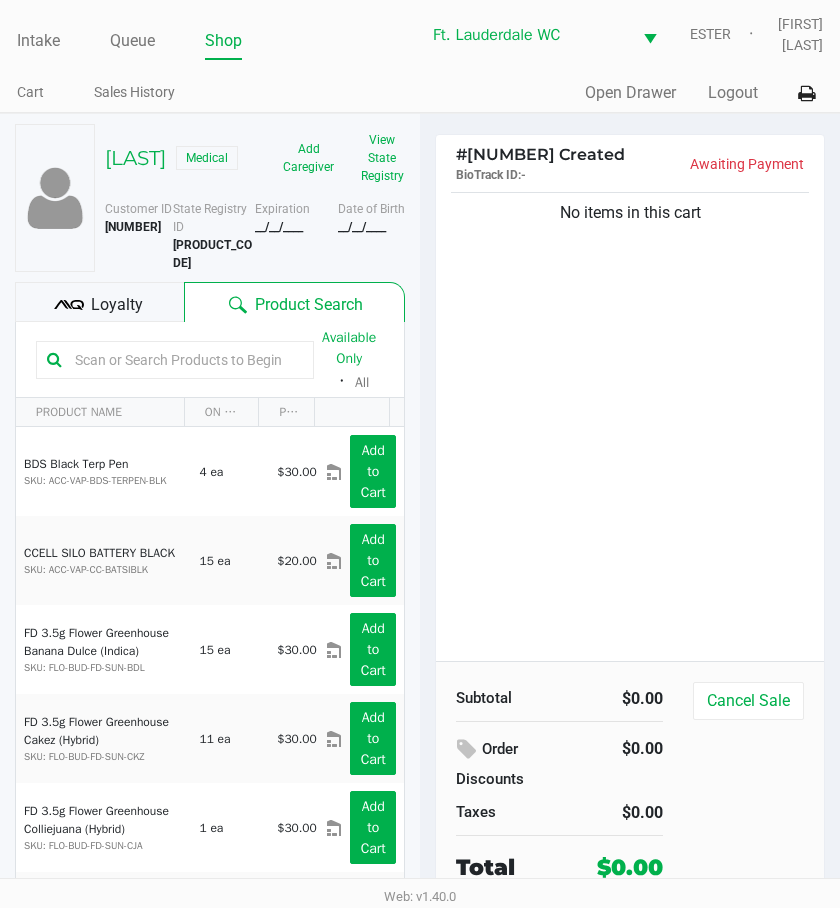click on "No items in this cart" 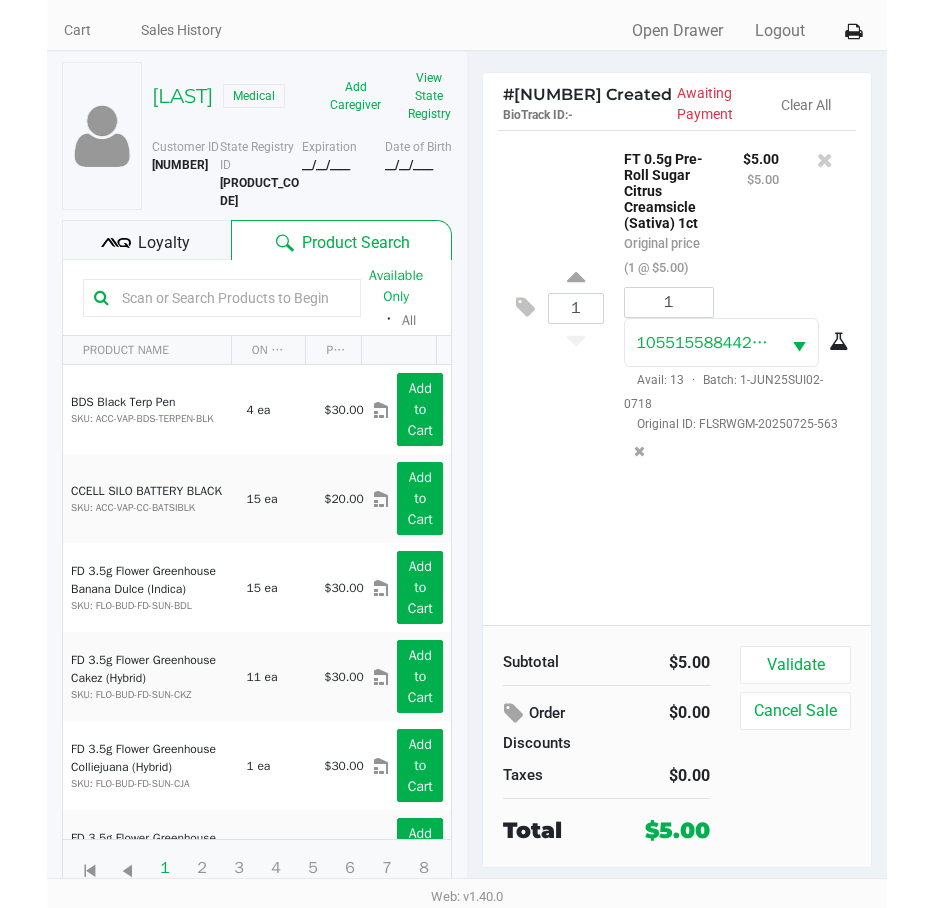 scroll, scrollTop: 32, scrollLeft: 0, axis: vertical 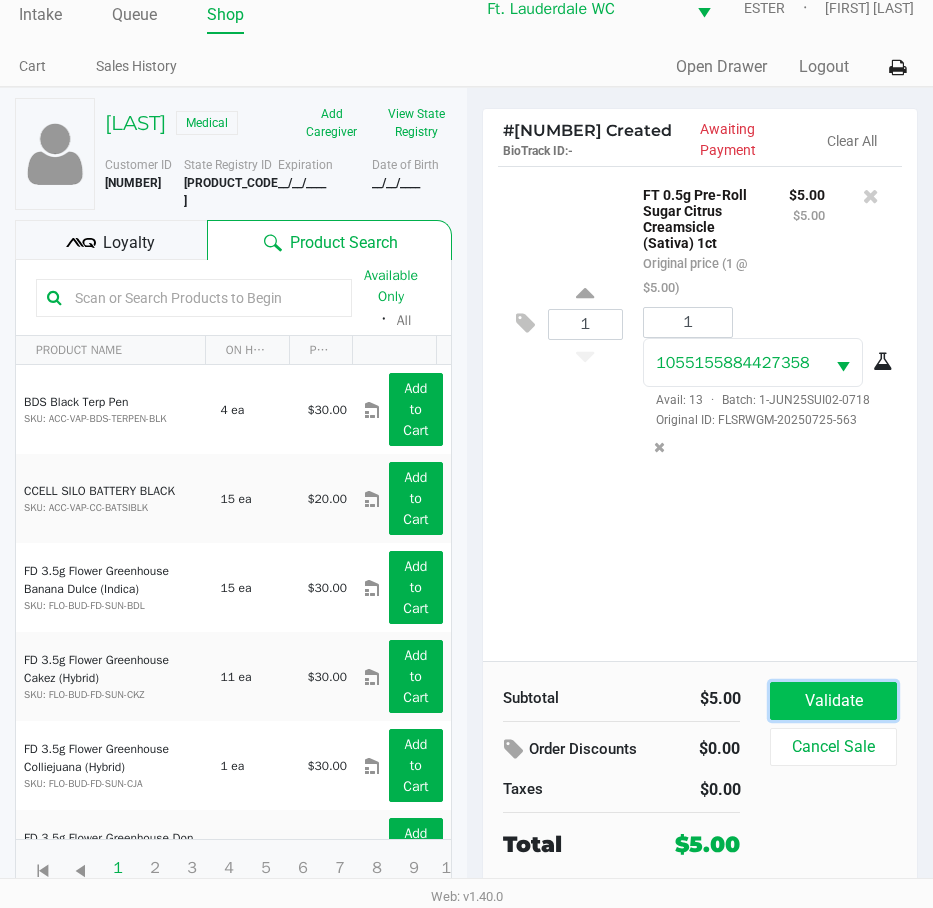 click on "Validate" 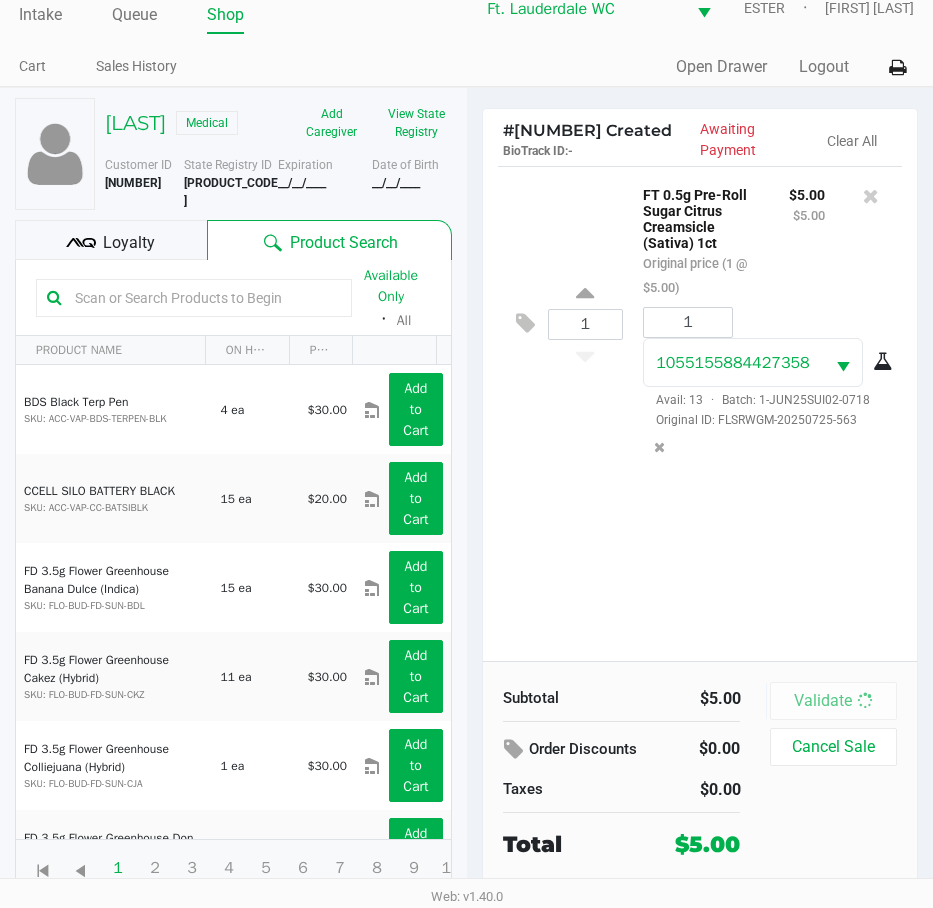 scroll, scrollTop: 0, scrollLeft: 0, axis: both 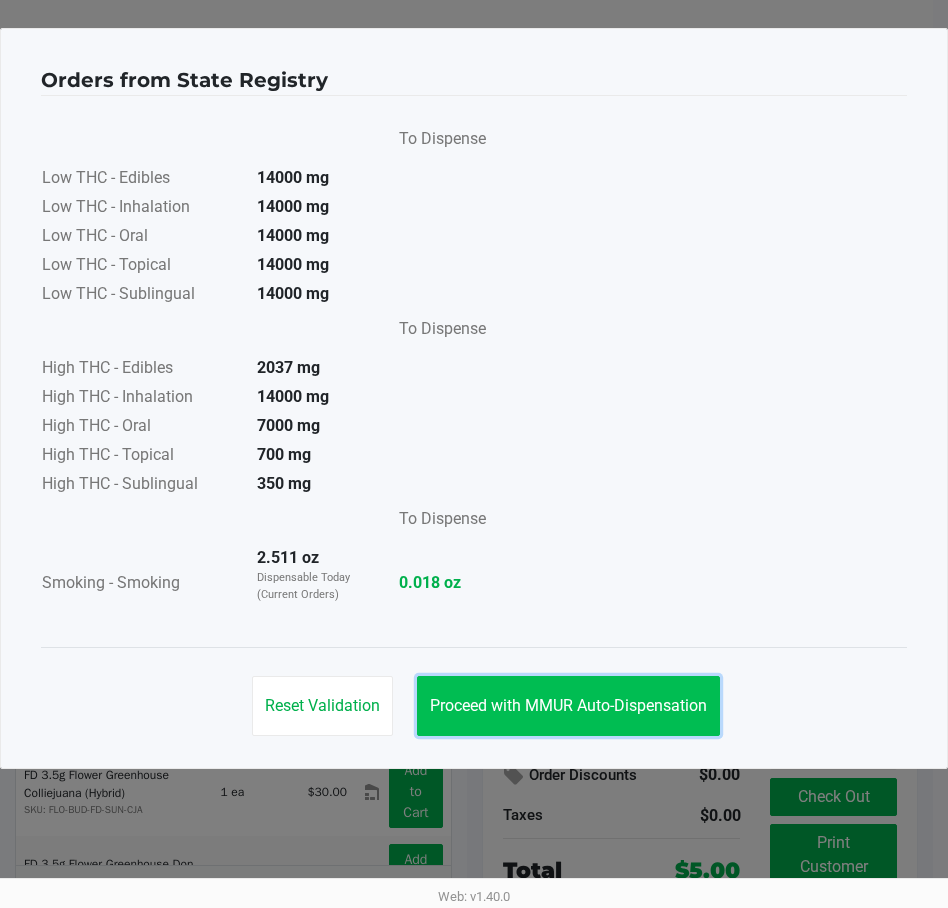 click on "Proceed with MMUR Auto-Dispensation" 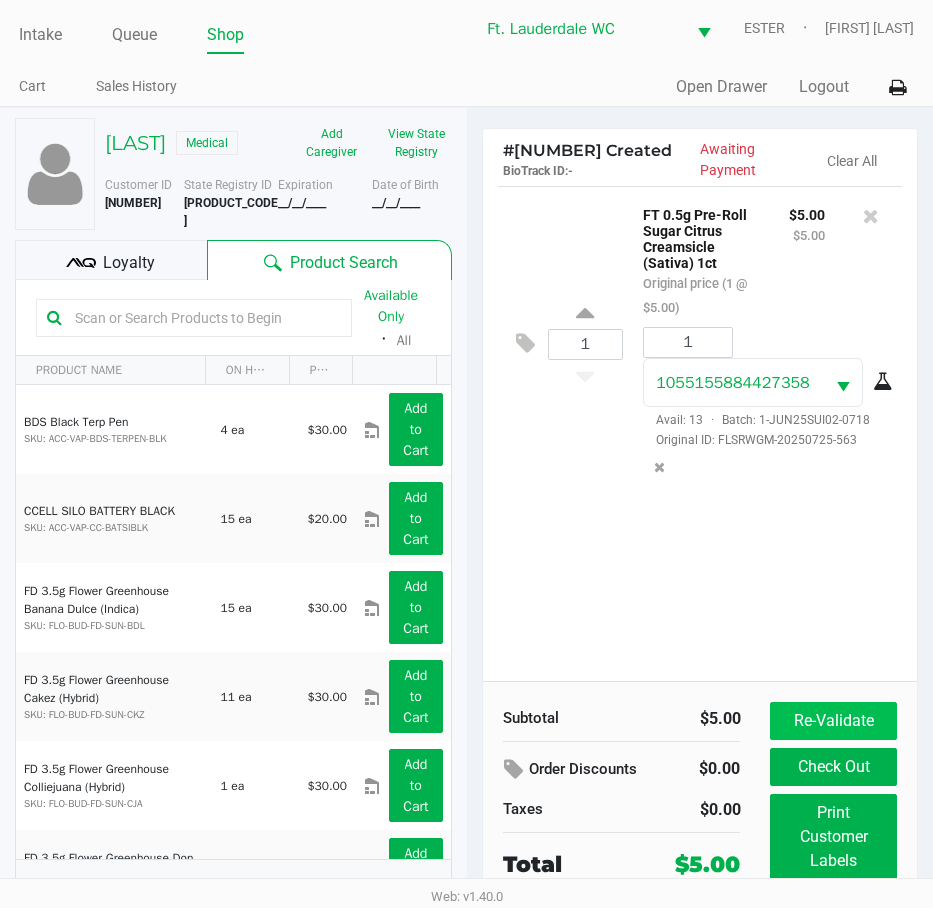 scroll, scrollTop: 45, scrollLeft: 0, axis: vertical 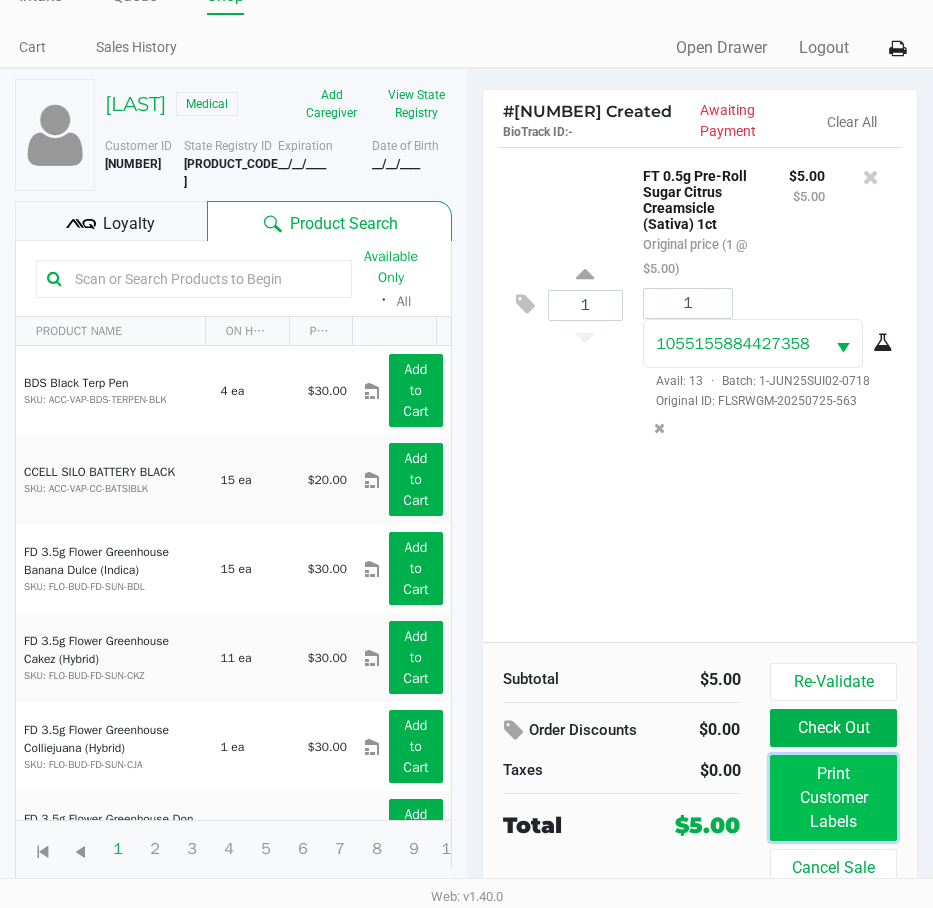 click on "Print Customer Labels" 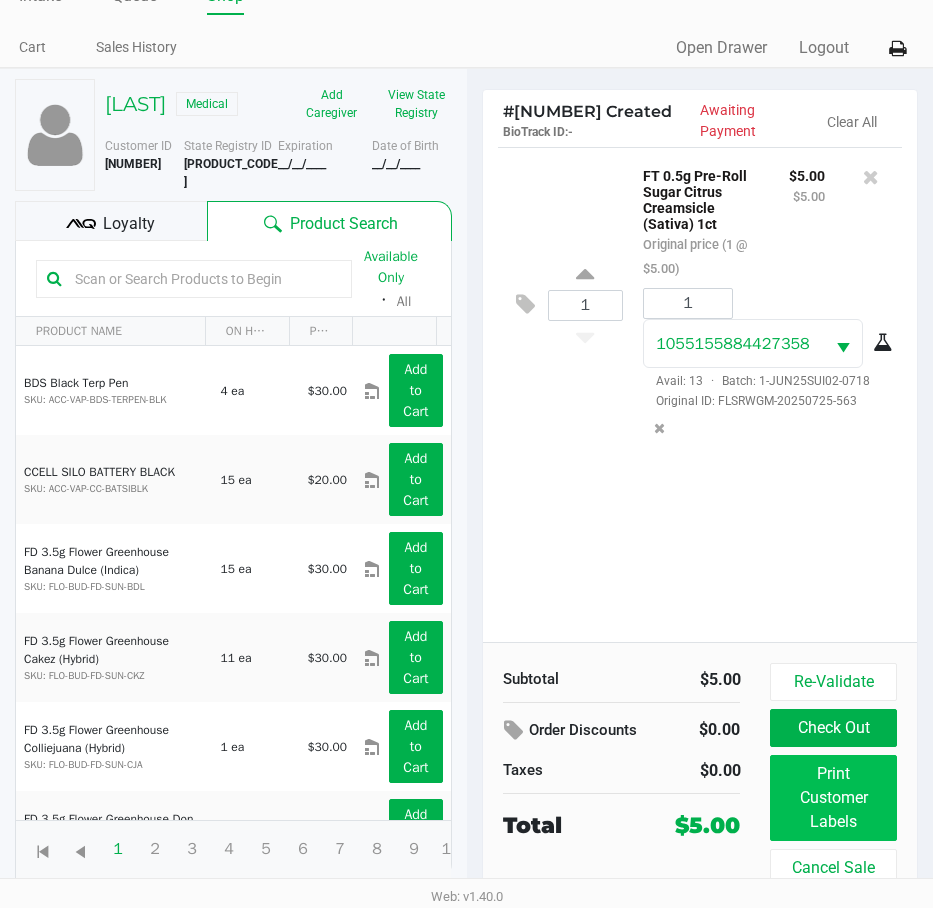 scroll, scrollTop: 0, scrollLeft: 0, axis: both 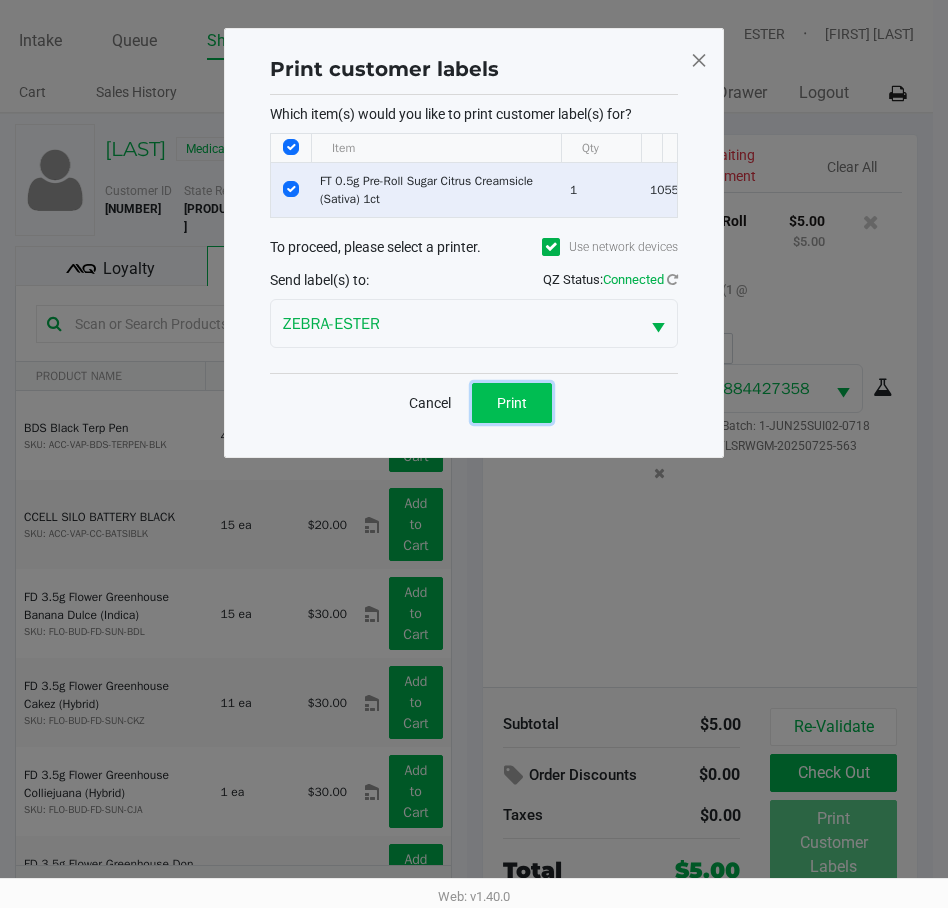 click on "Print" 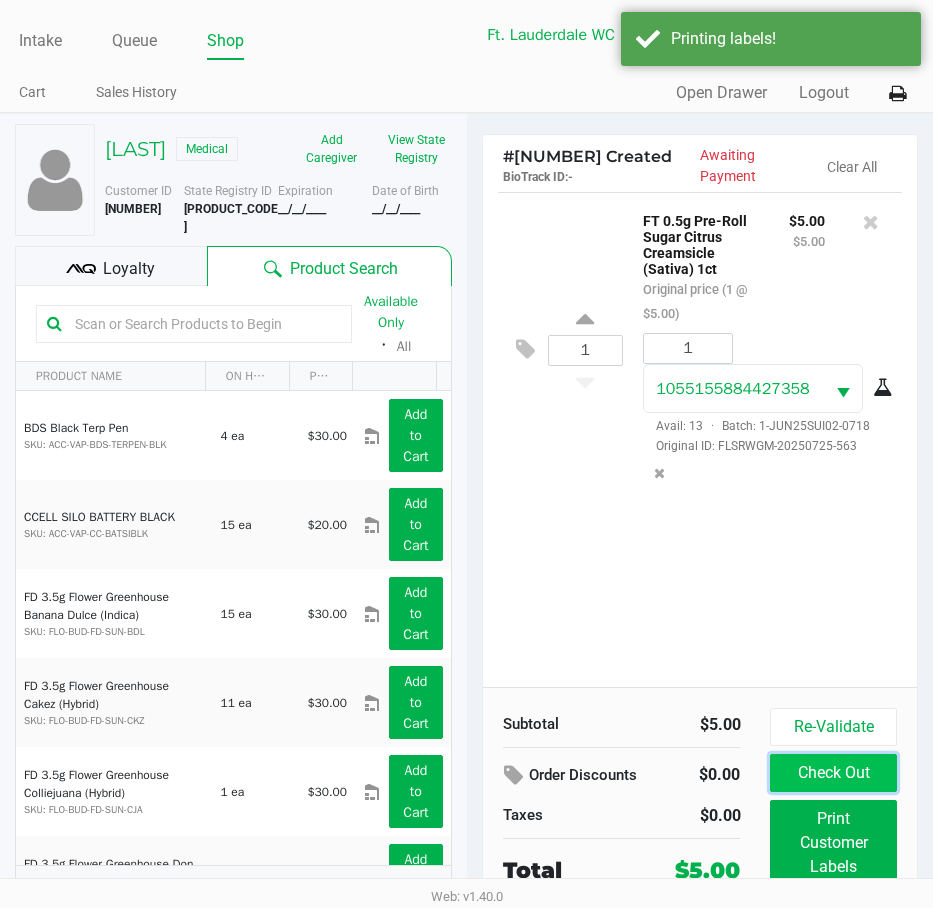 click on "Check Out" 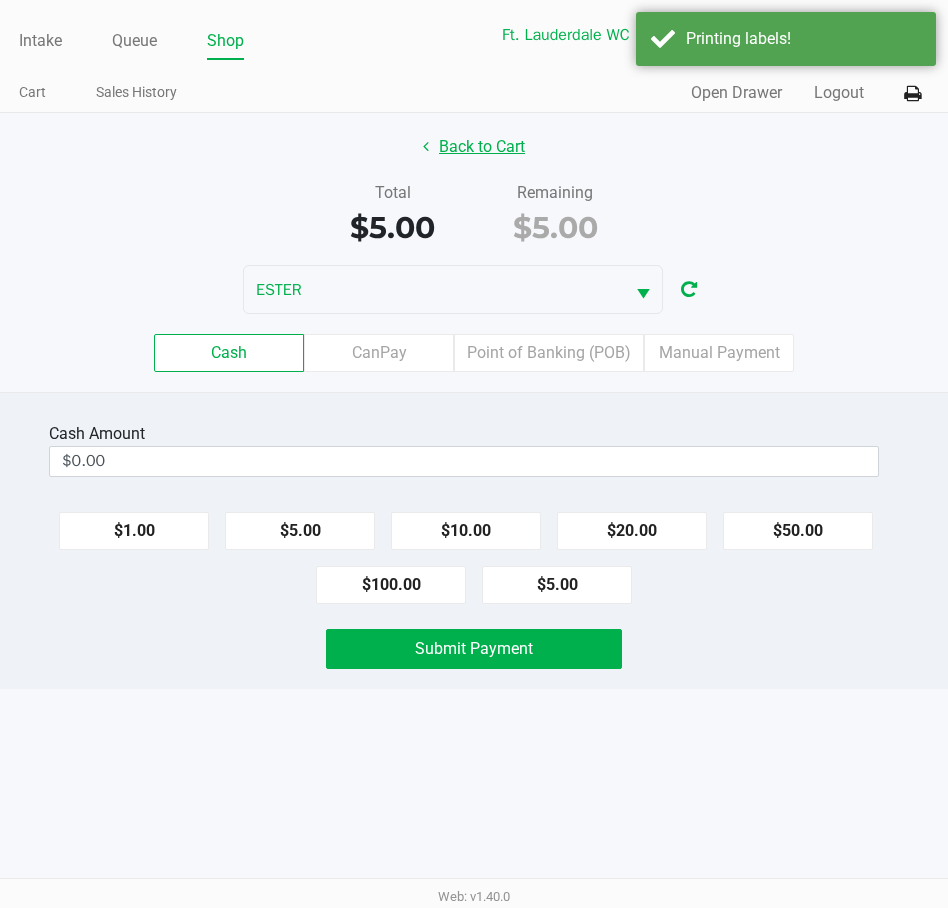 click on "Back to Cart" 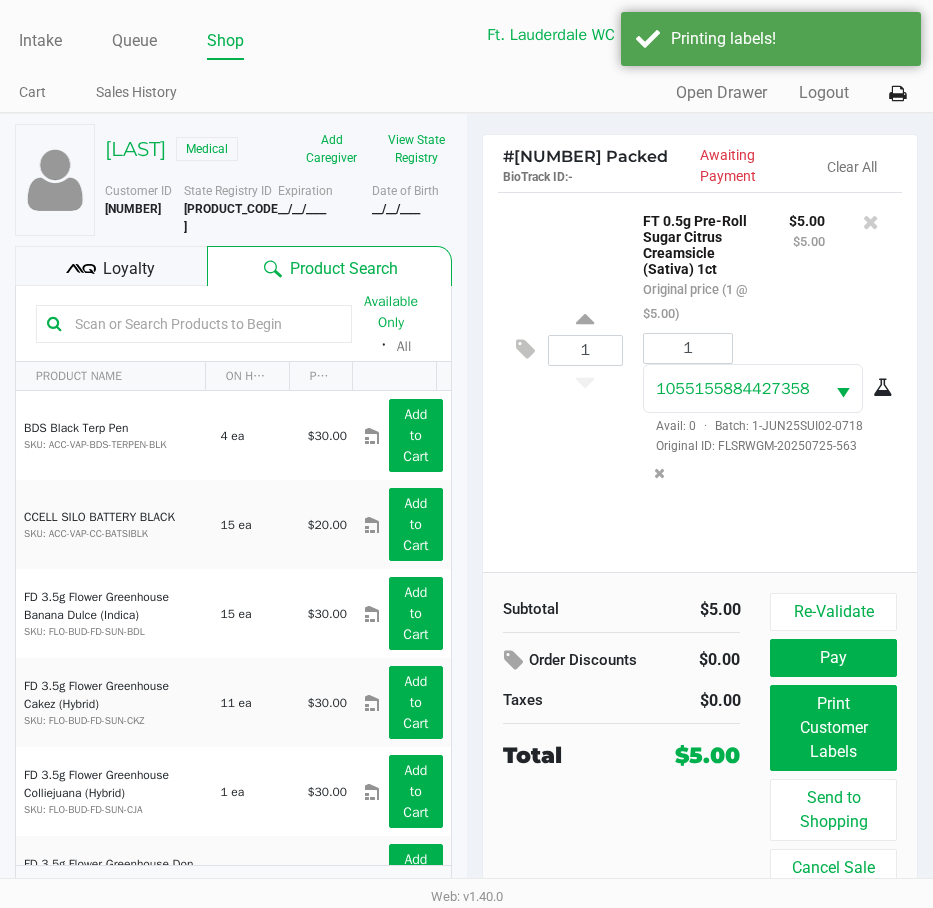 click on "Loyalty" 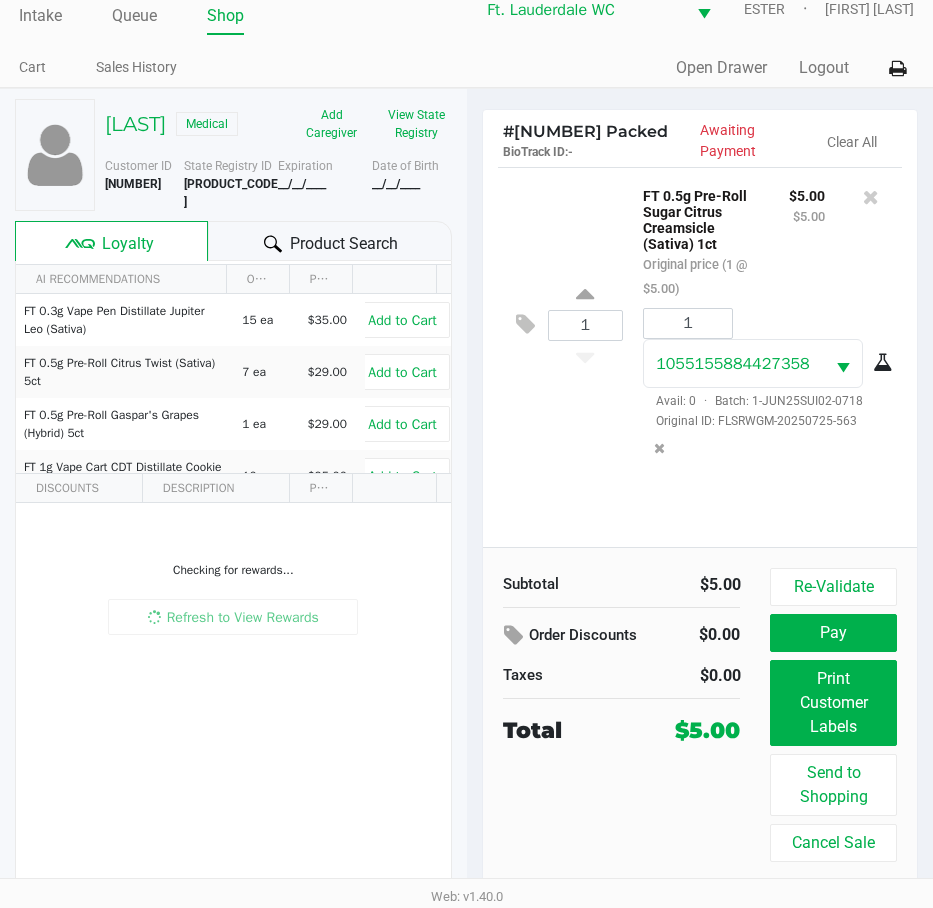 scroll, scrollTop: 32, scrollLeft: 0, axis: vertical 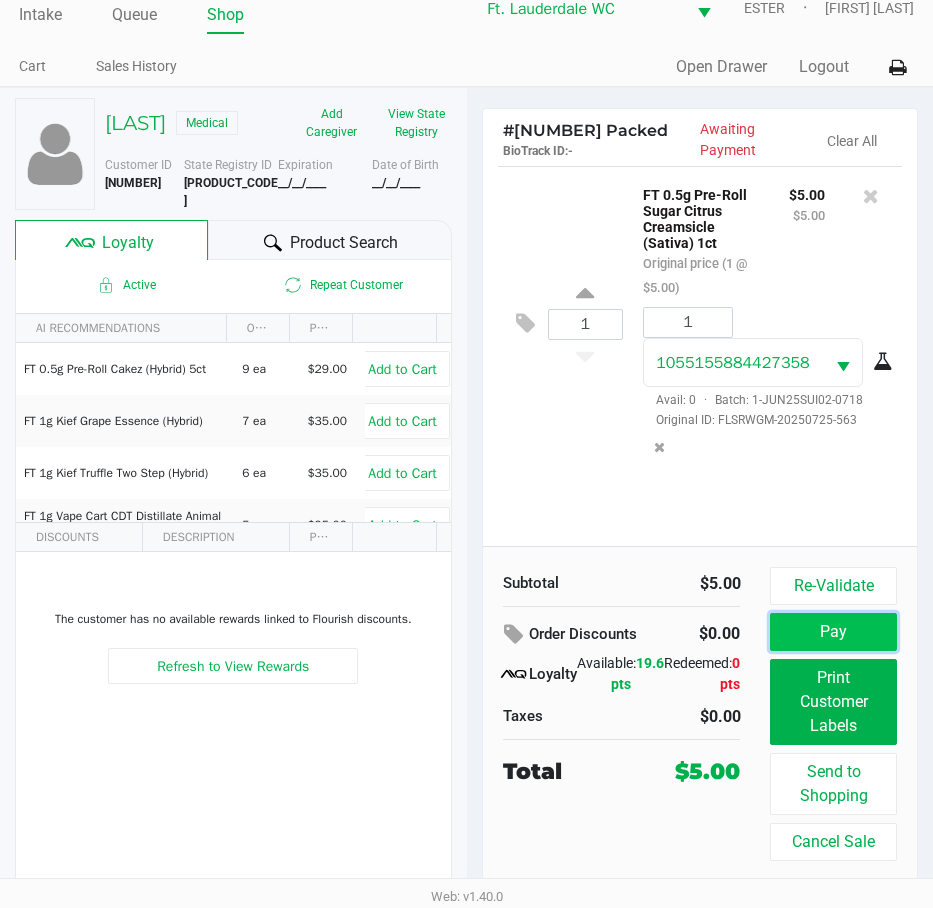 click on "Pay" 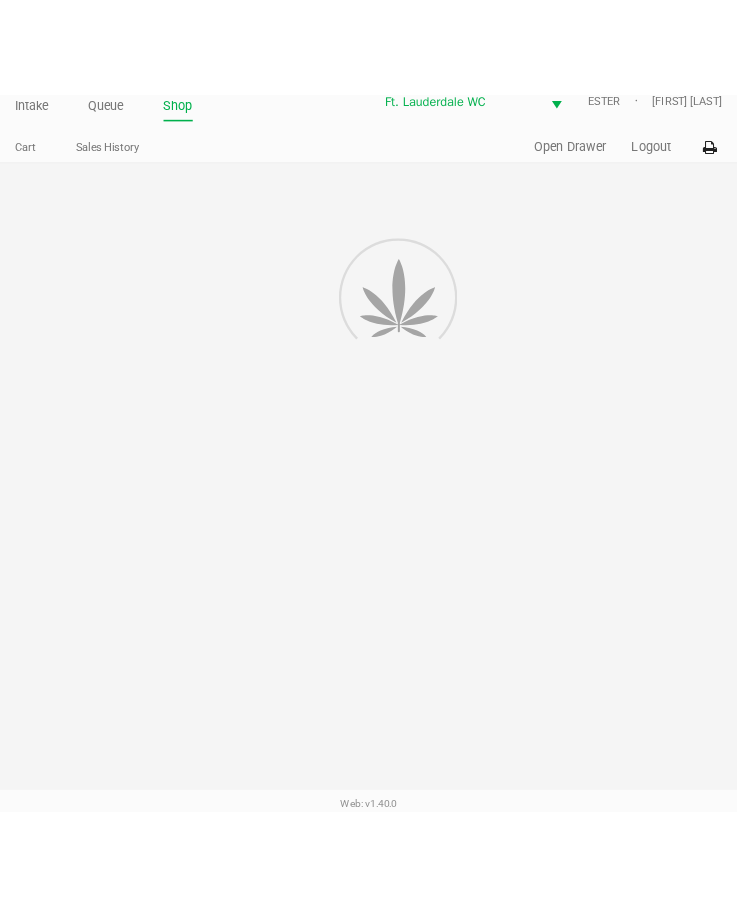 scroll, scrollTop: 0, scrollLeft: 0, axis: both 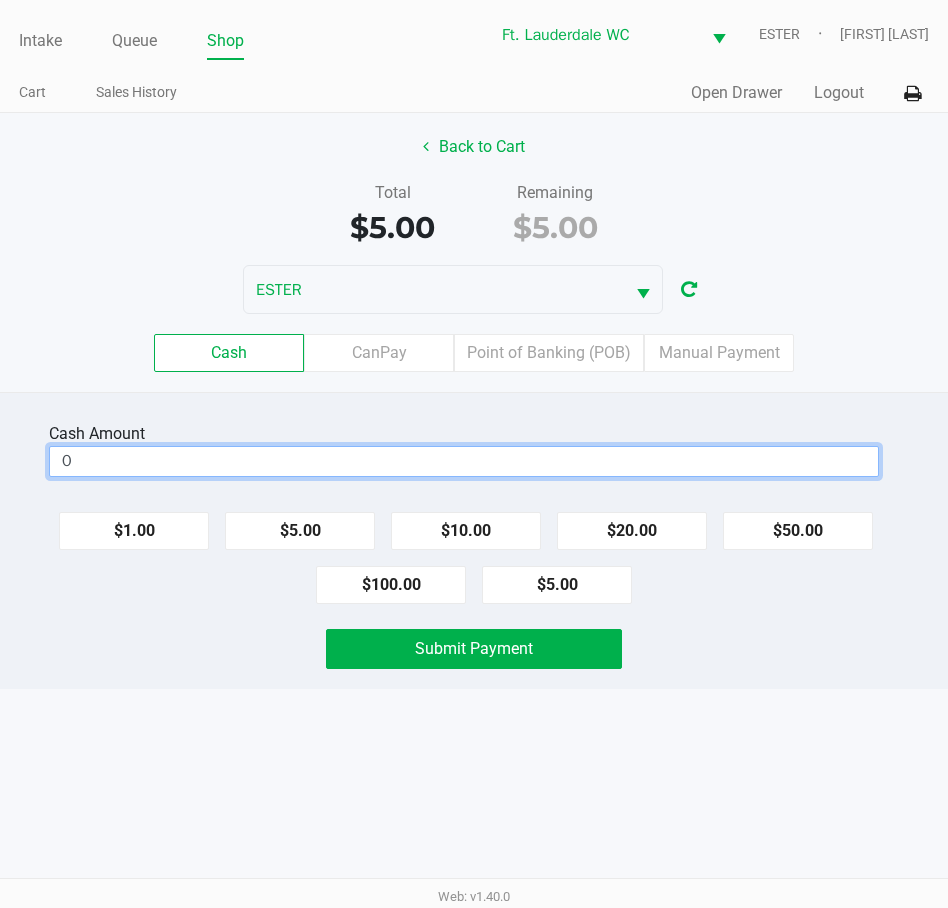 click on "0" at bounding box center [464, 461] 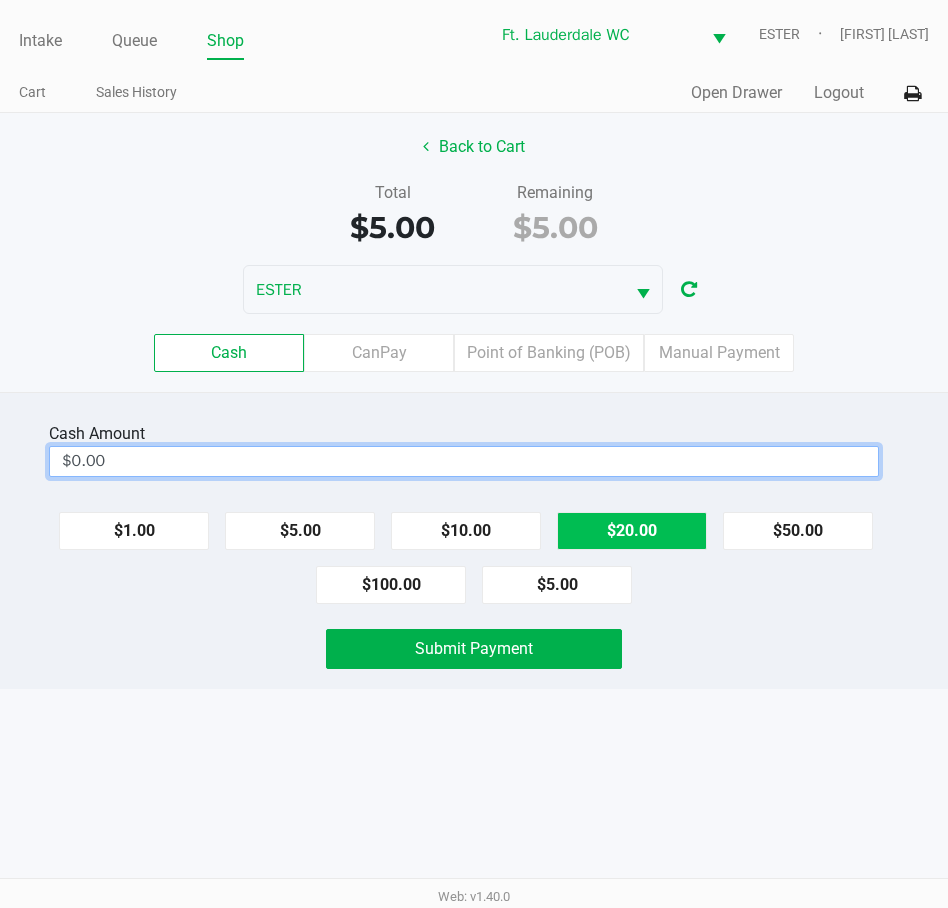click on "$20.00" 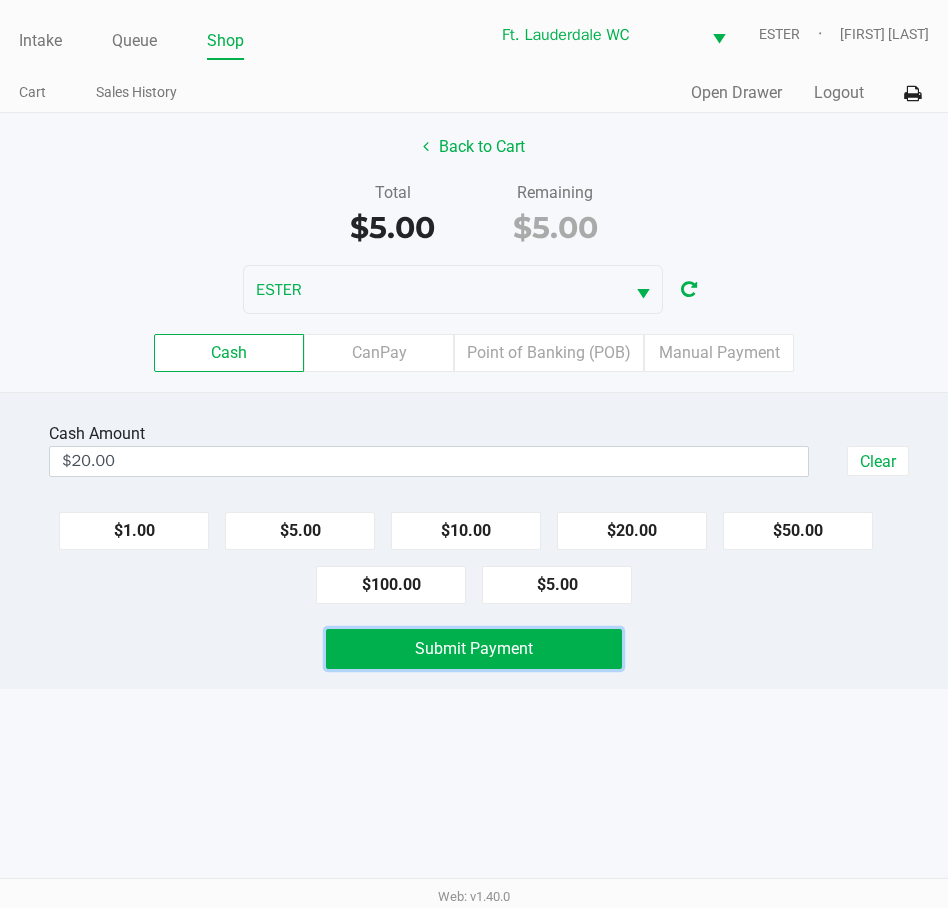 click on "Submit Payment" 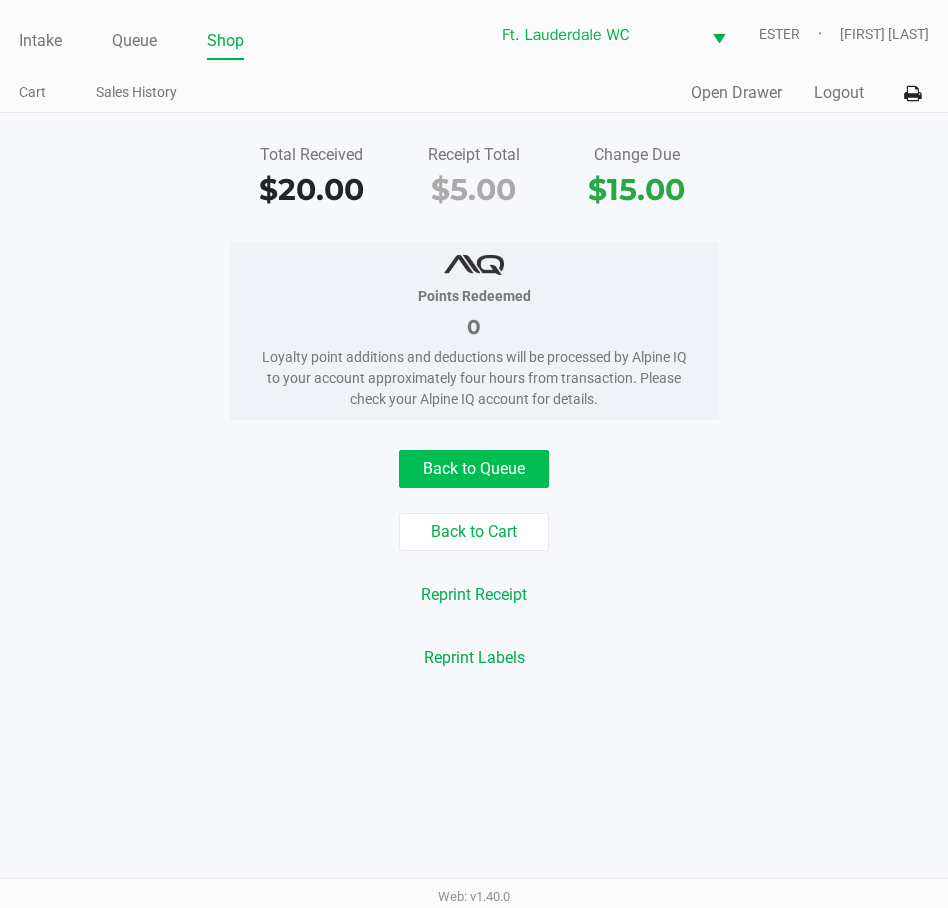 click on "Back to Queue" 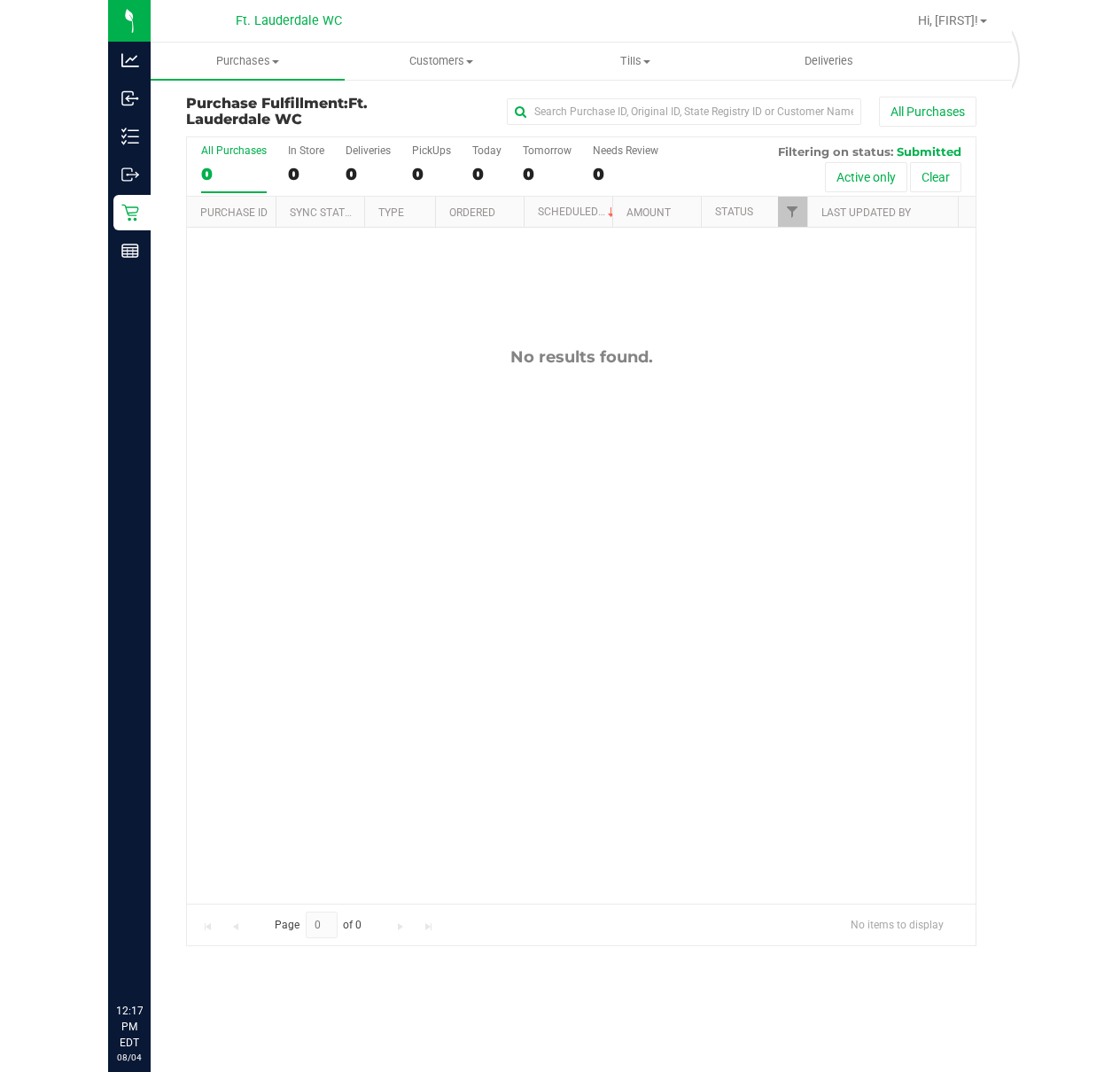 scroll, scrollTop: 0, scrollLeft: 0, axis: both 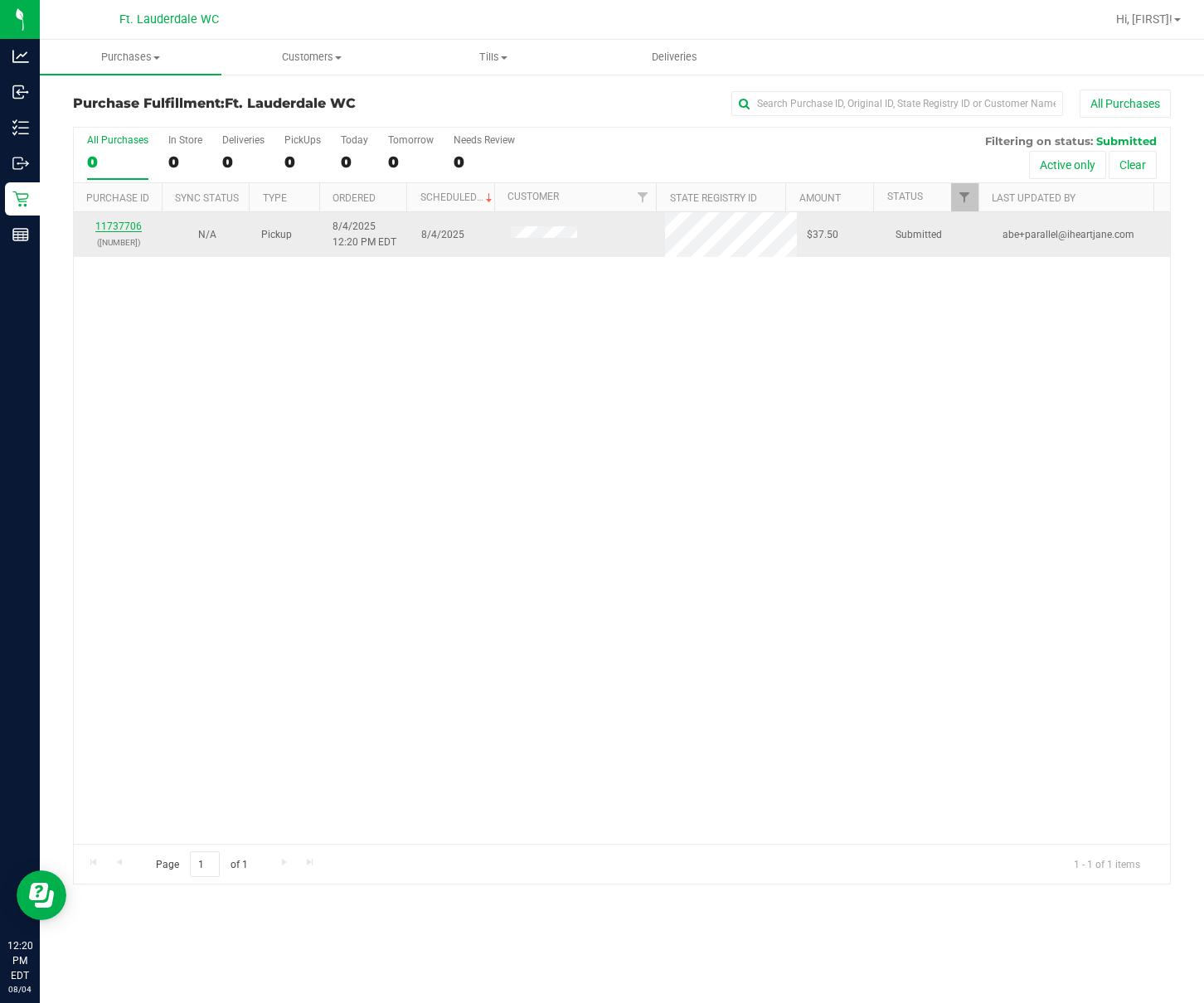 click on "11737706" at bounding box center [119, 226] 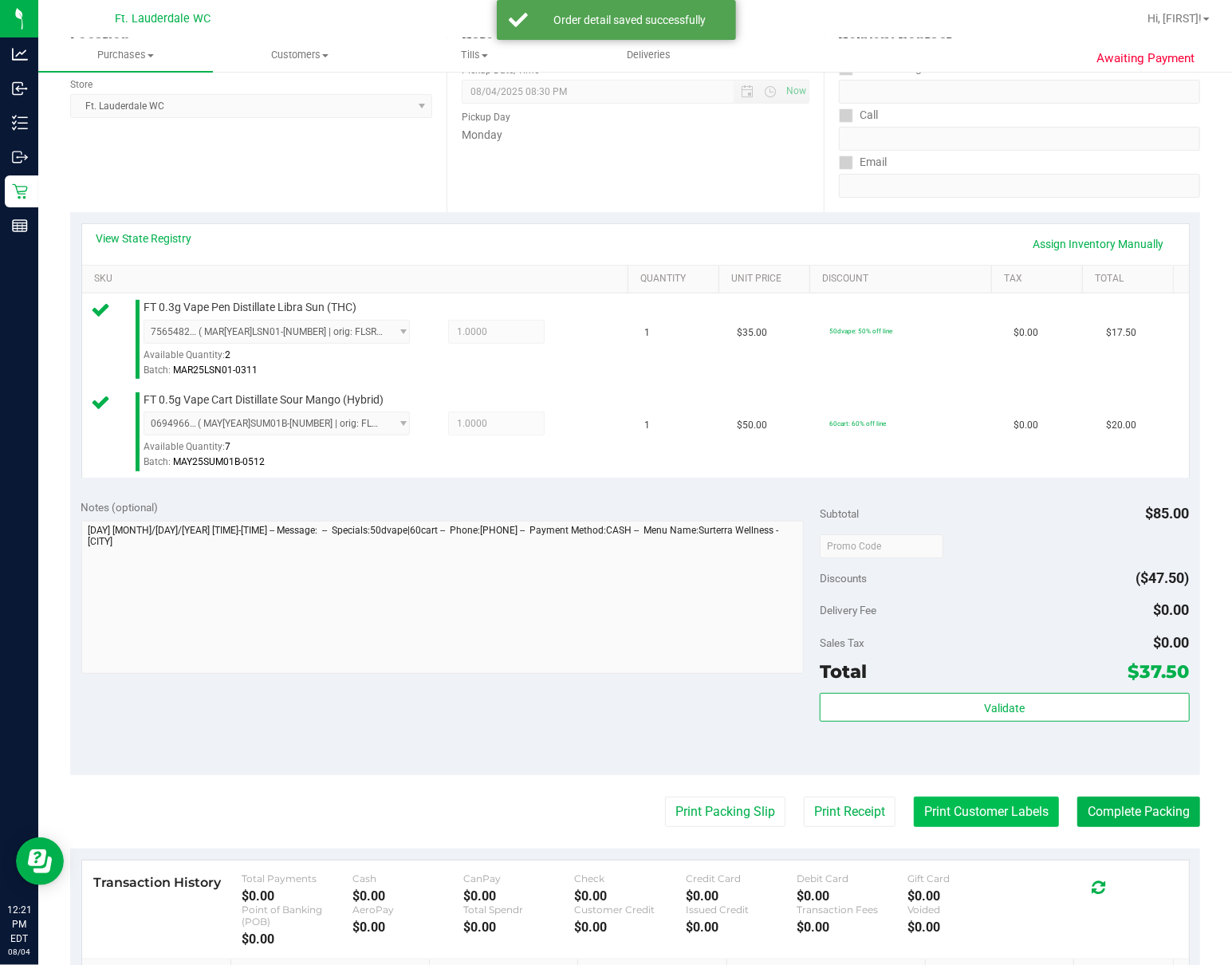 scroll, scrollTop: 425, scrollLeft: 0, axis: vertical 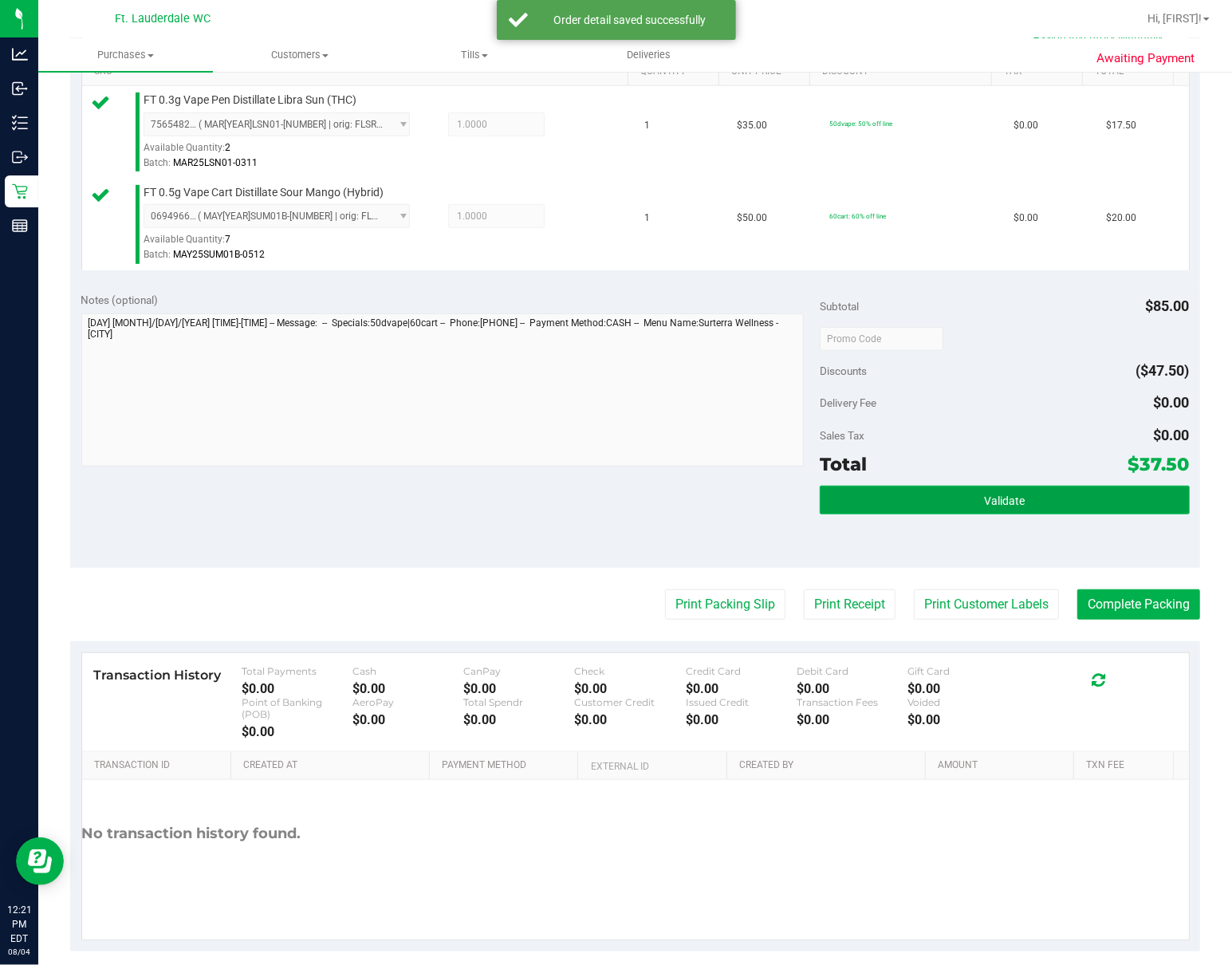 click on "Validate" at bounding box center (1004, 501) 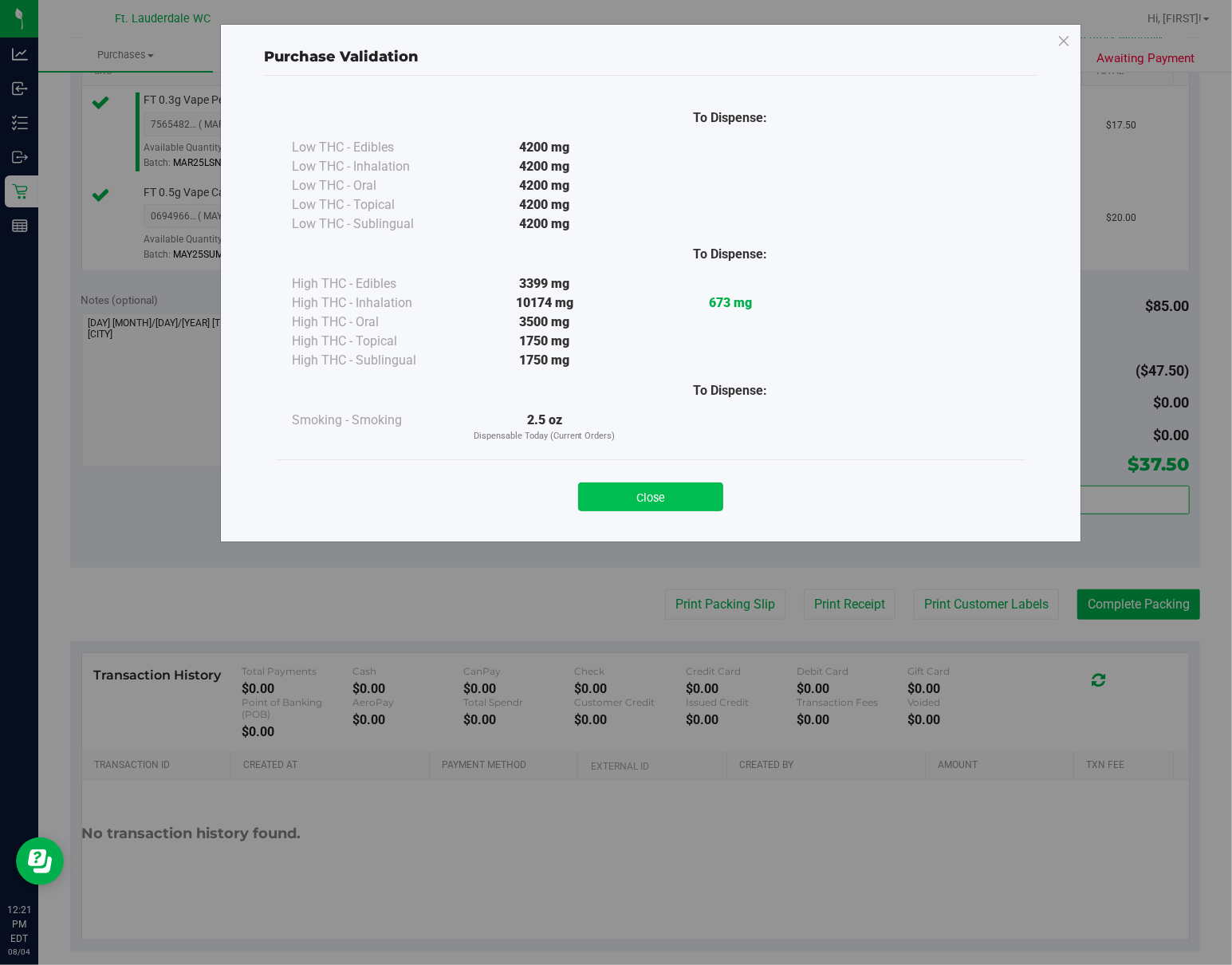 click on "Close" at bounding box center [651, 497] 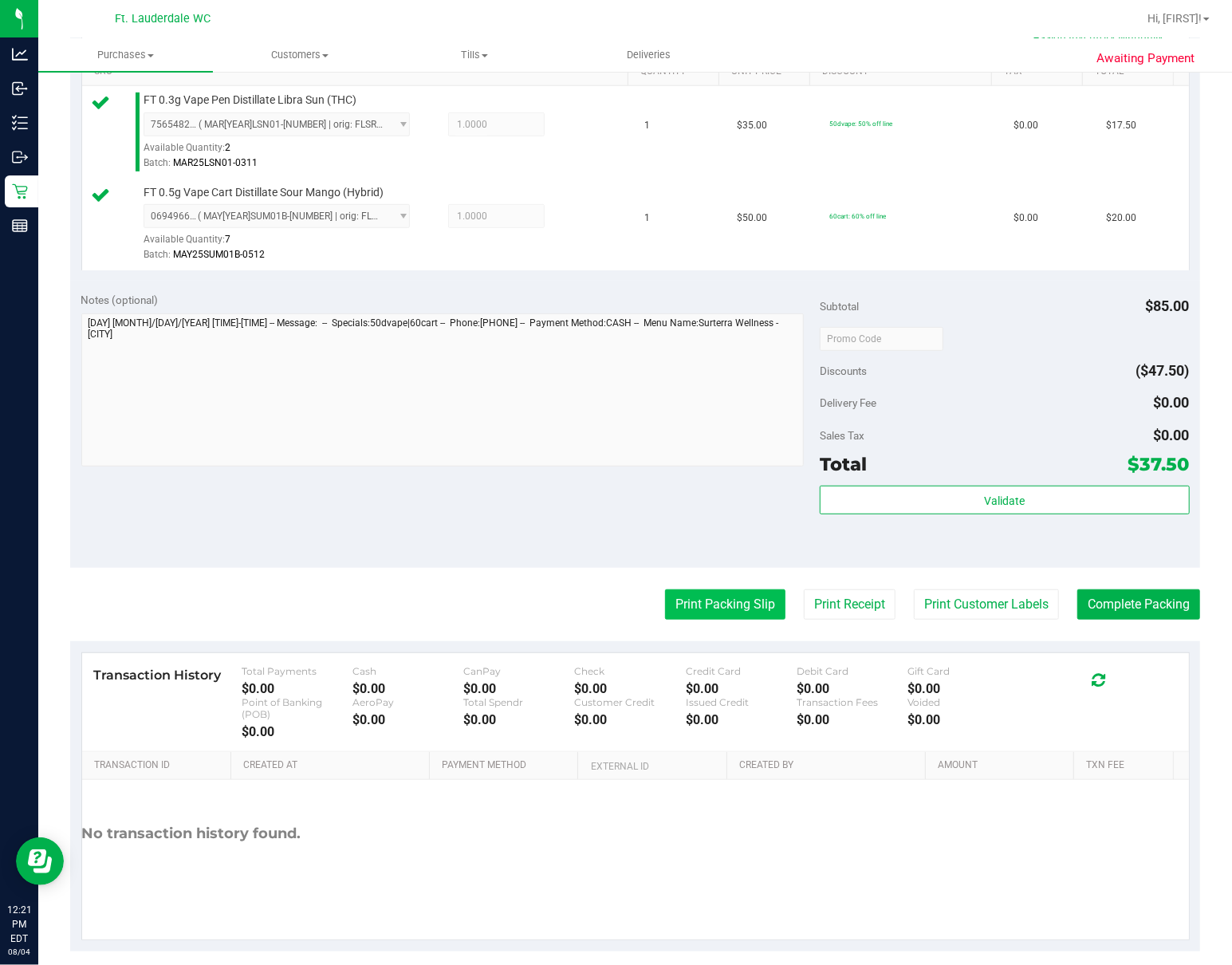 click on "Print Packing Slip" at bounding box center (725, 605) 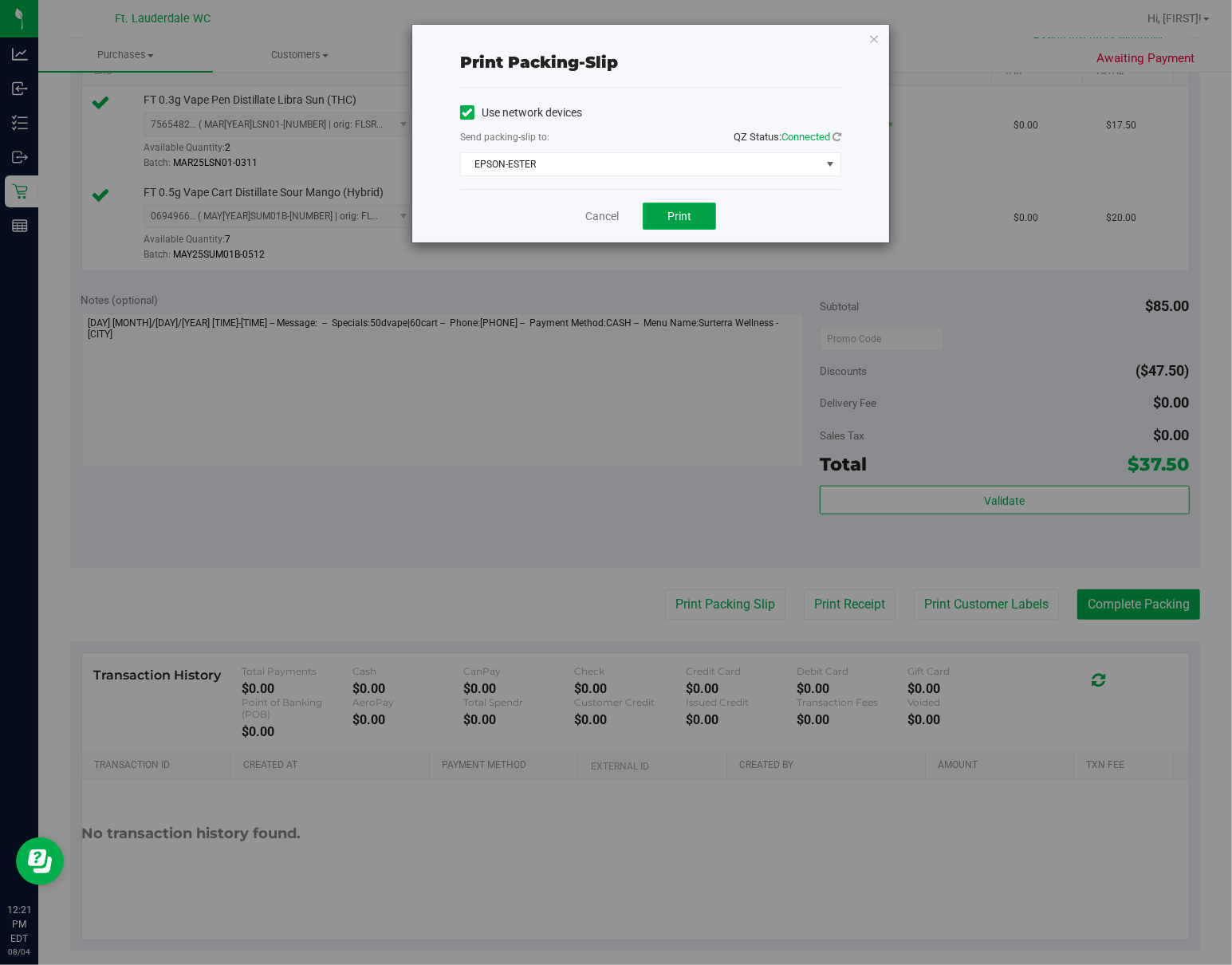 click on "Print" at bounding box center (679, 216) 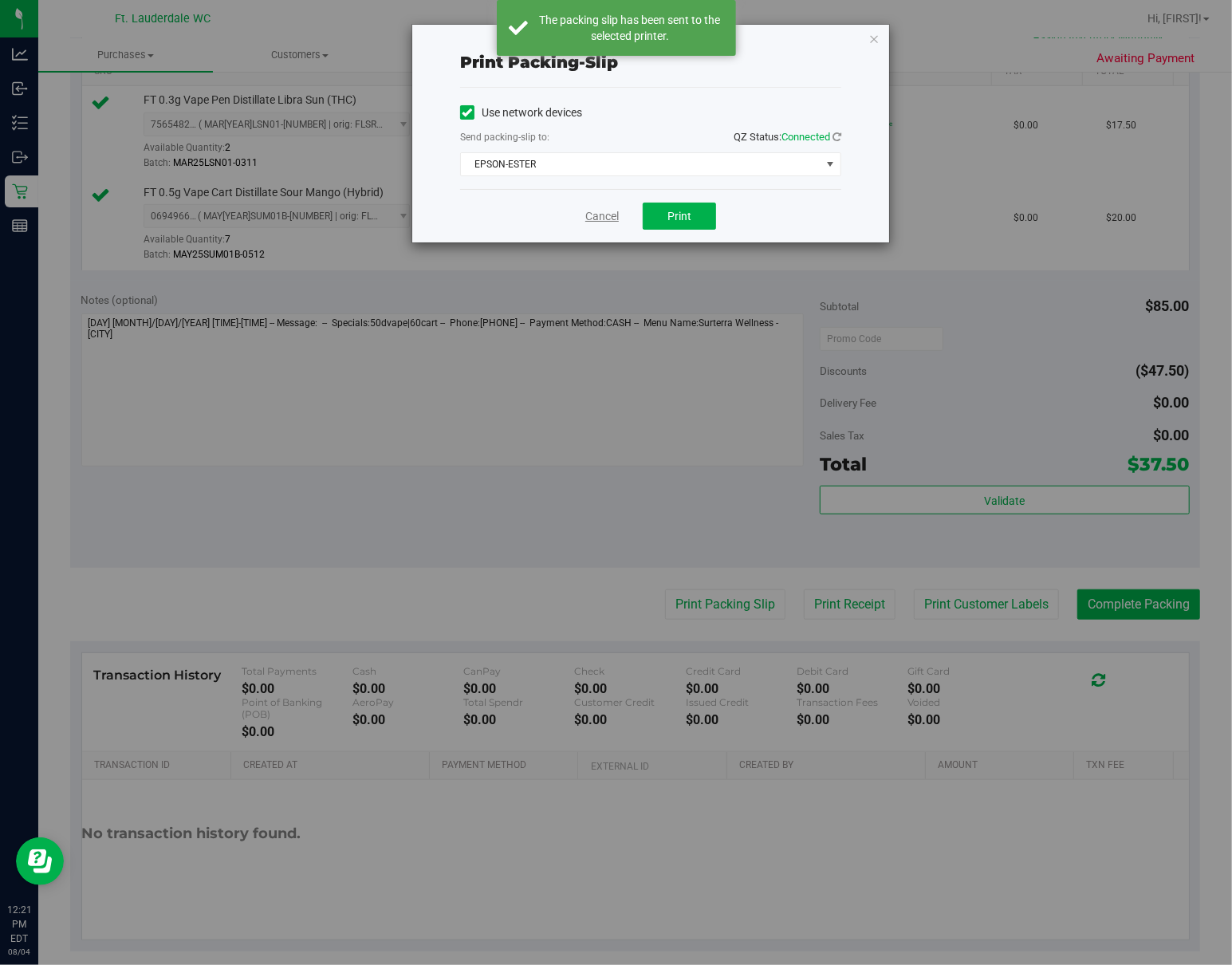 click on "Cancel" at bounding box center (602, 216) 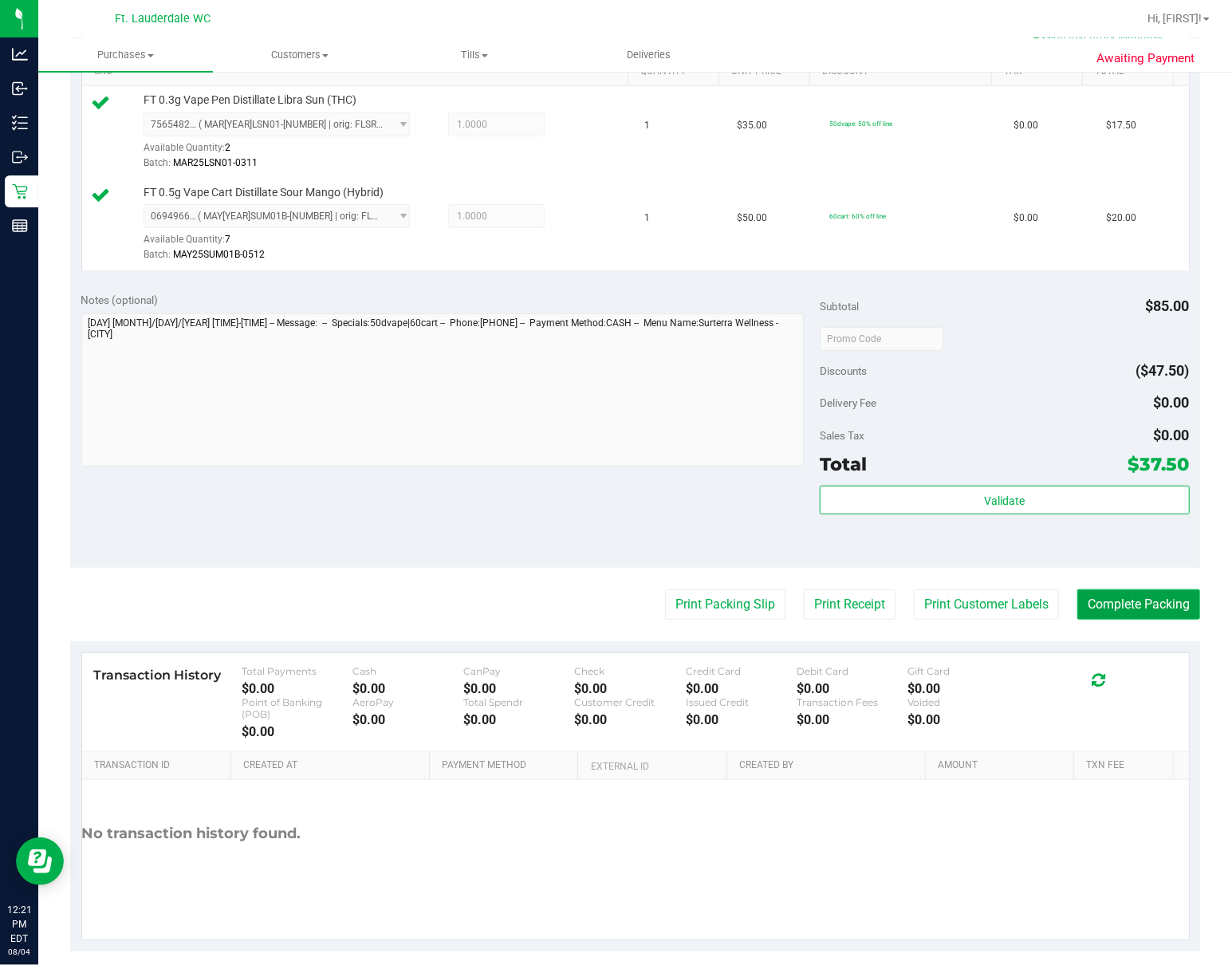 click on "Complete Packing" at bounding box center (1139, 605) 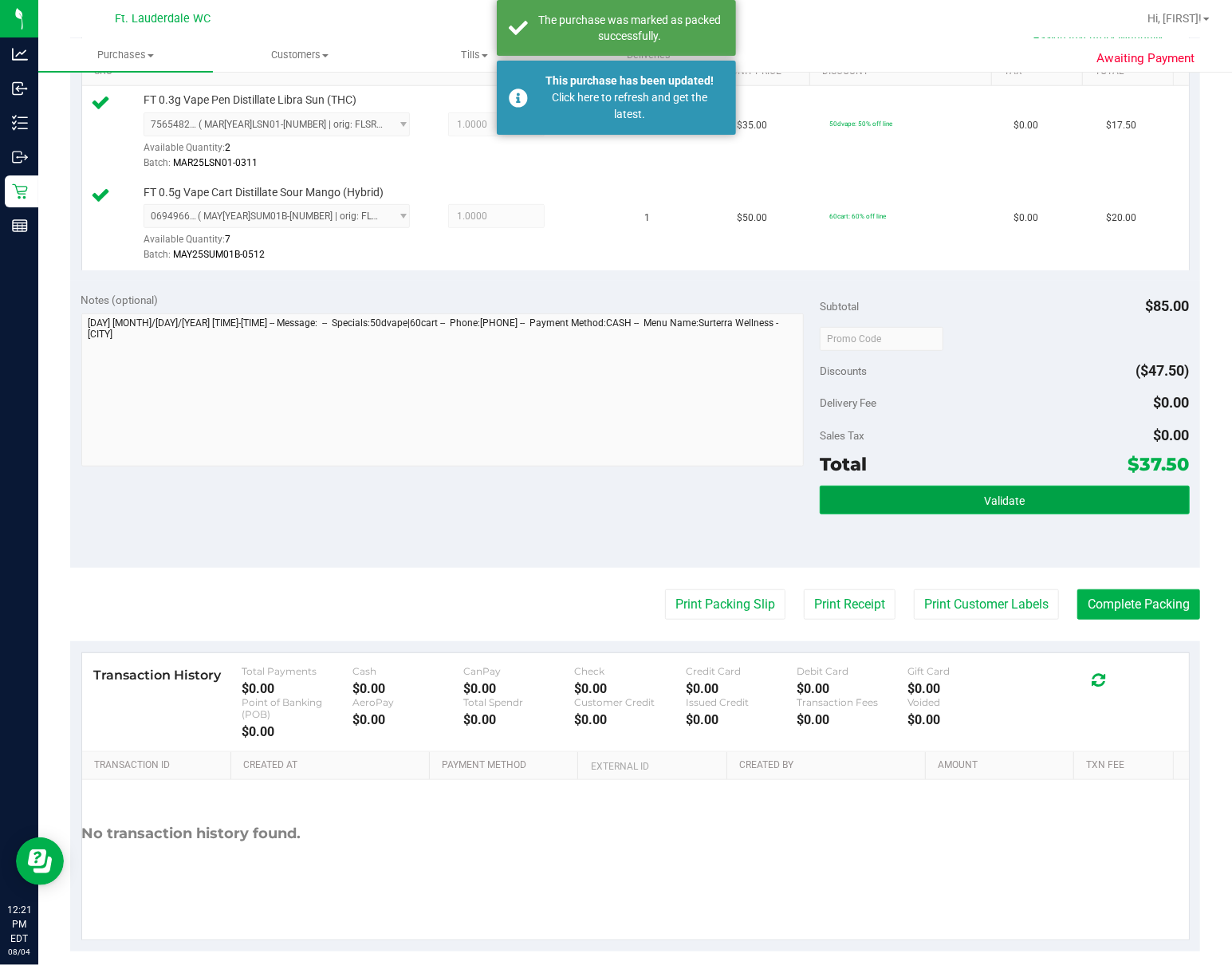 click on "Validate" at bounding box center [1004, 500] 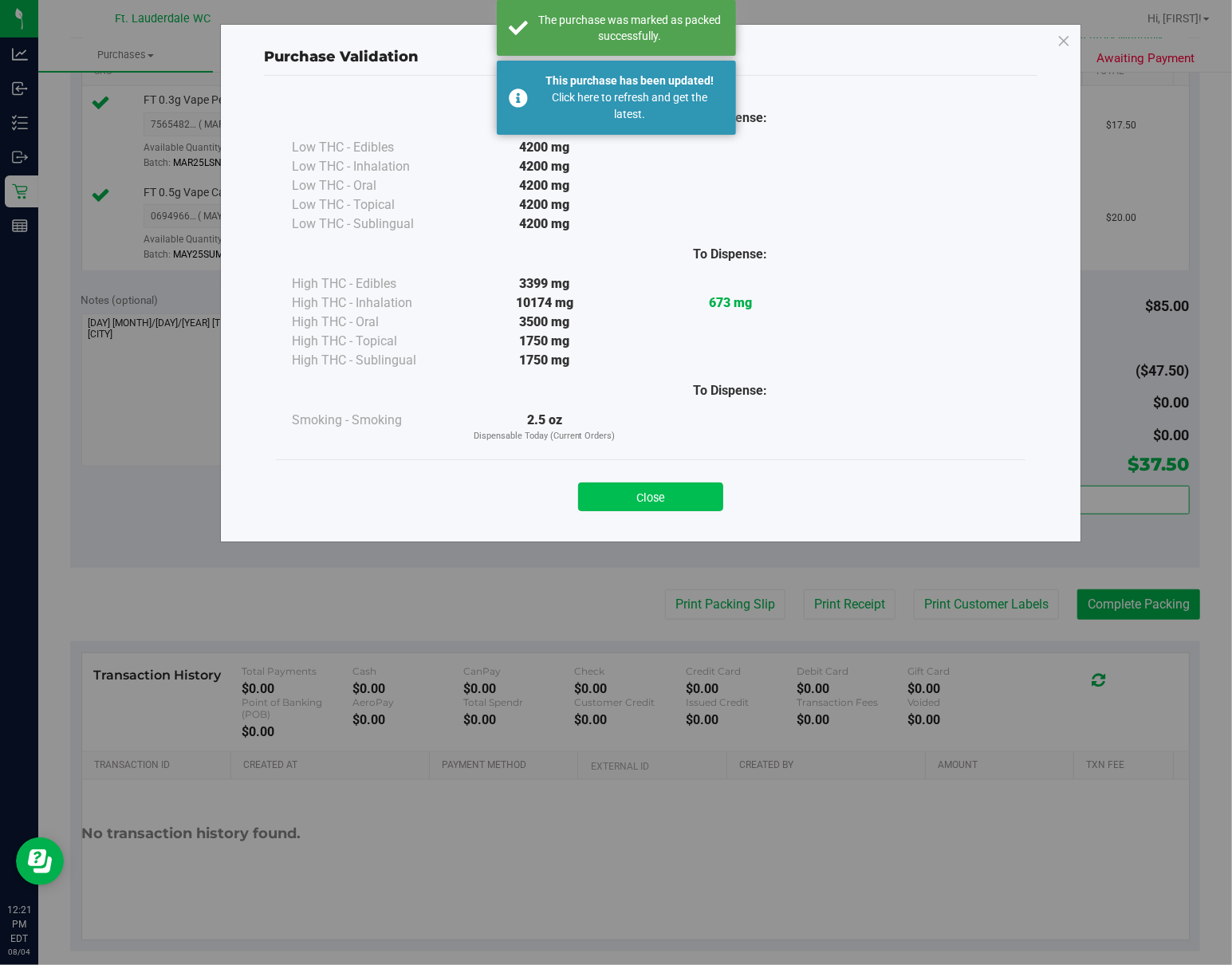 click on "Close" at bounding box center (651, 497) 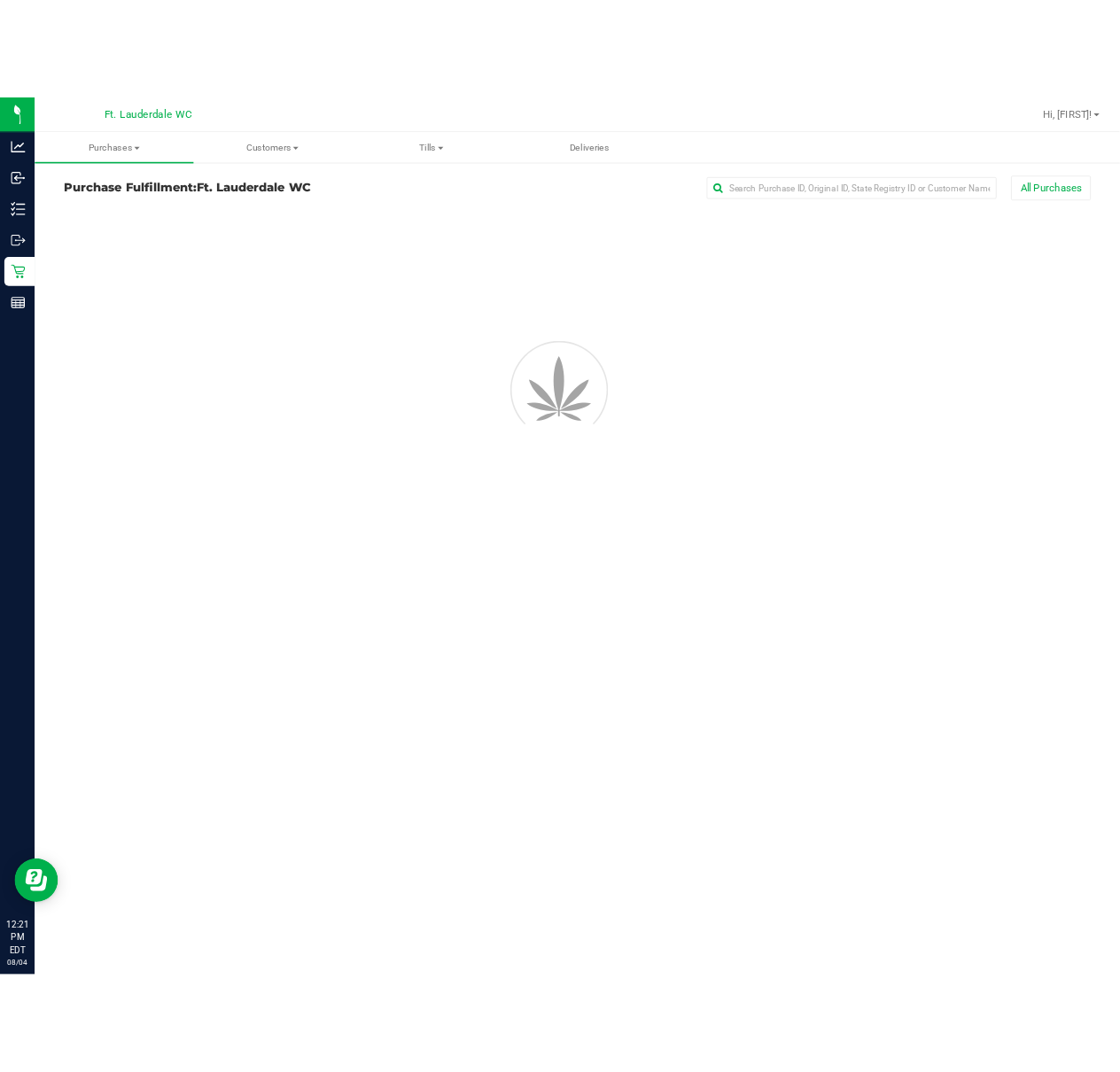 scroll, scrollTop: 0, scrollLeft: 0, axis: both 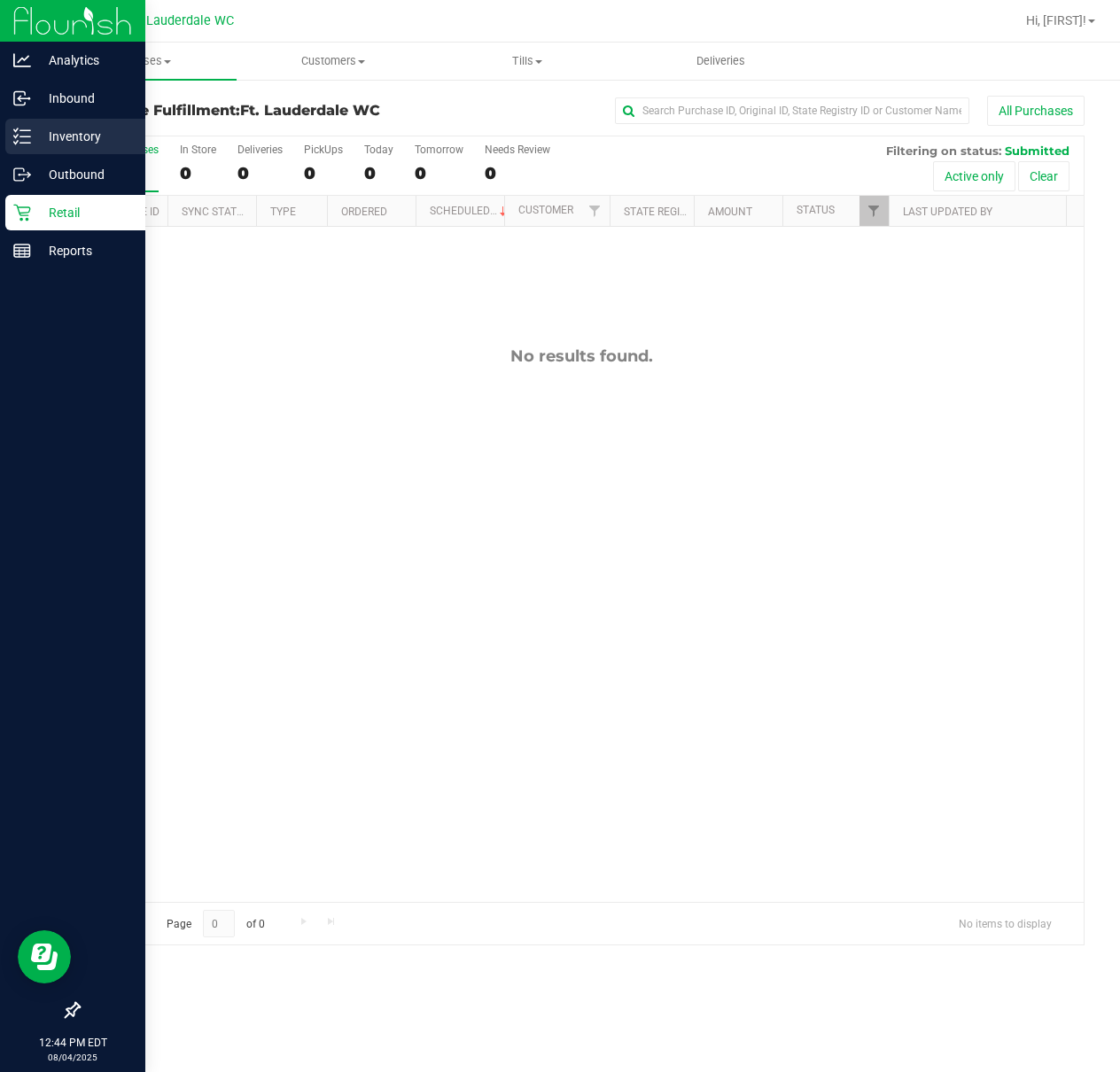 click 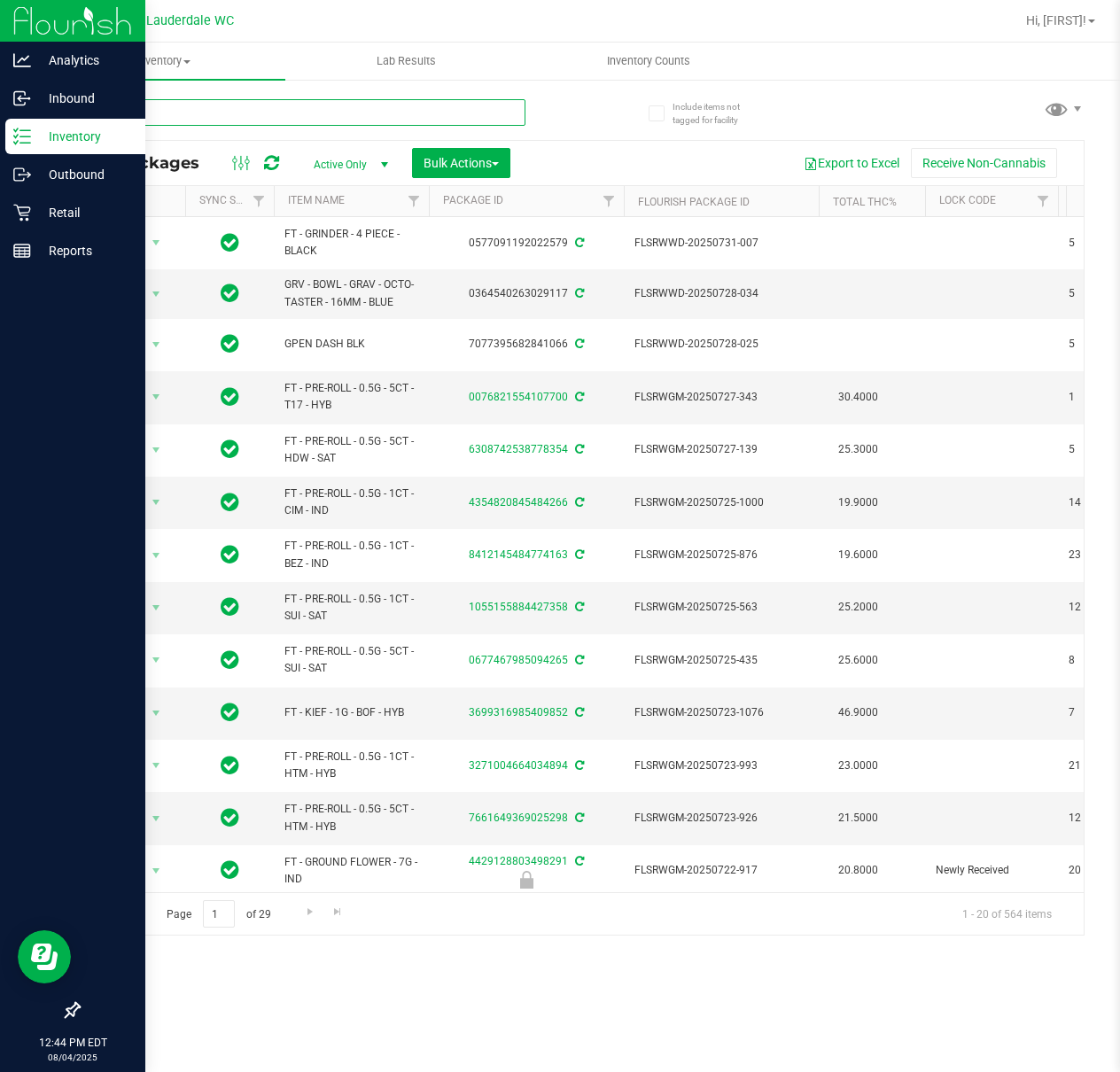 click at bounding box center [301, 113] 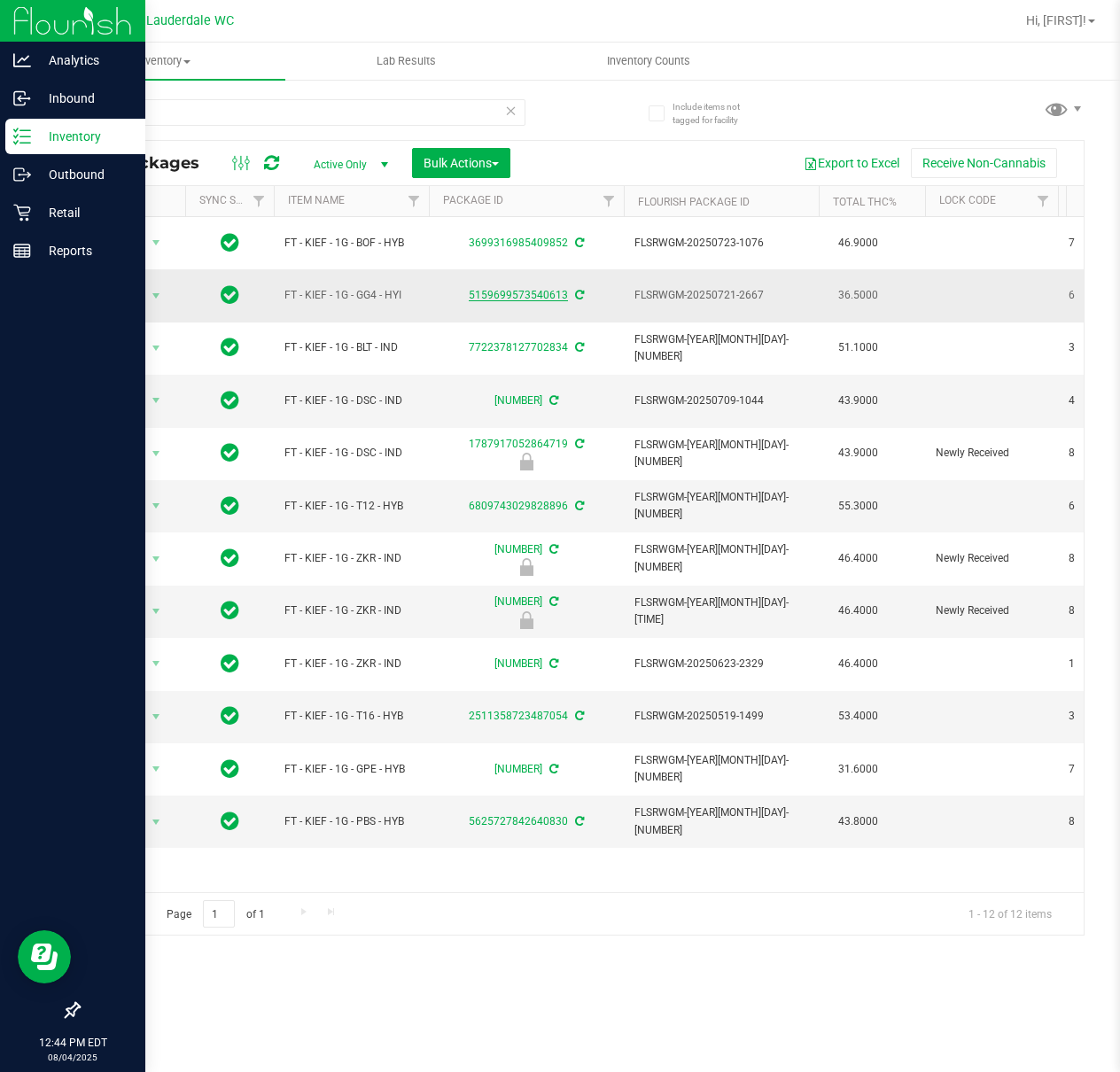 click on "5159699573540613" at bounding box center [518, 295] 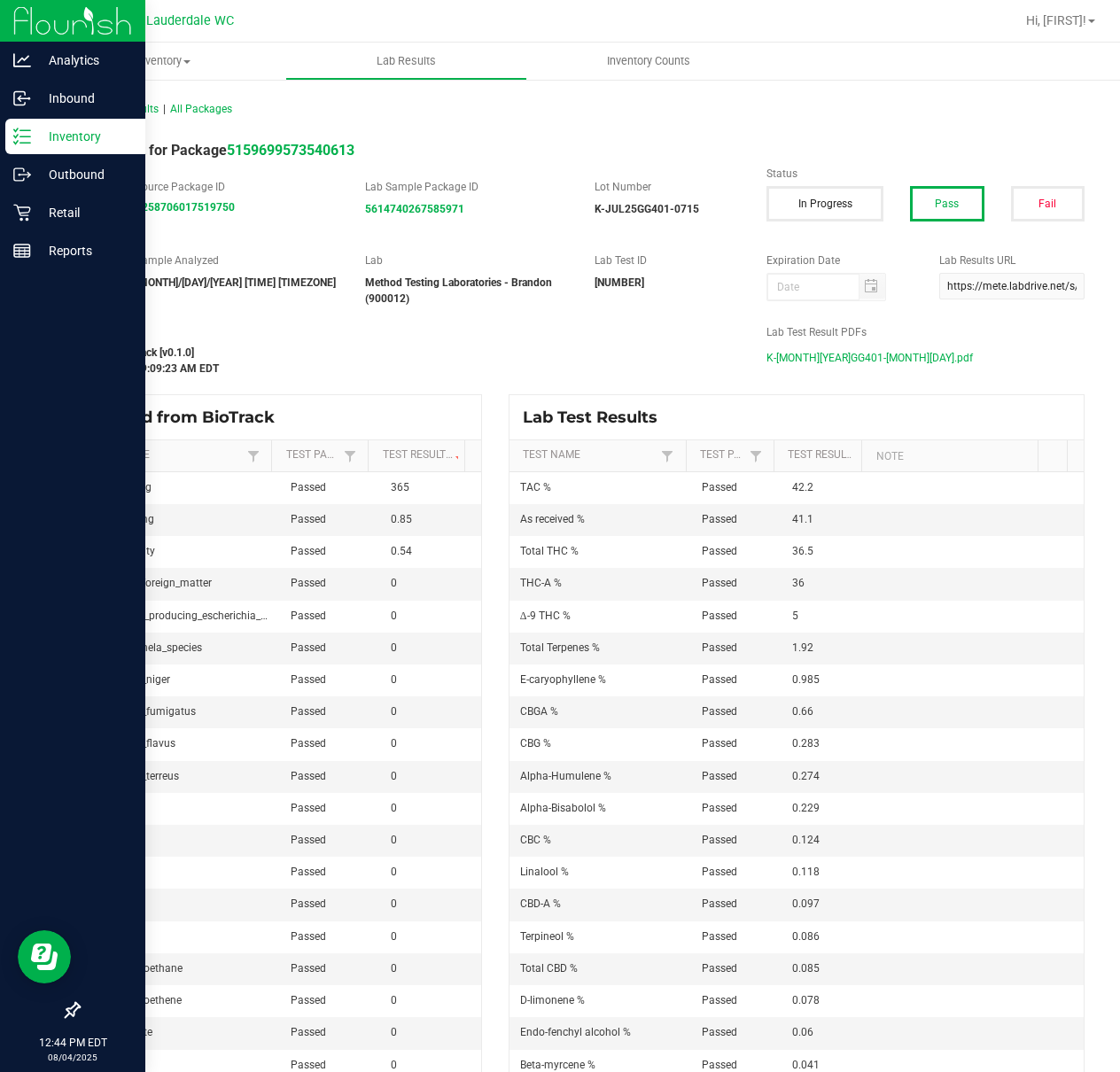 click on "K-[MONTH][YEAR]GG401-[MONTH][DAY].pdf" at bounding box center [869, 358] 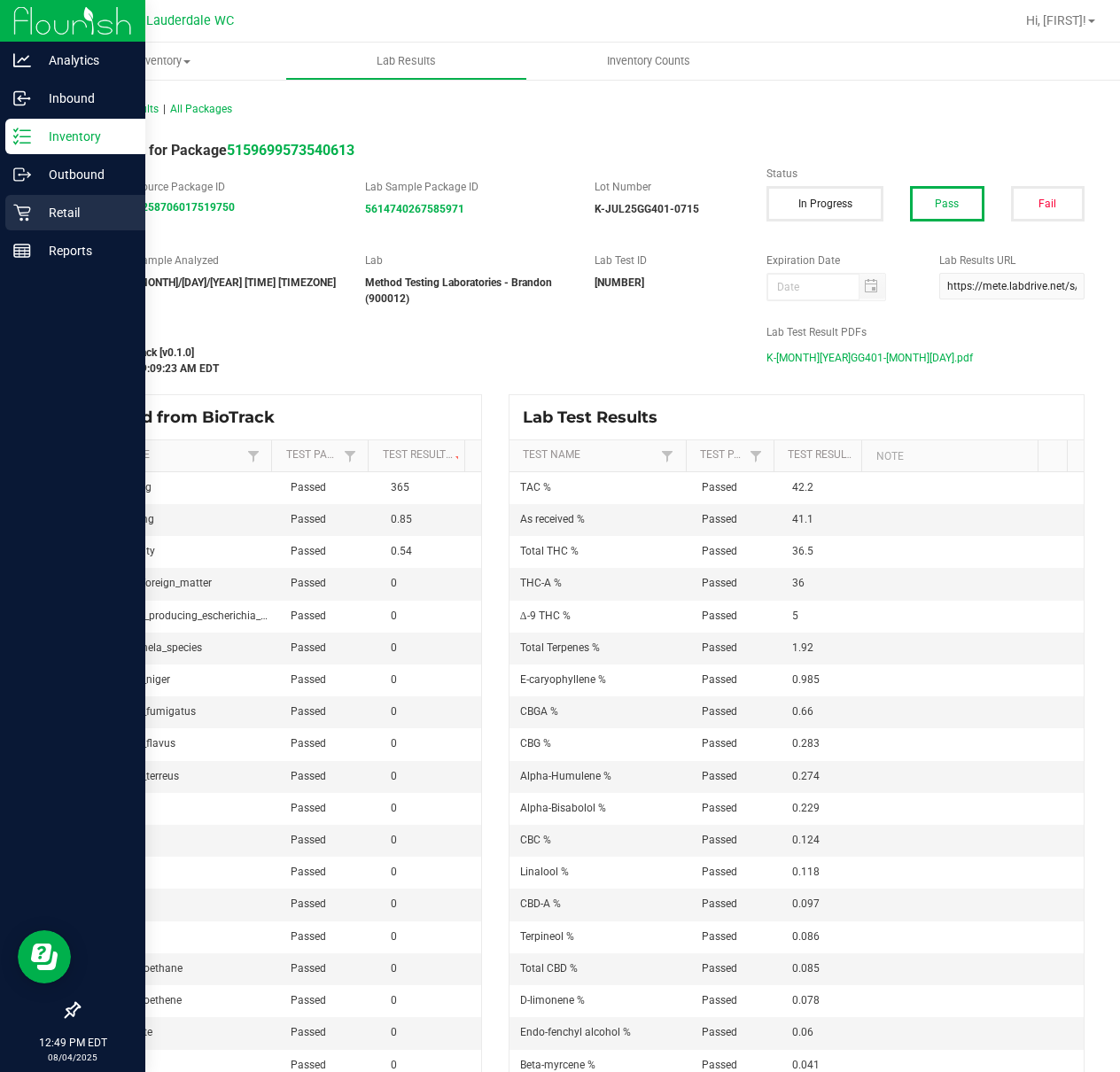 click on "Retail" at bounding box center (75, 213) 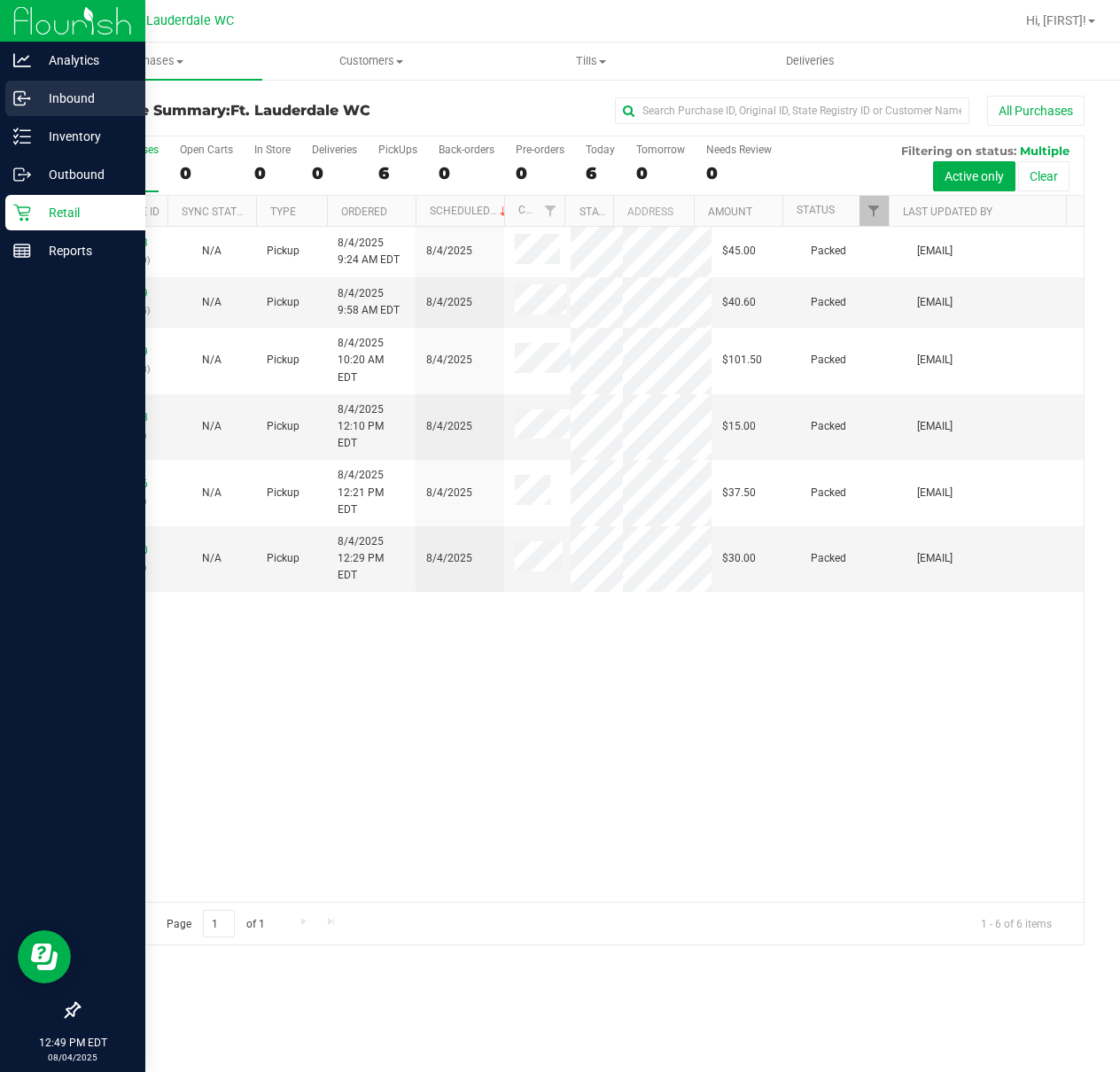 click on "Inbound" at bounding box center (75, 98) 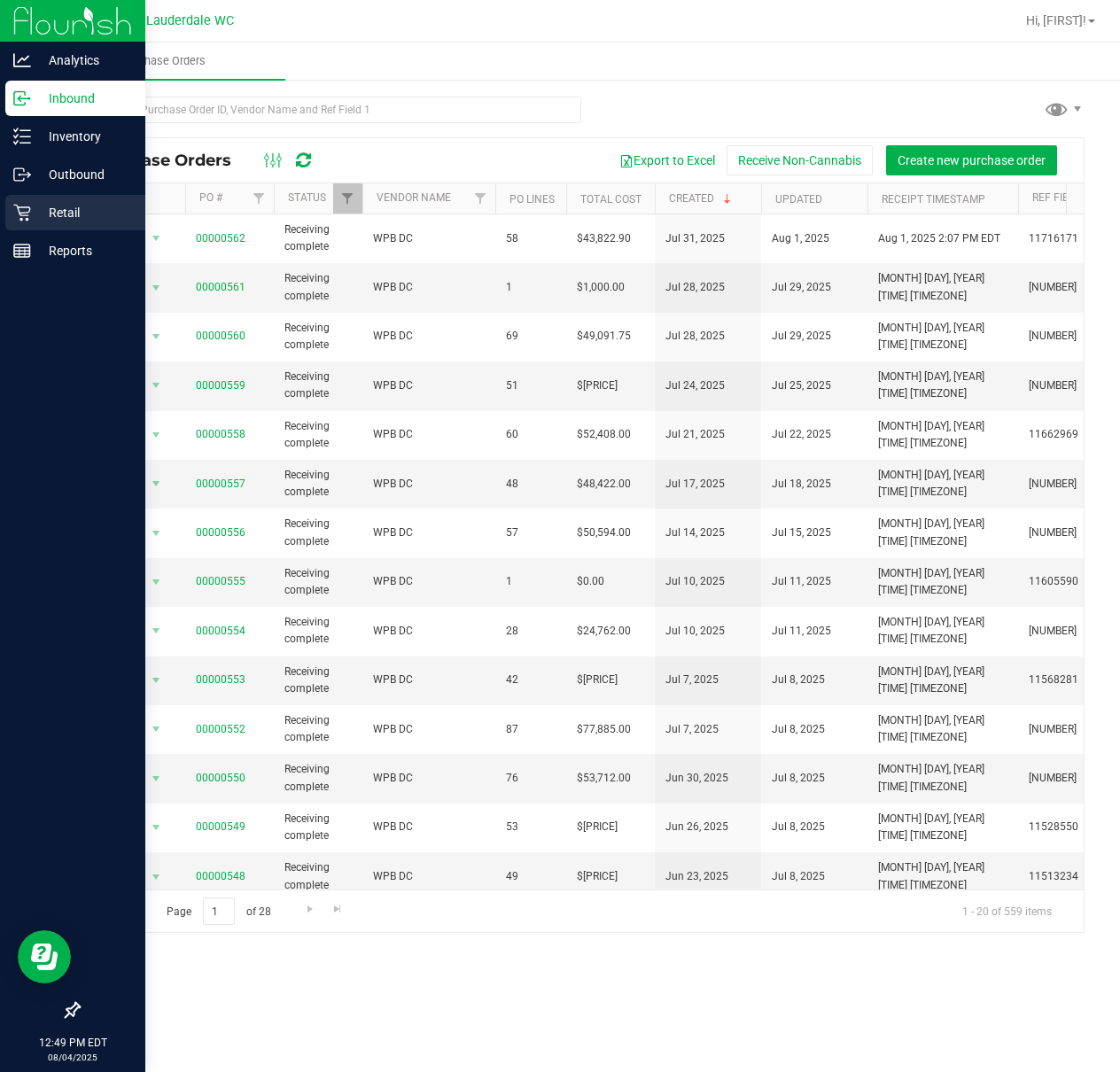 click on "Retail" at bounding box center (75, 213) 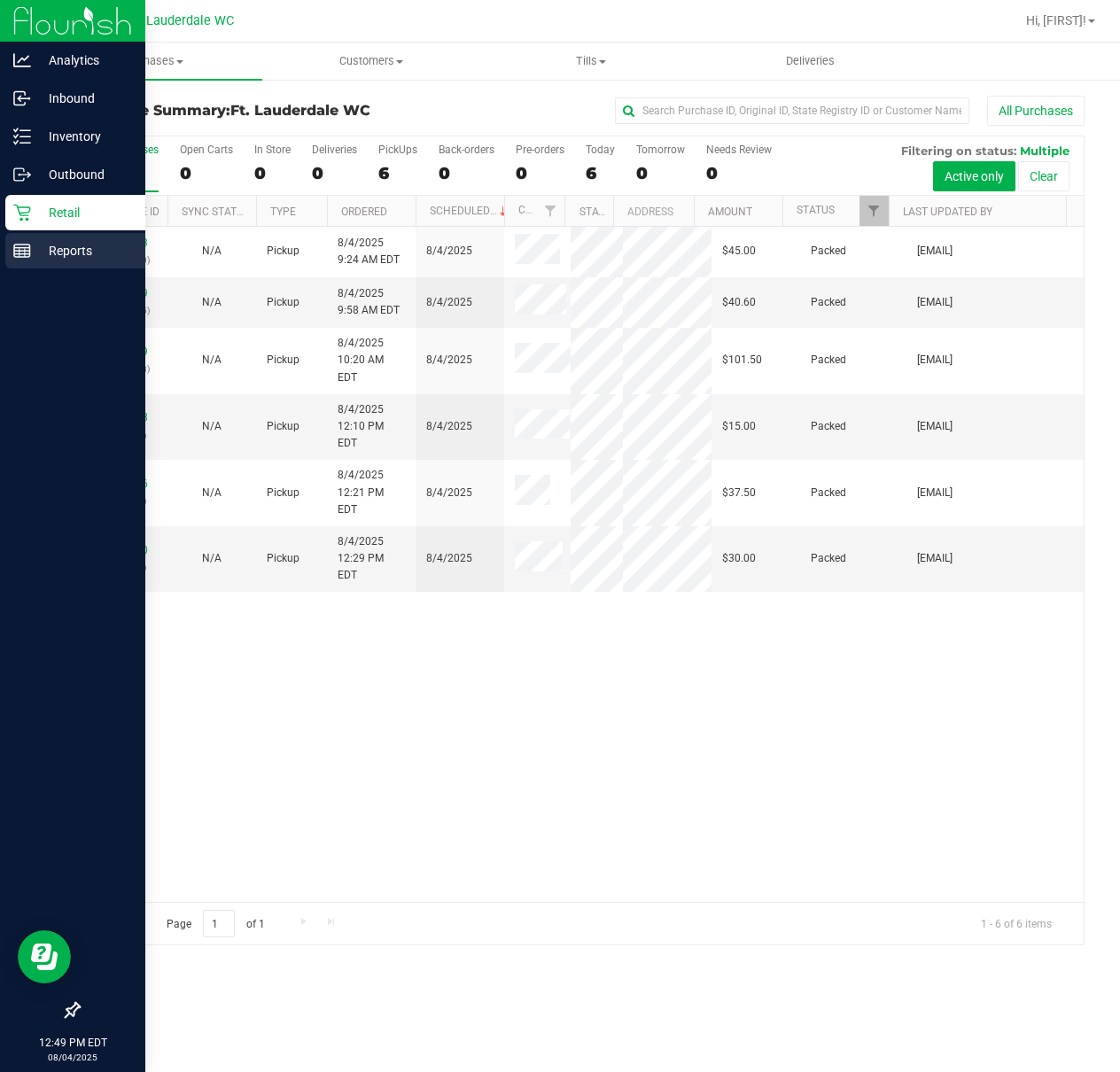 click on "Reports" at bounding box center [84, 251] 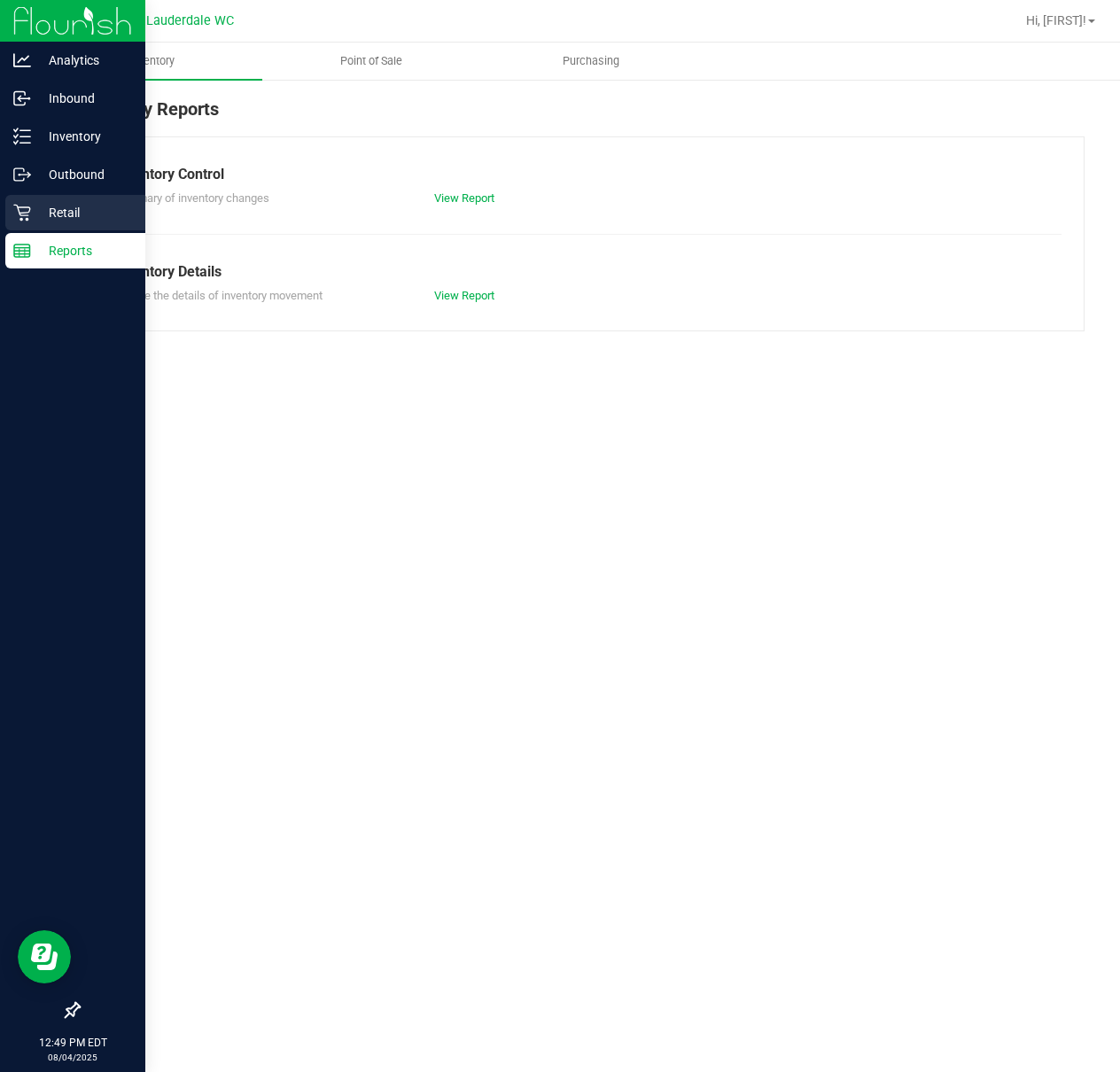 click on "Retail" at bounding box center [75, 213] 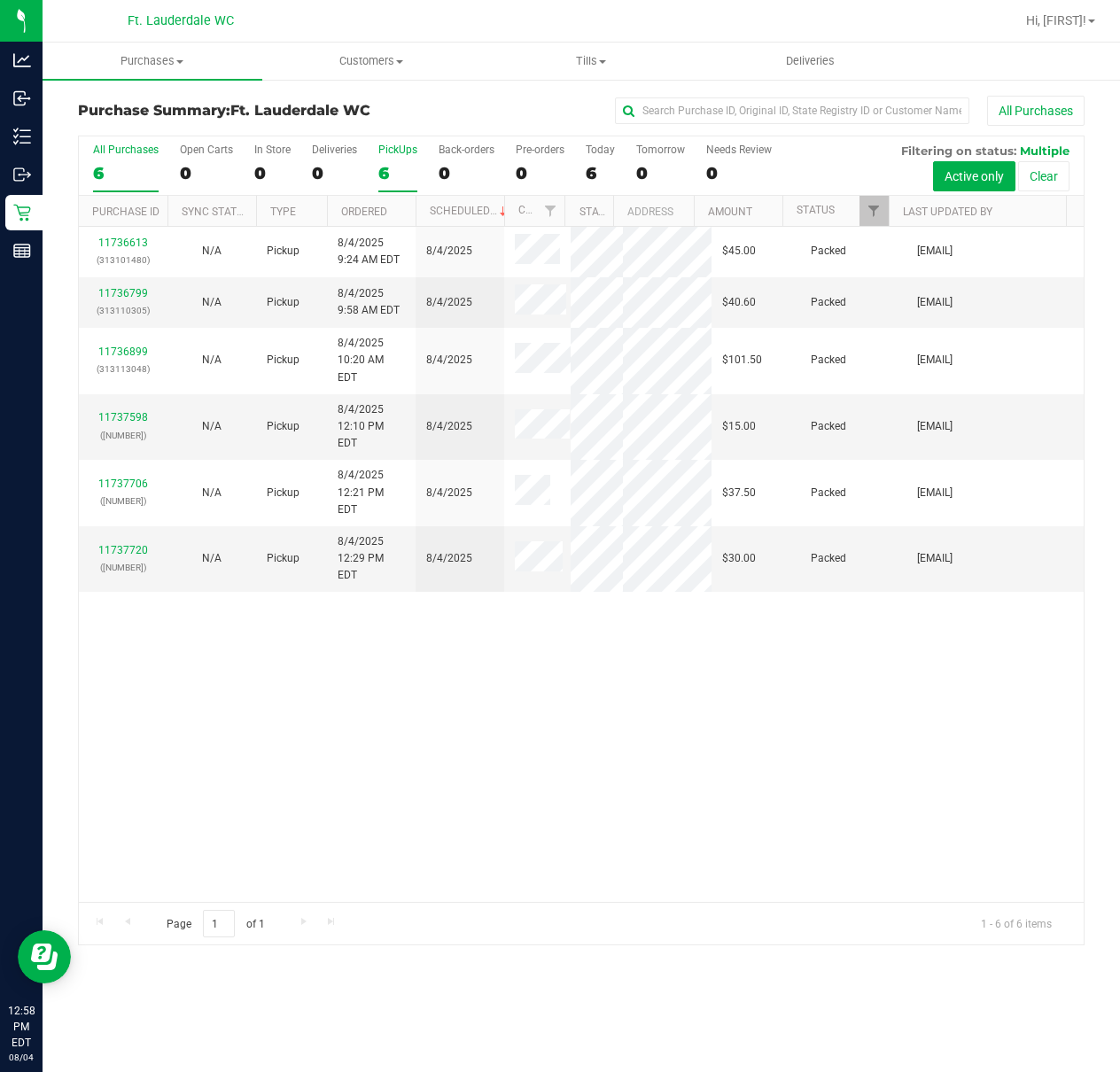 click on "6" at bounding box center [398, 173] 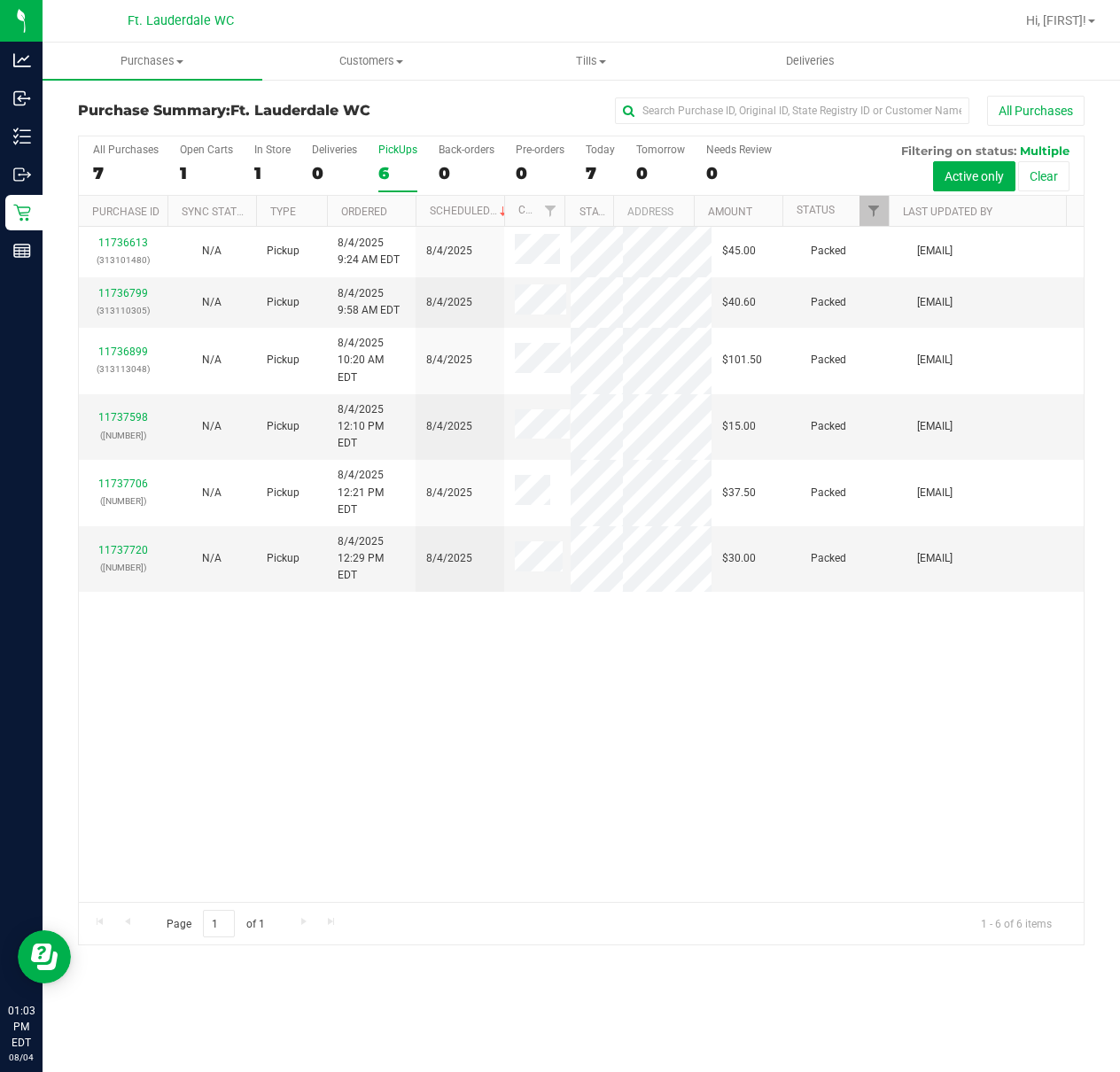 click on "Ft. Lauderdale WC Hi, [FIRST]! -- Purchases -- Summary of purchases -- Fulfillment -- All purchases -- Customers -- All customers -- Add a new customer" at bounding box center (581, 536) 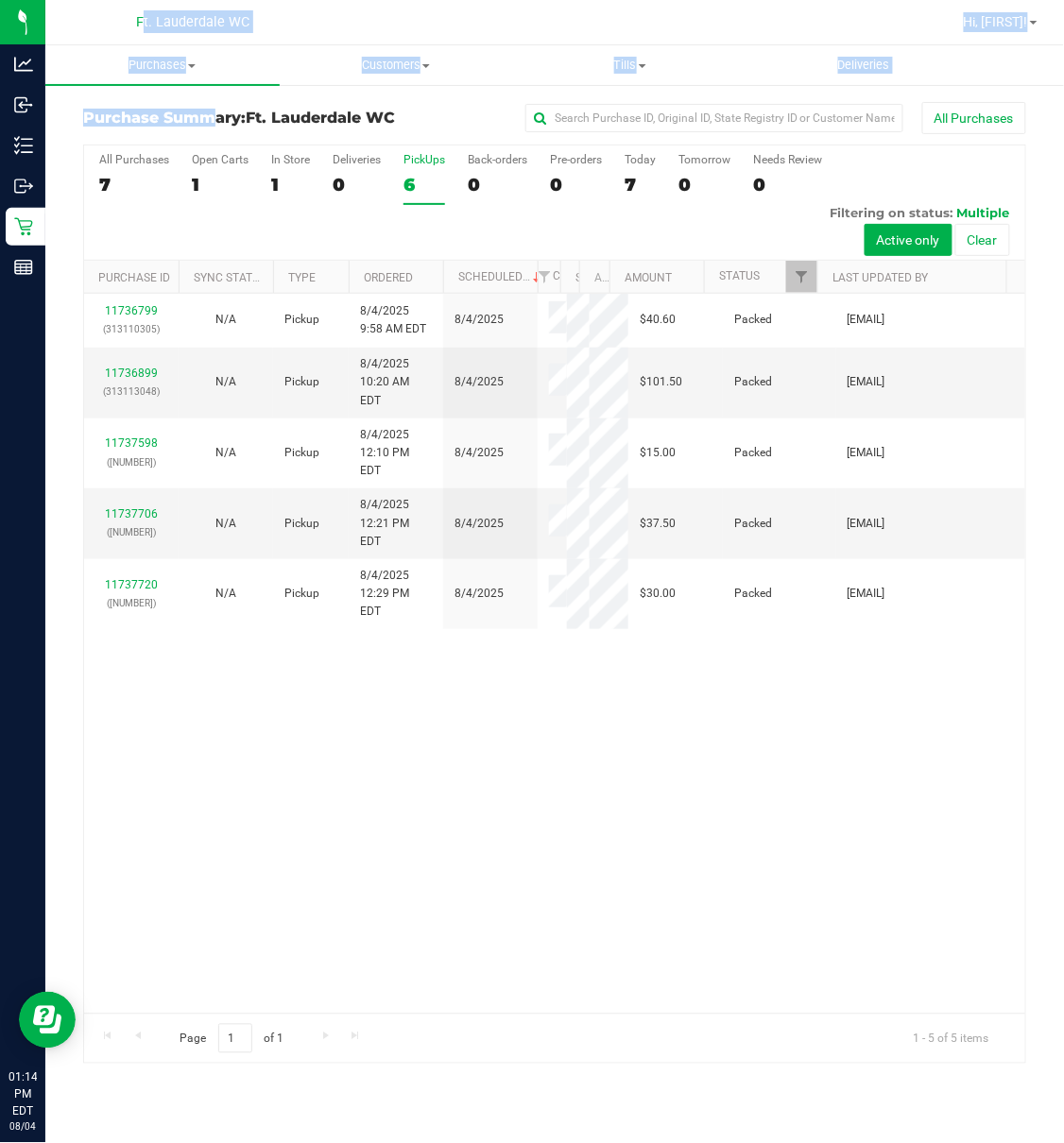 click on "6" at bounding box center [424, 184] 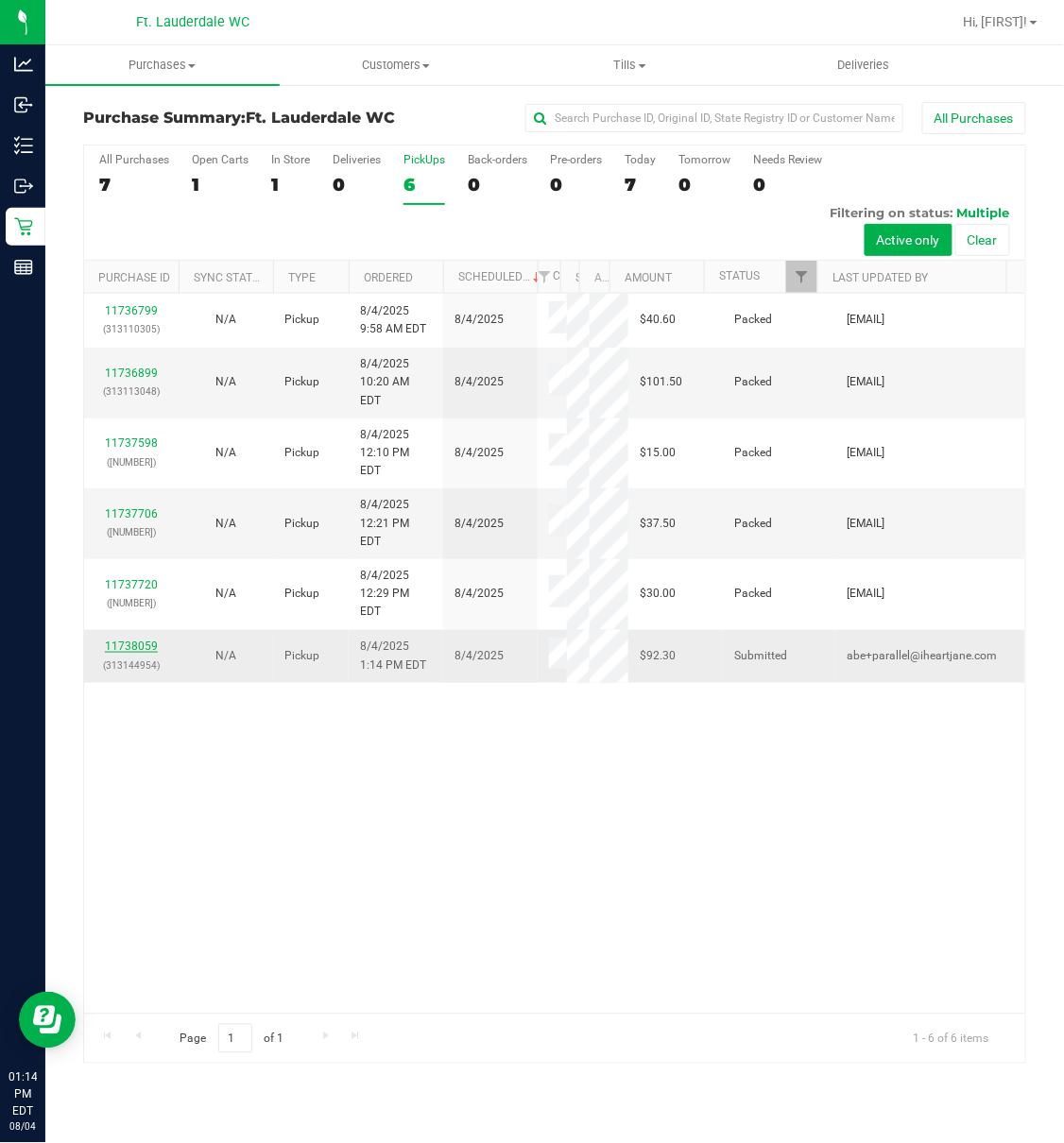 click on "11738059" at bounding box center (131, 646) 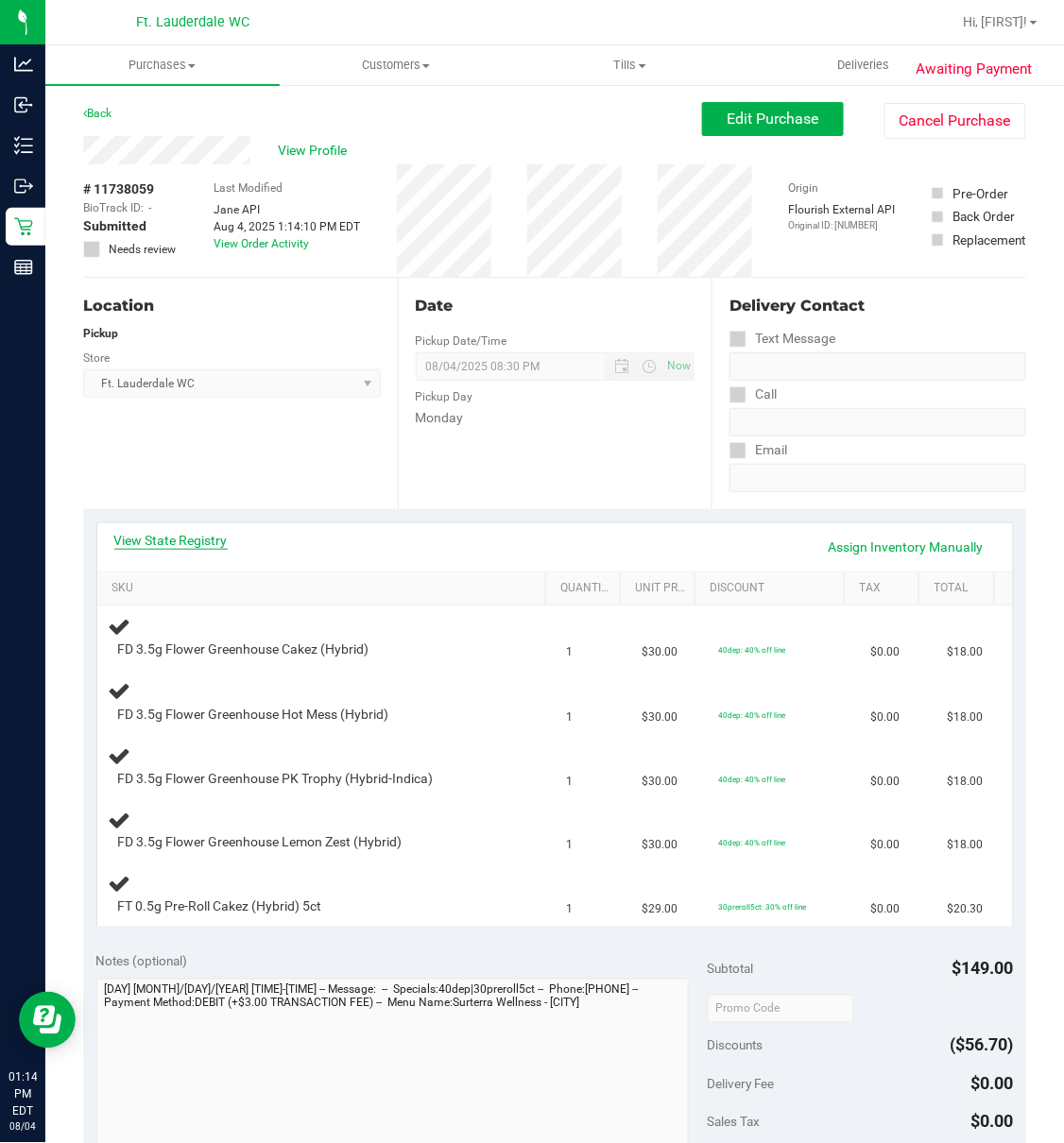 click on "View State Registry" at bounding box center [171, 540] 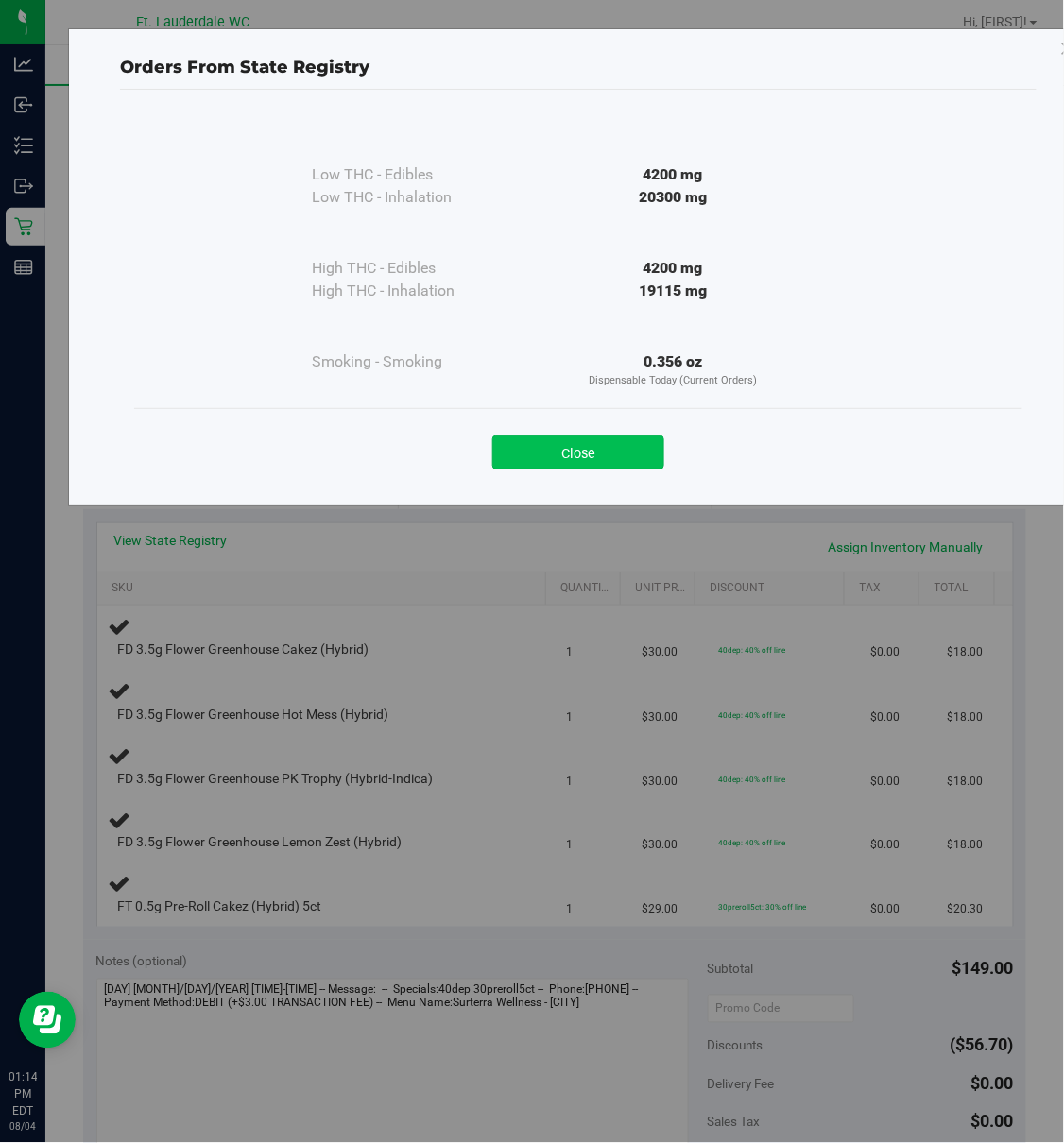 click on "Close" at bounding box center (578, 452) 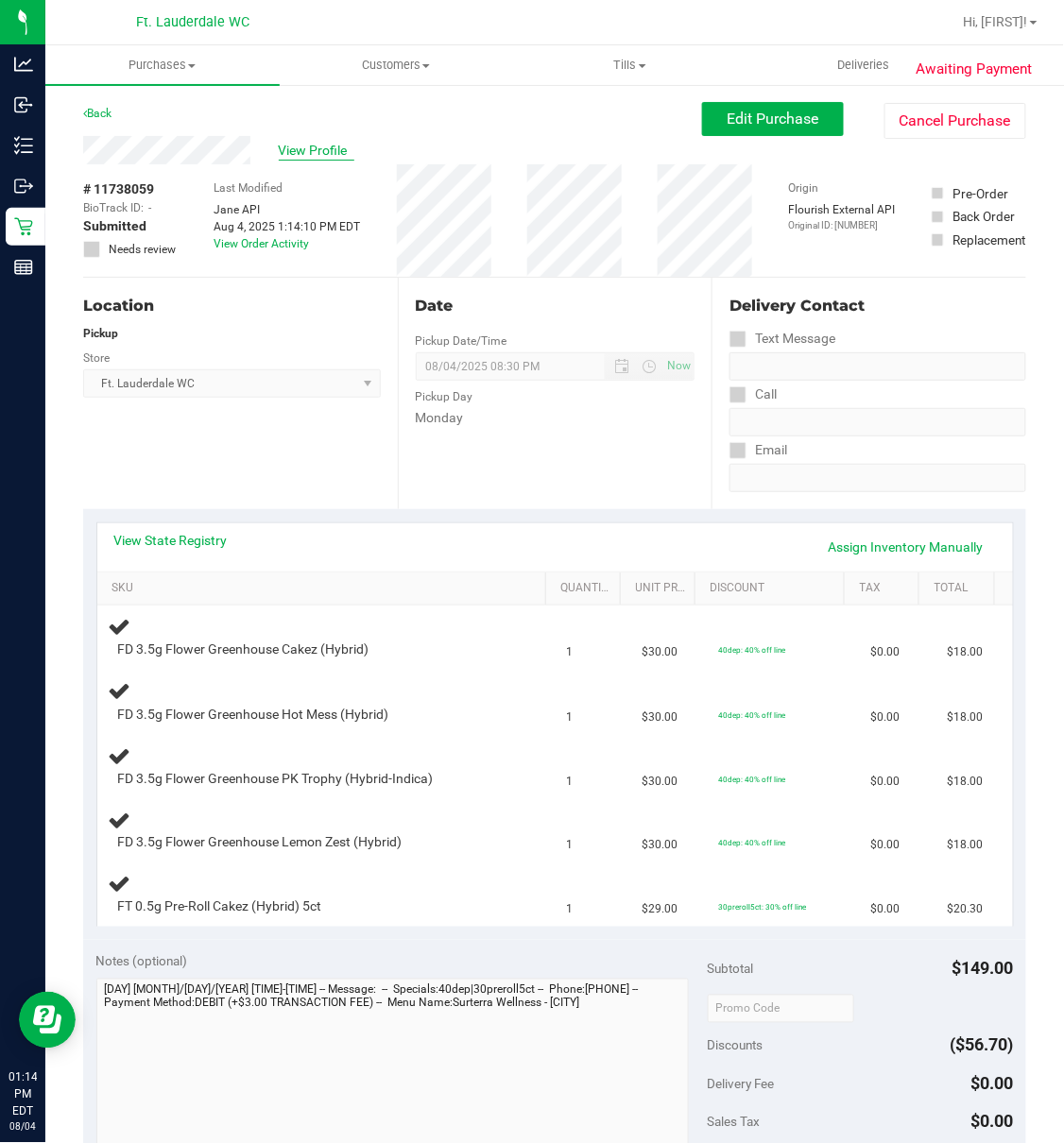 click on "View Profile" at bounding box center (317, 150) 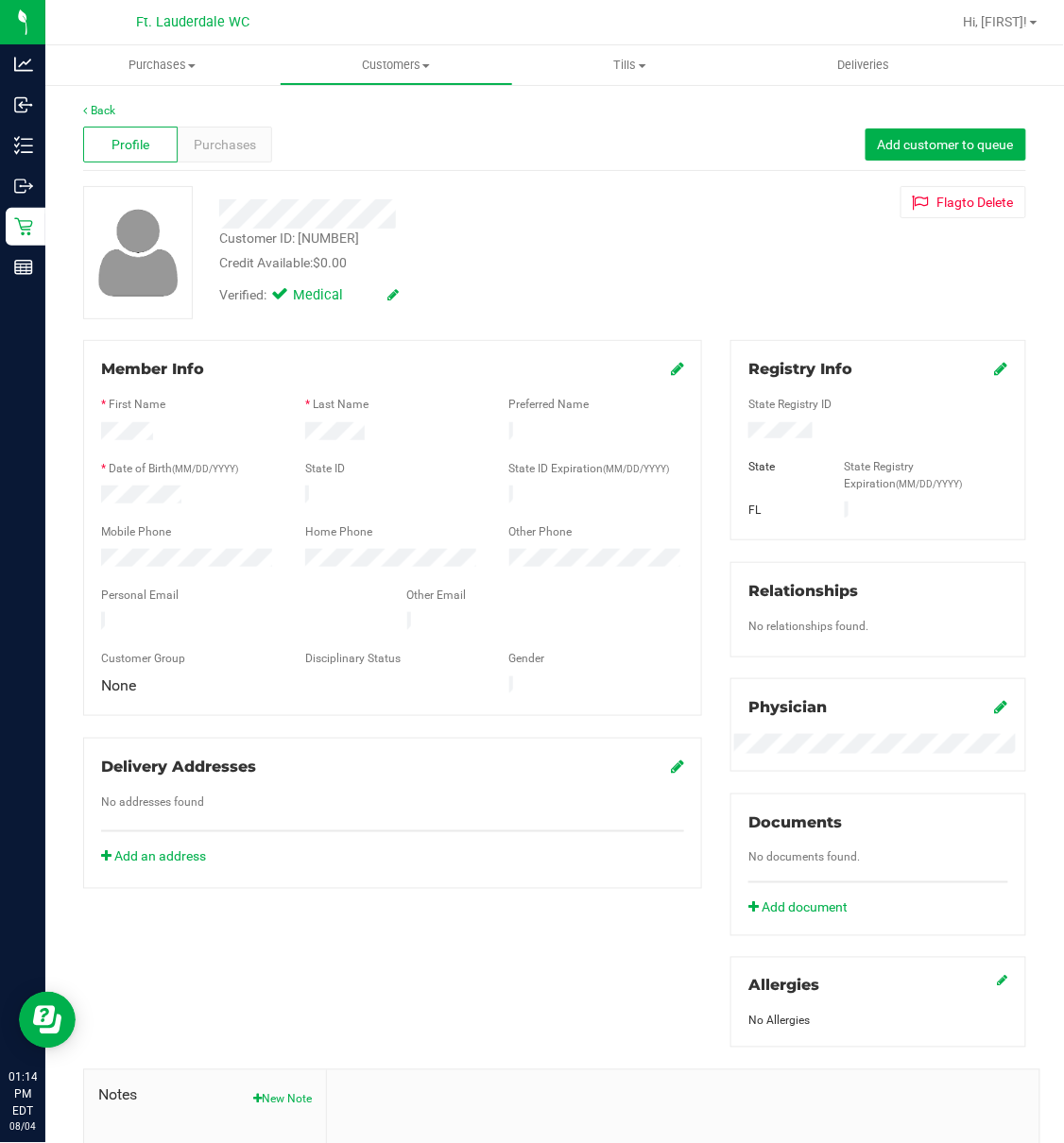 click on "Profile
Purchases
Add customer to queue" at bounding box center [555, 145] 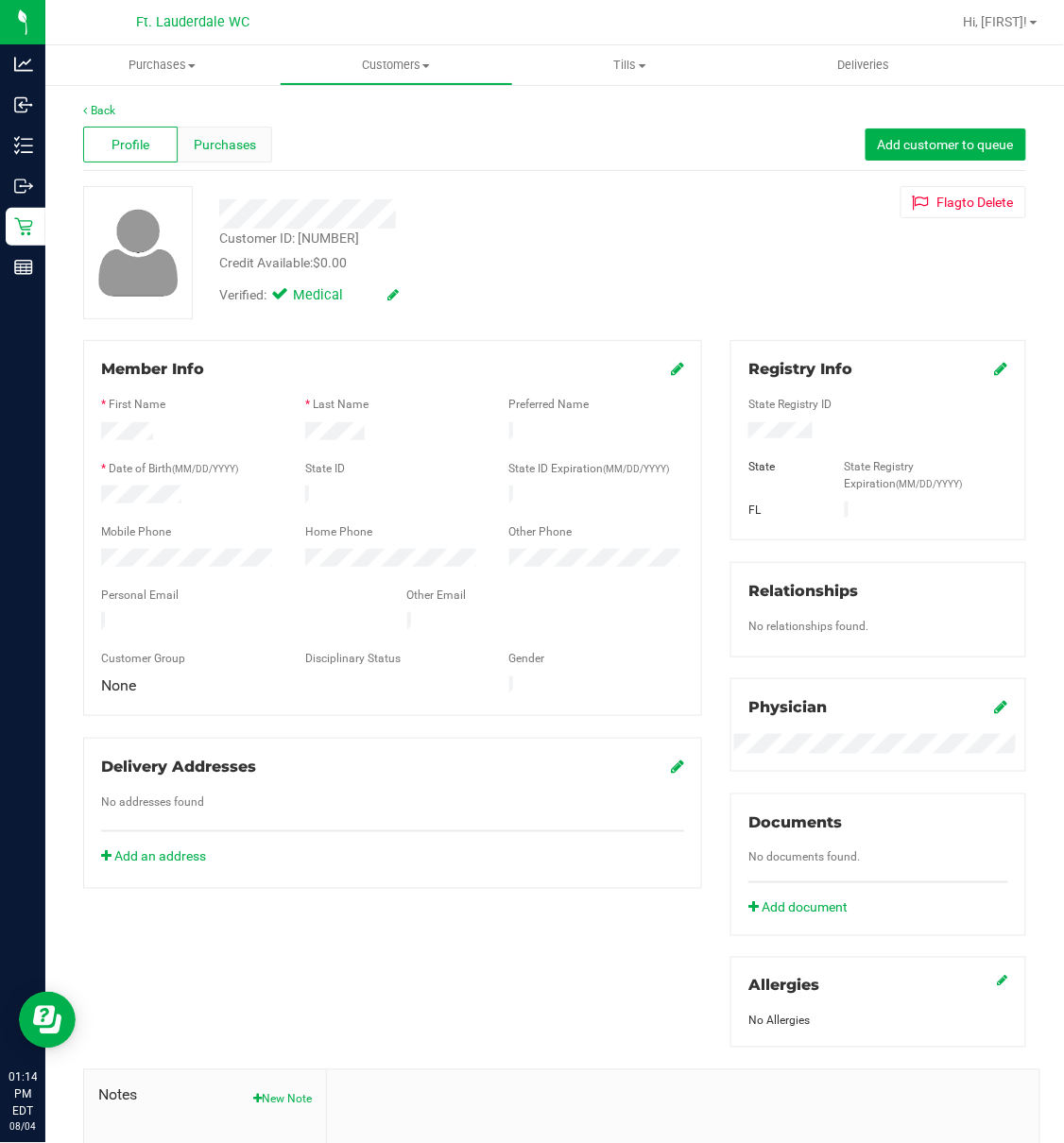 click on "Purchases" at bounding box center [225, 145] 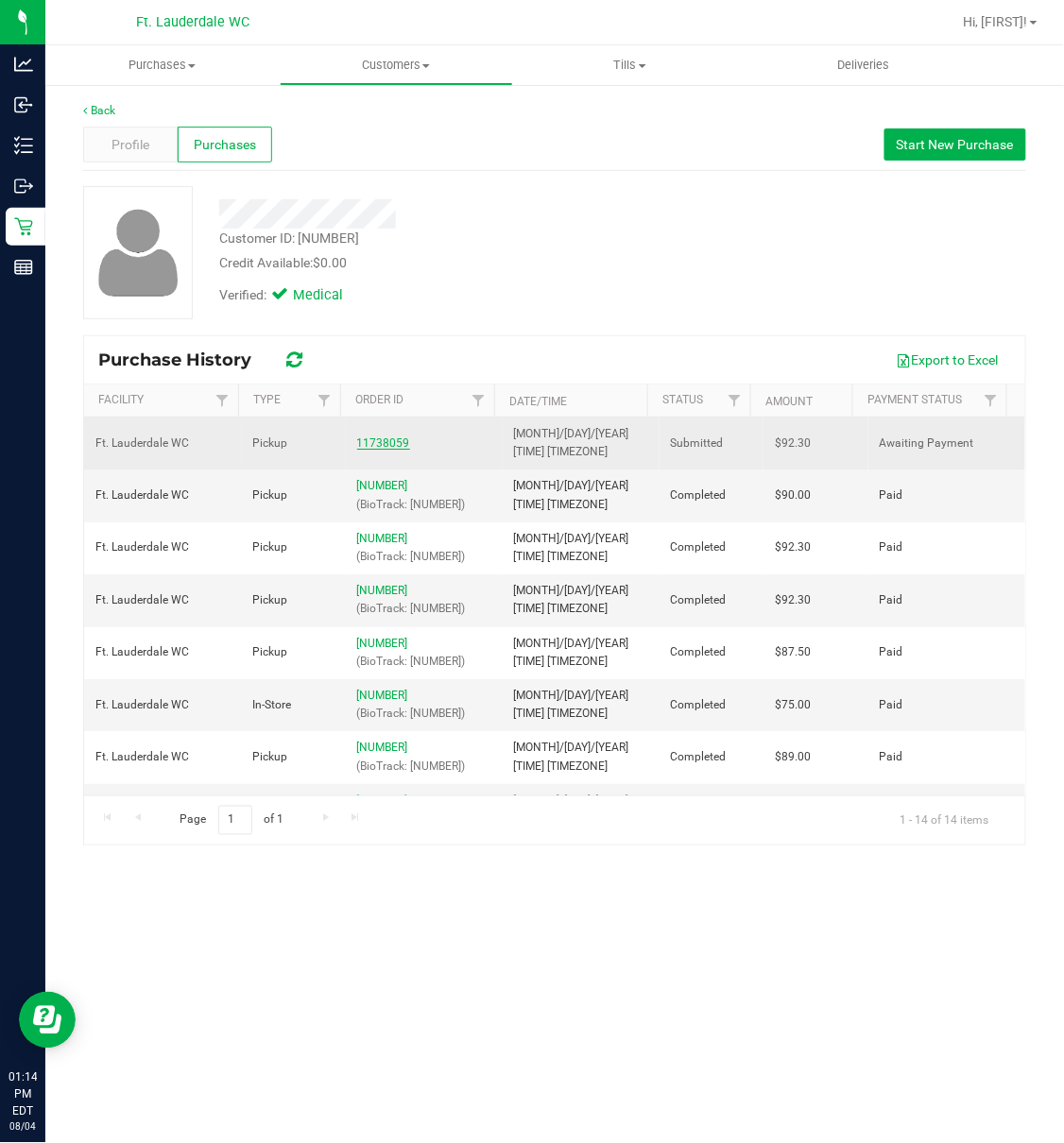 click on "11738059" at bounding box center (384, 443) 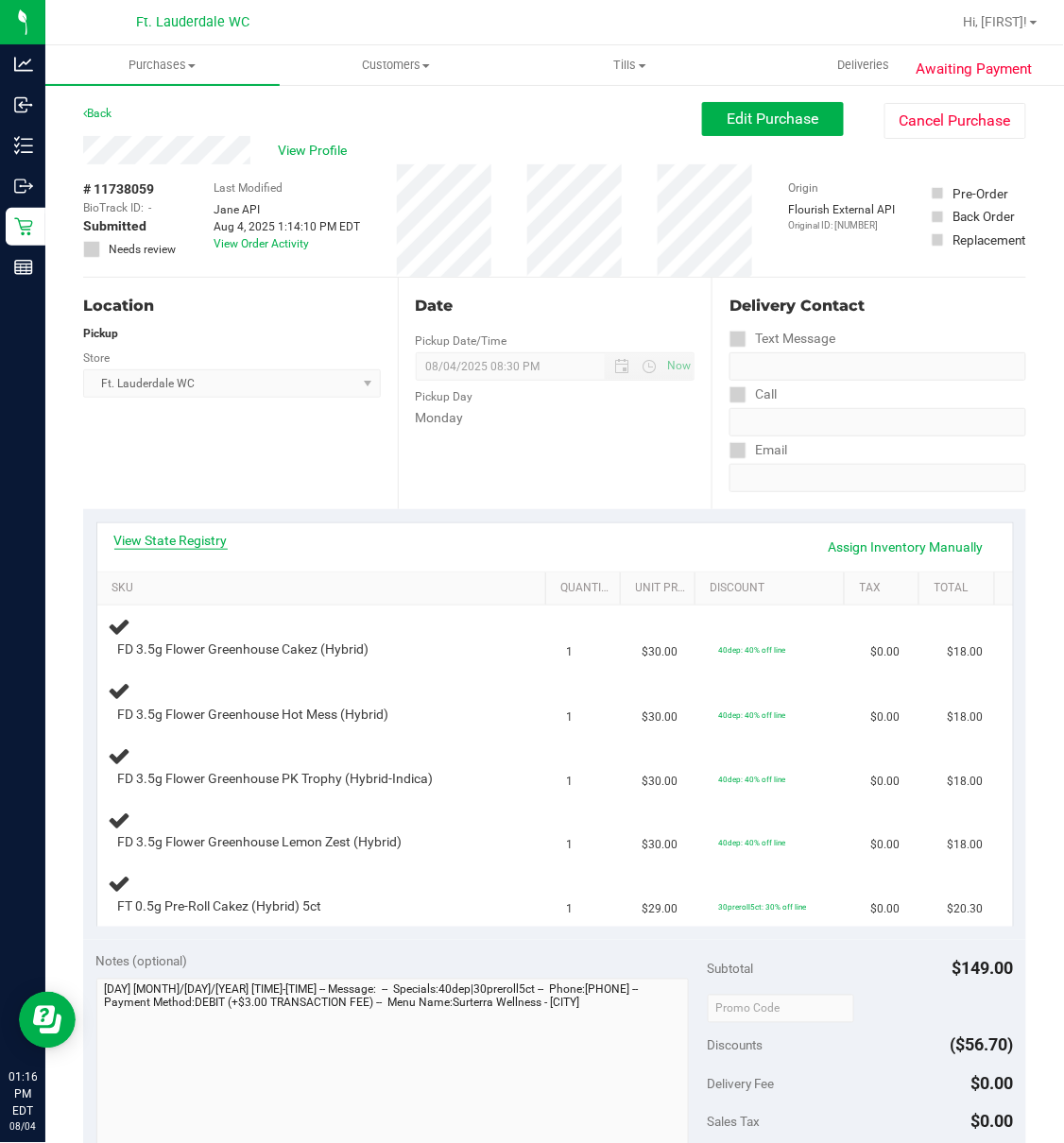 click on "View State Registry" at bounding box center [171, 540] 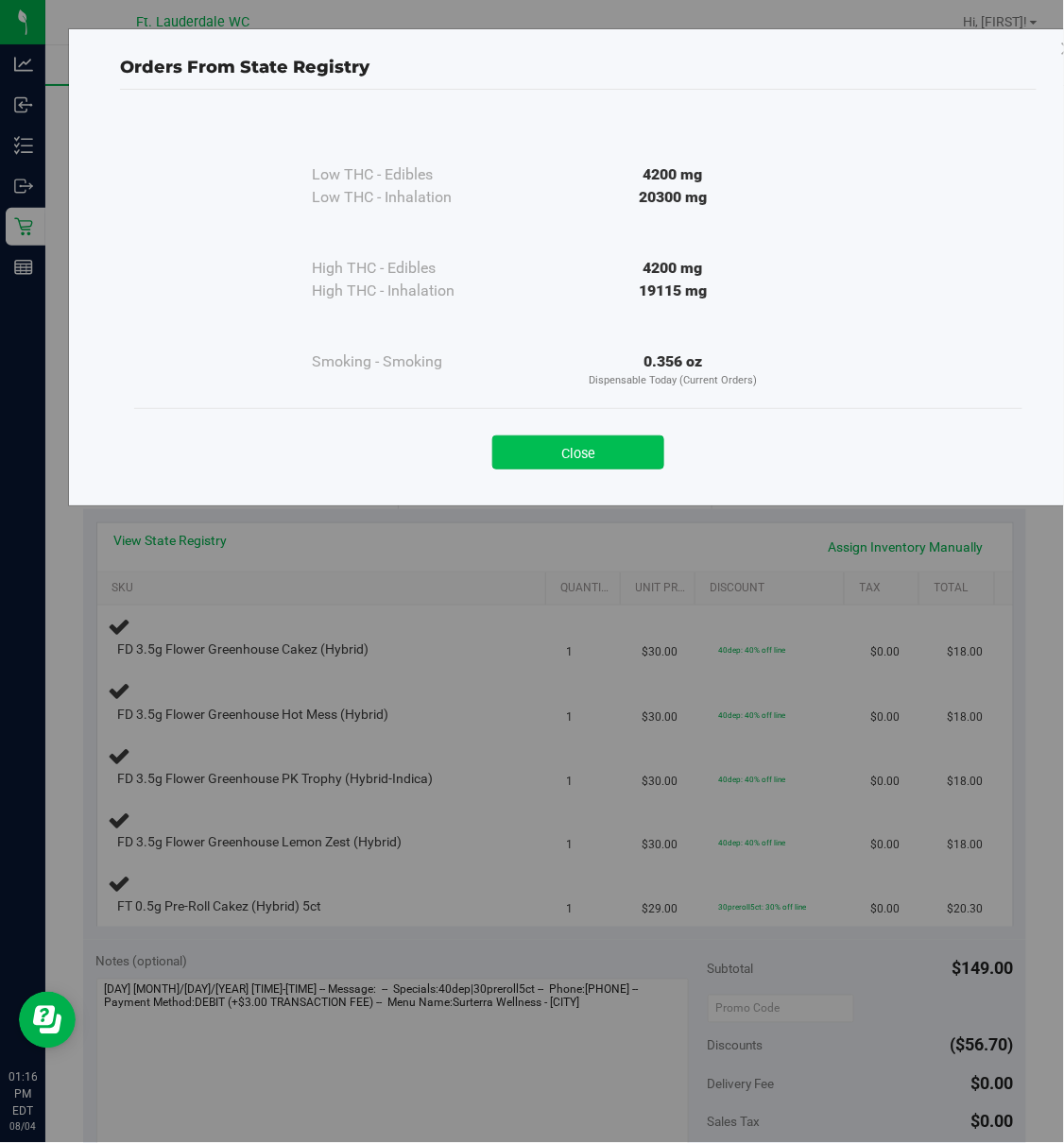 click on "Close" at bounding box center (578, 452) 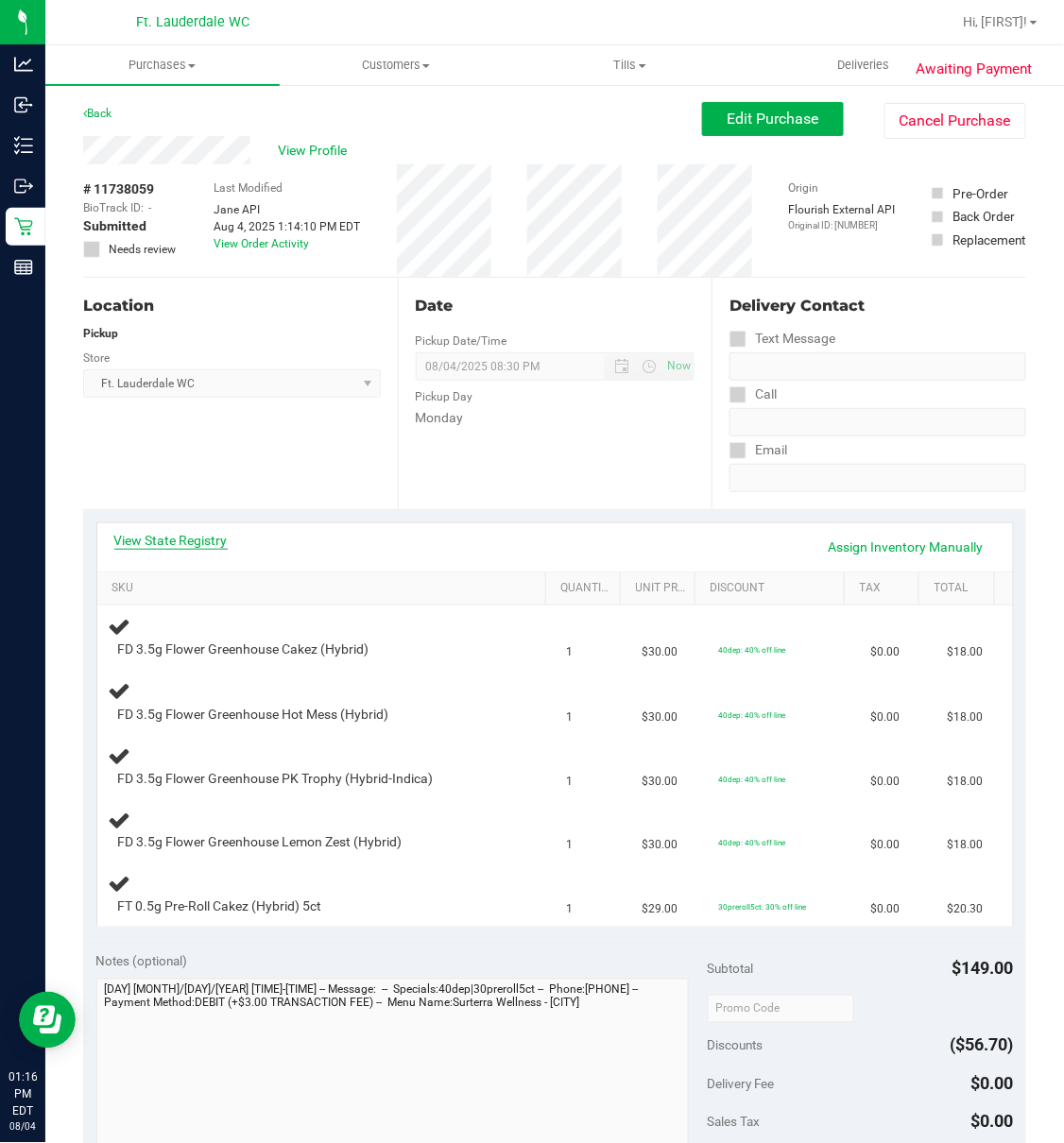 click on "View State Registry" at bounding box center [171, 540] 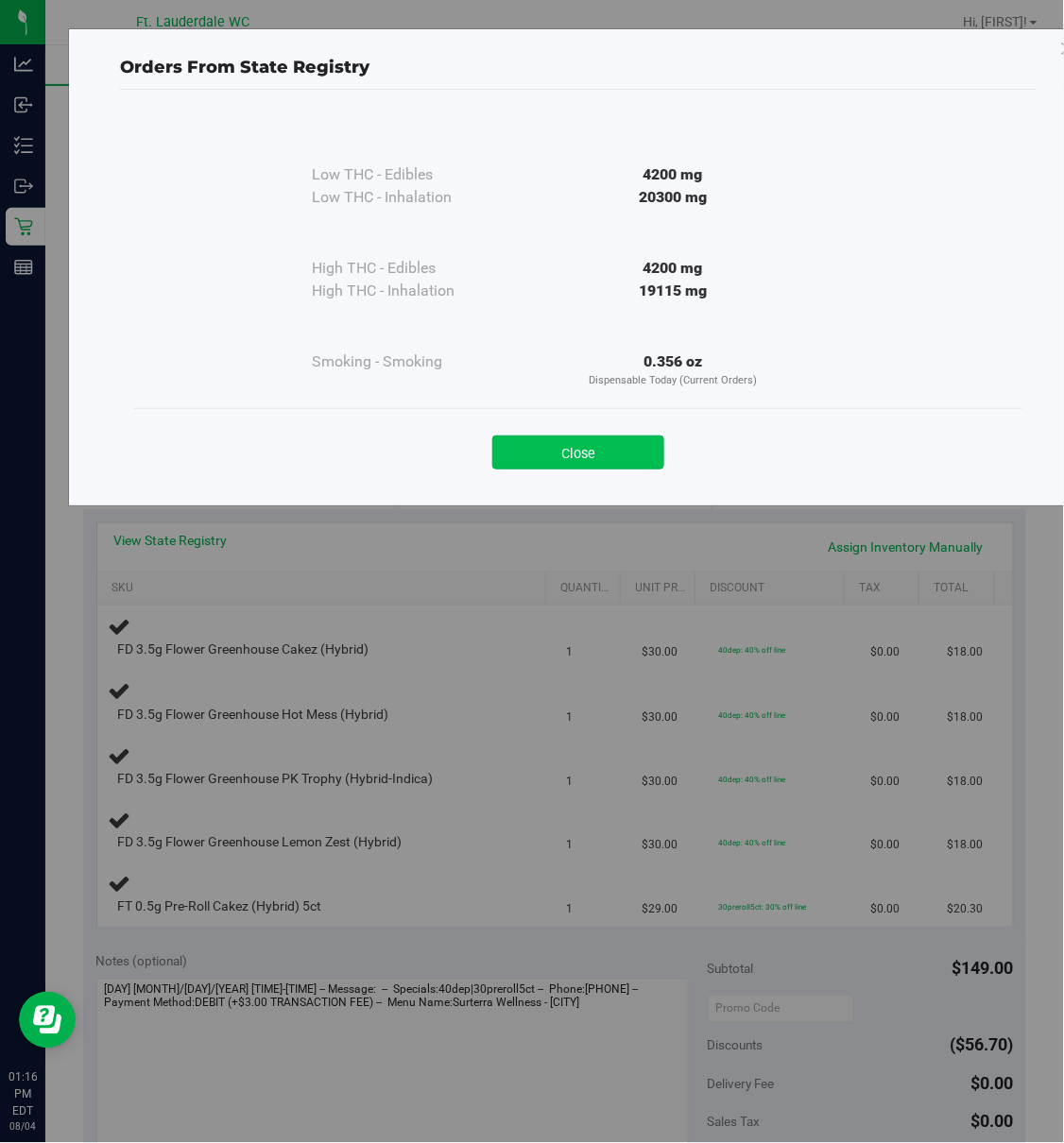 click on "Close" at bounding box center [578, 452] 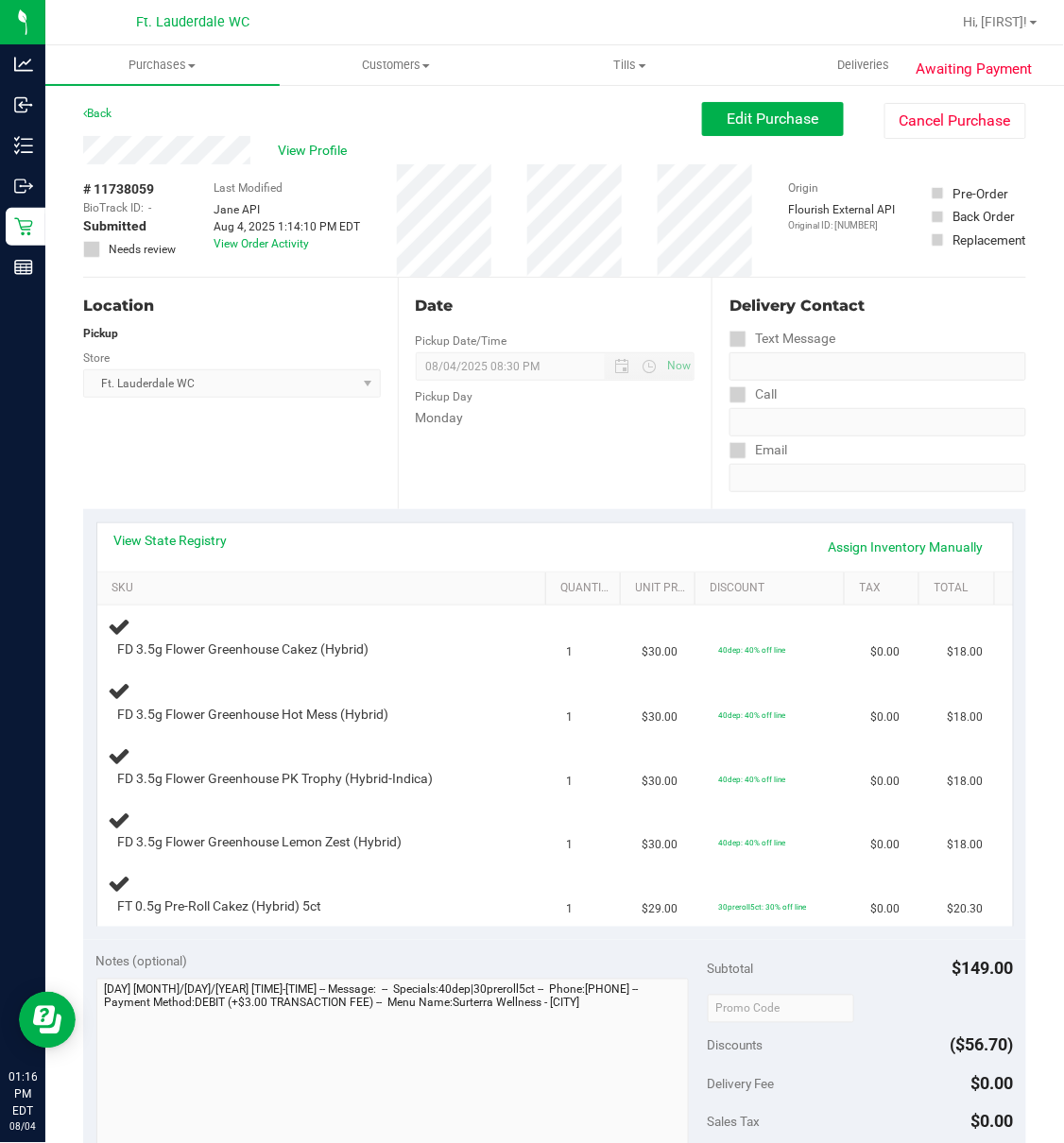 click on "[MONTH] [DAY], [YEAR] [TIME] [TIMEZONE] -- Last Modified -- [FIRST] [LAST]" at bounding box center (555, 928) 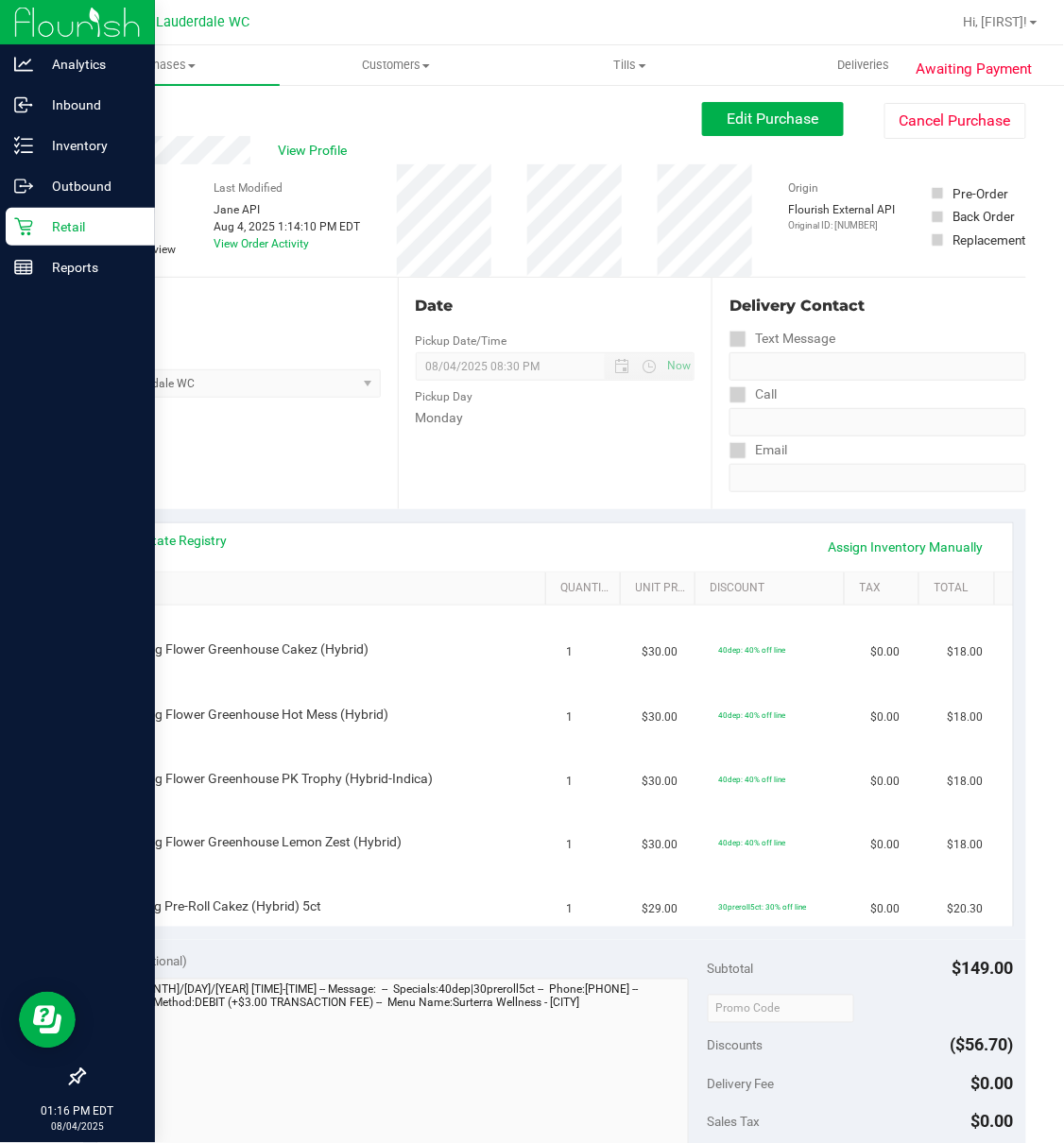 click on "Retail" at bounding box center [90, 227] 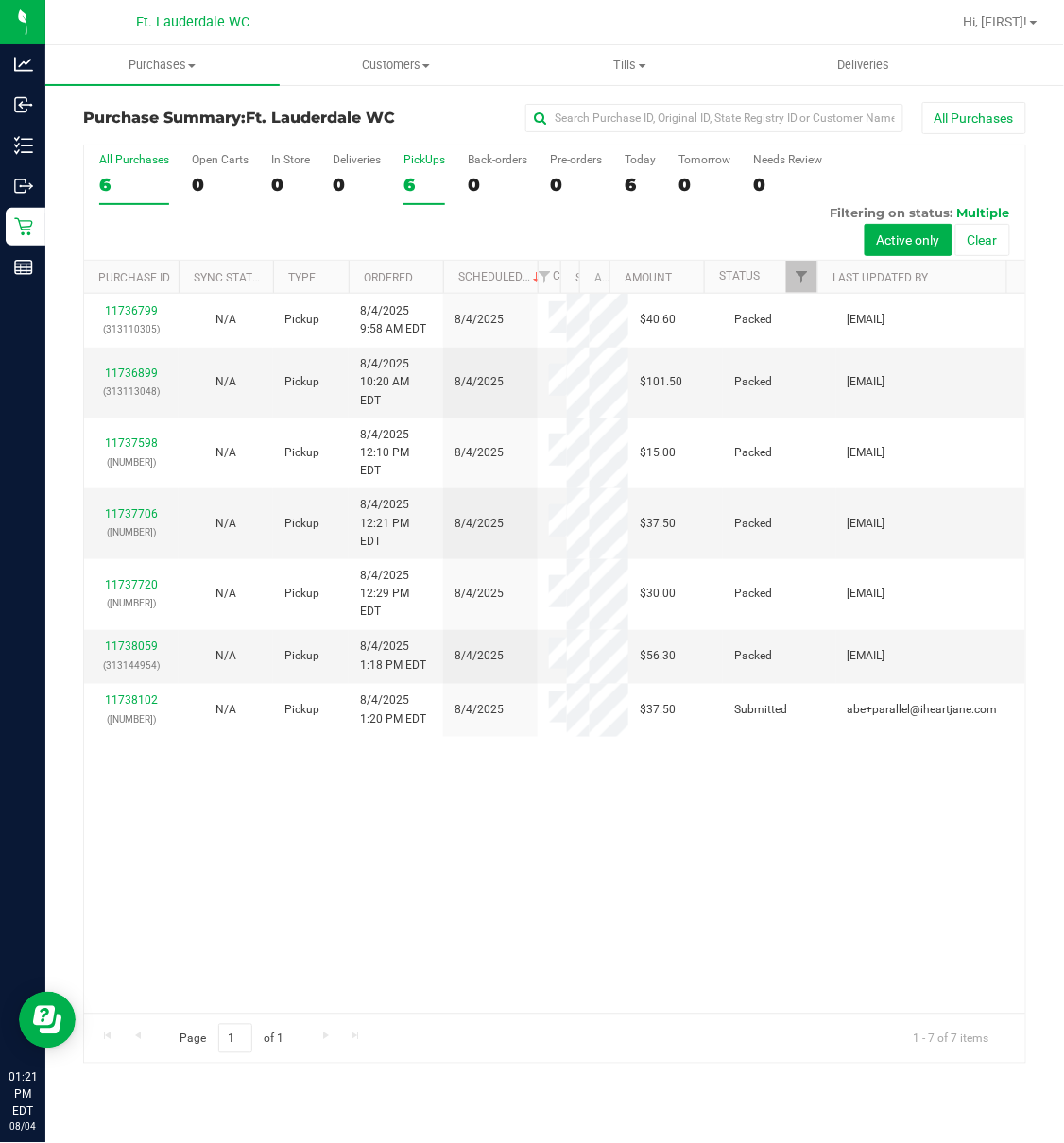 click on "6" at bounding box center [424, 184] 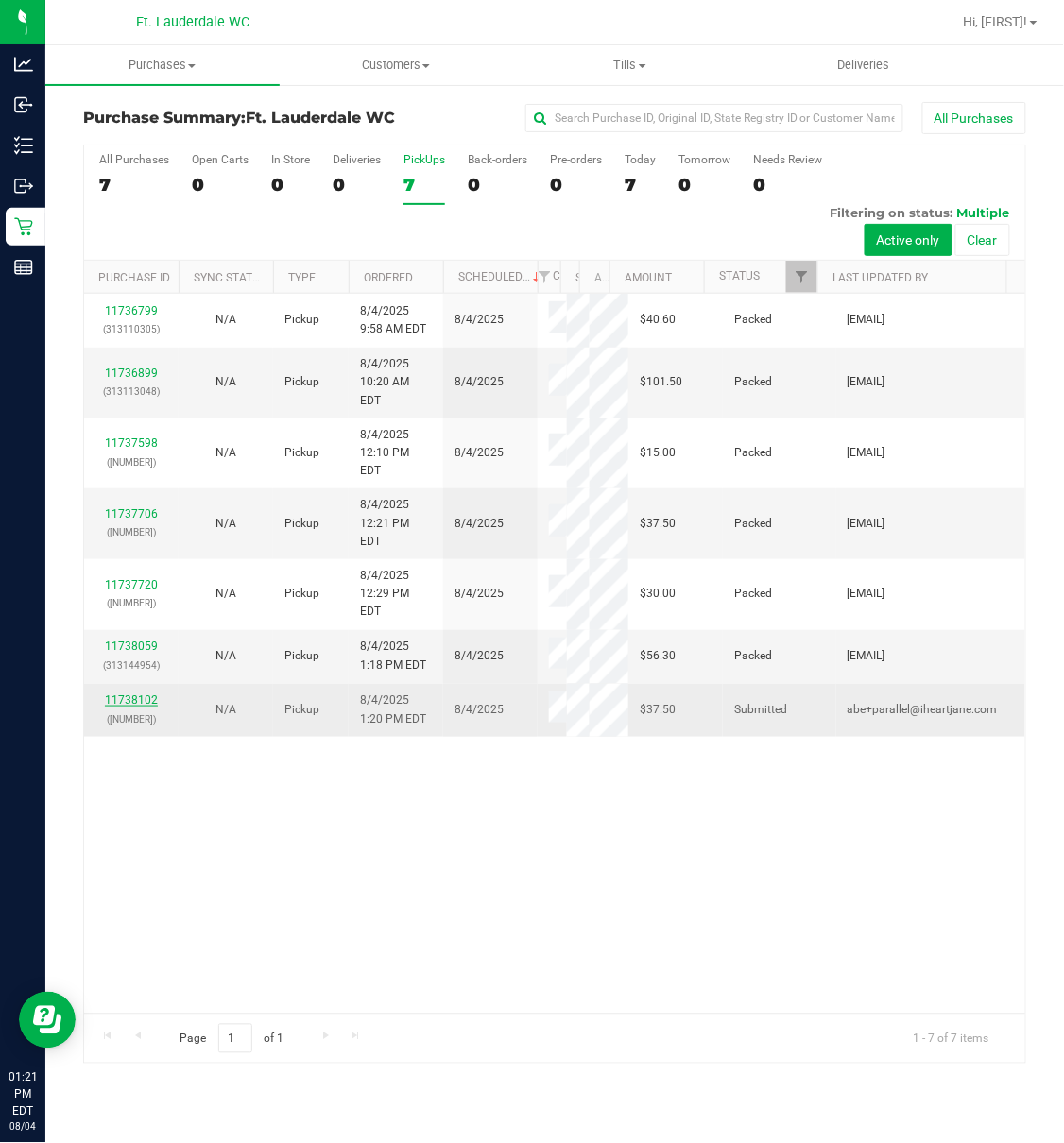 click on "11738102" at bounding box center [131, 700] 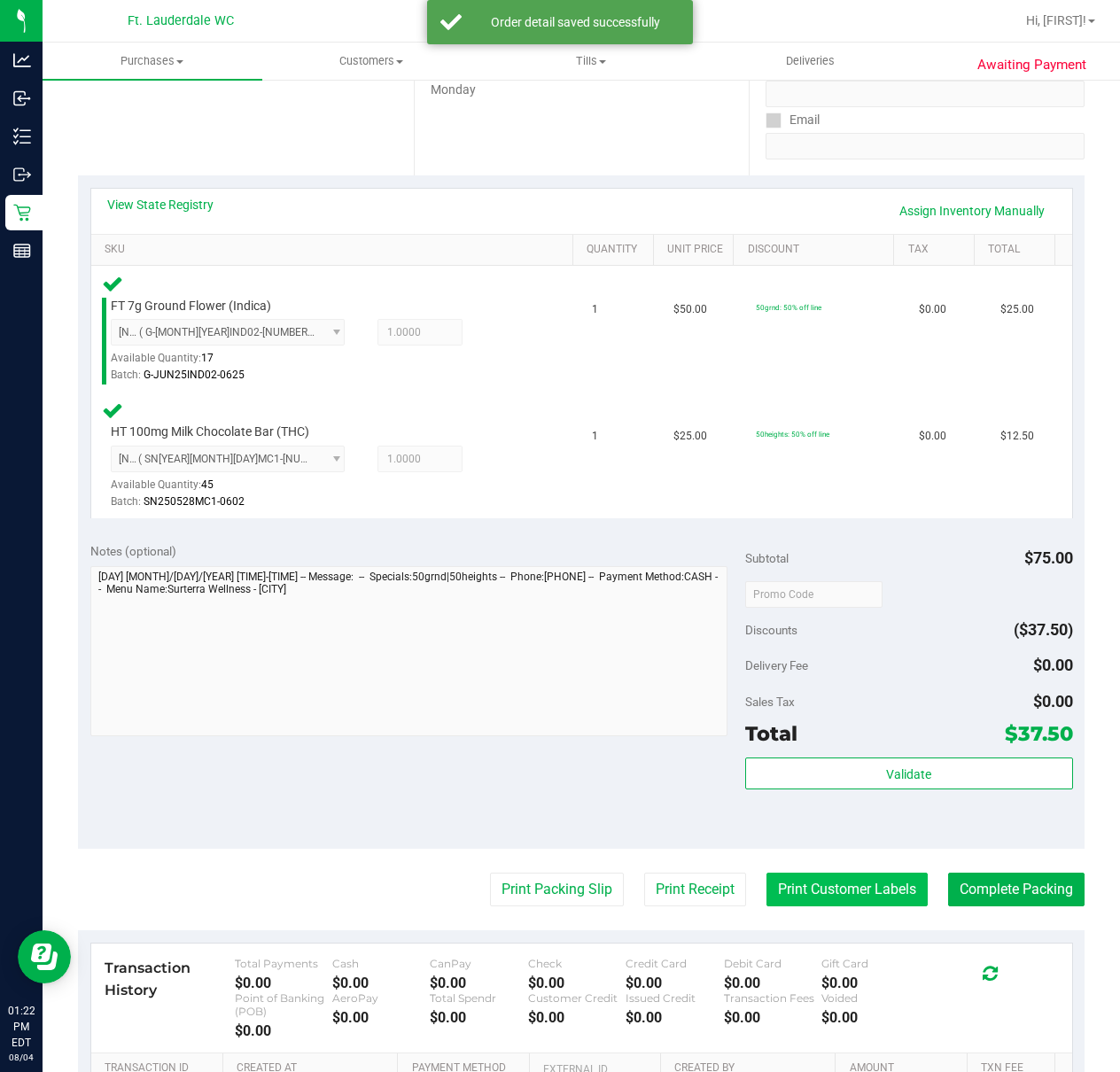 scroll, scrollTop: 540, scrollLeft: 0, axis: vertical 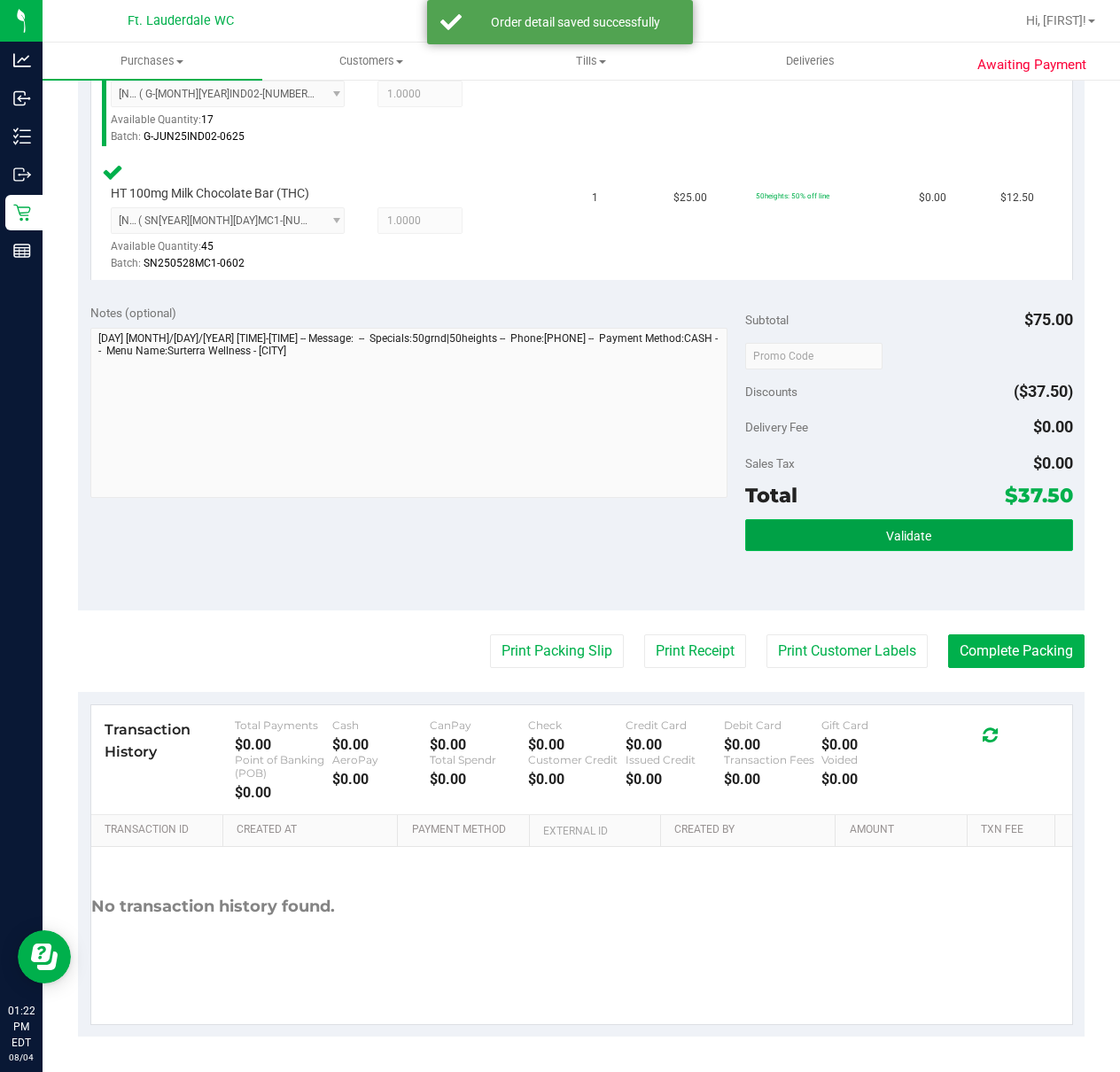 click on "Validate" at bounding box center [908, 536] 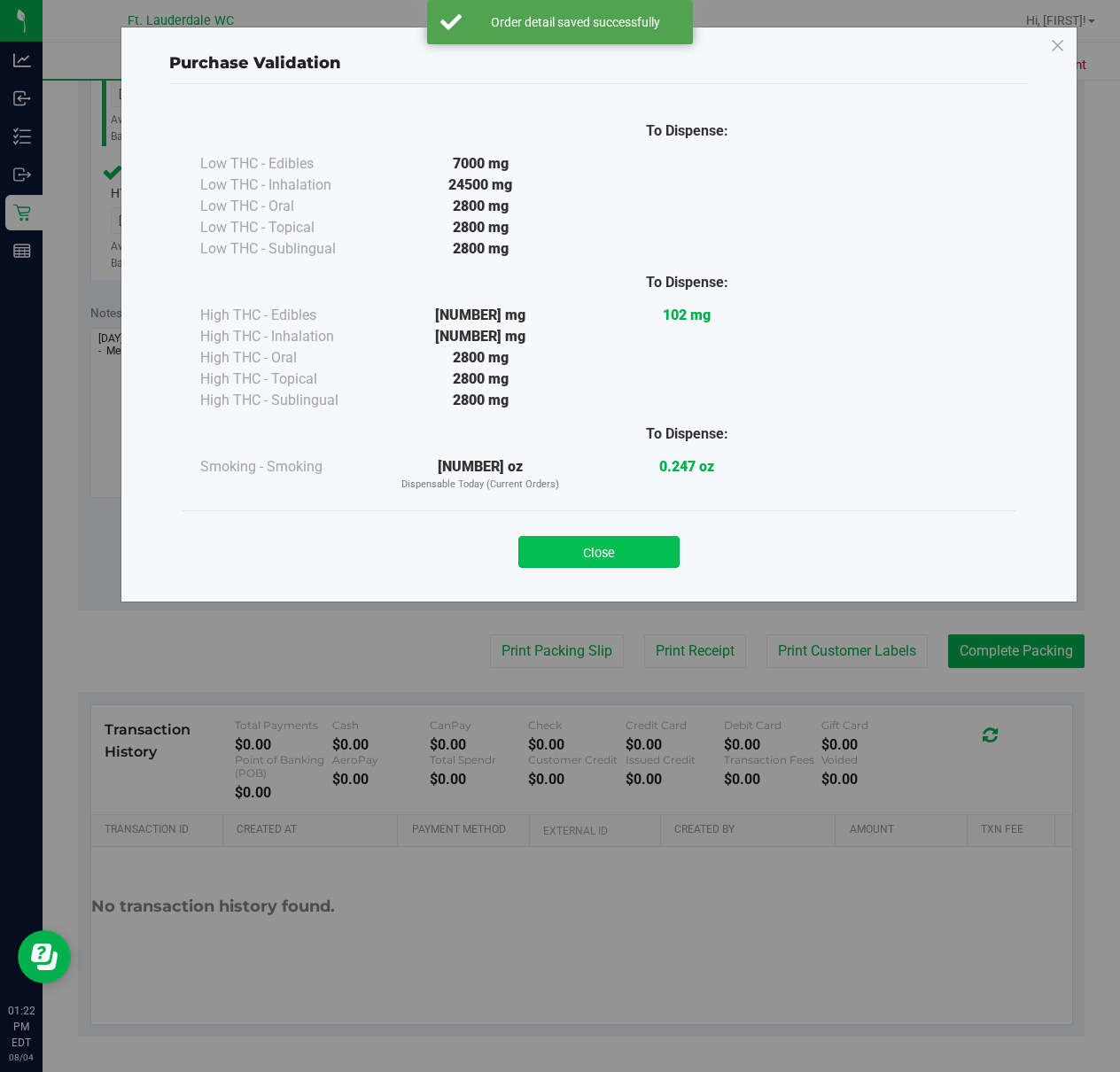 click on "Close" at bounding box center (599, 552) 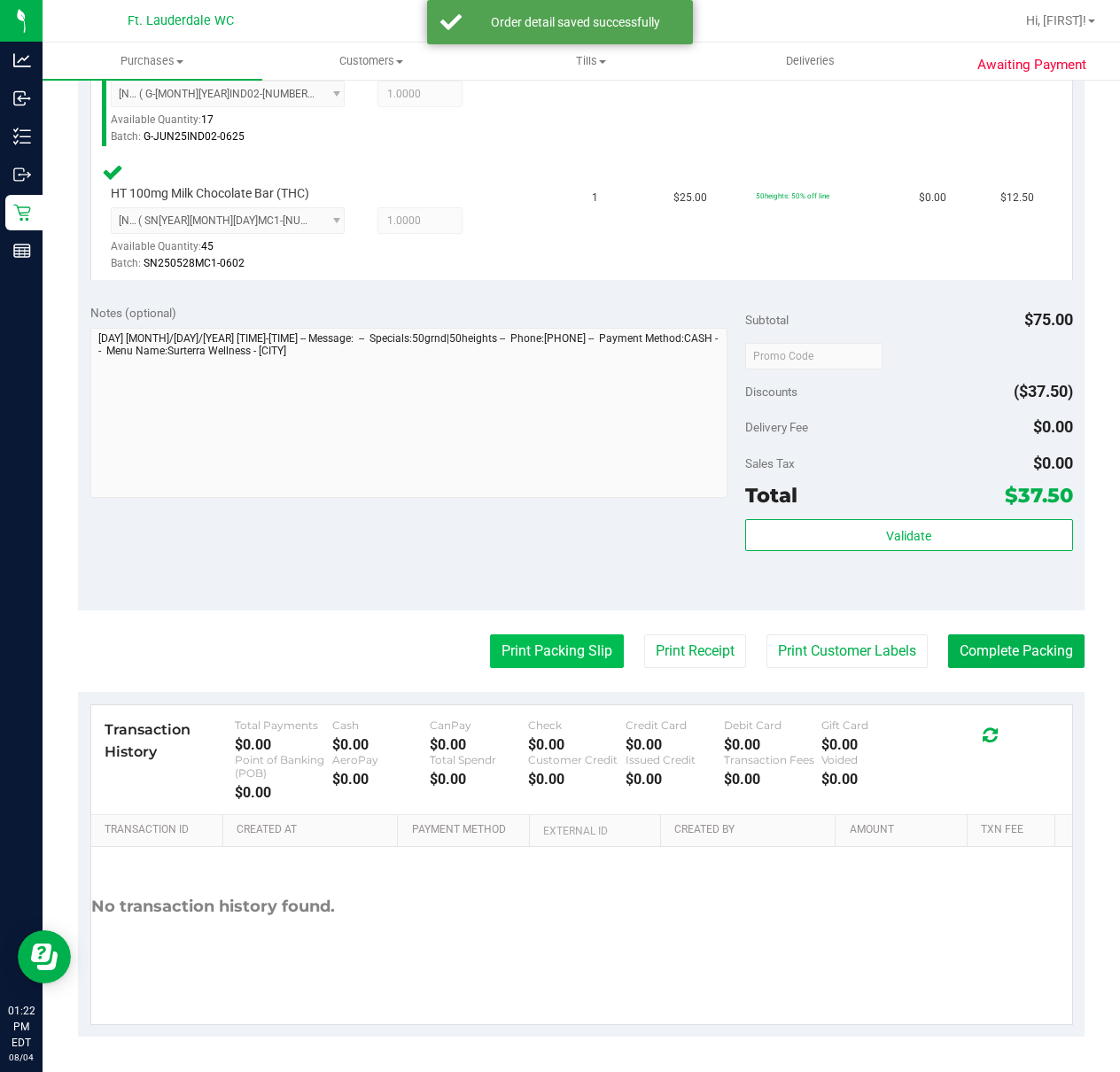 click on "Print Packing Slip" at bounding box center [556, 651] 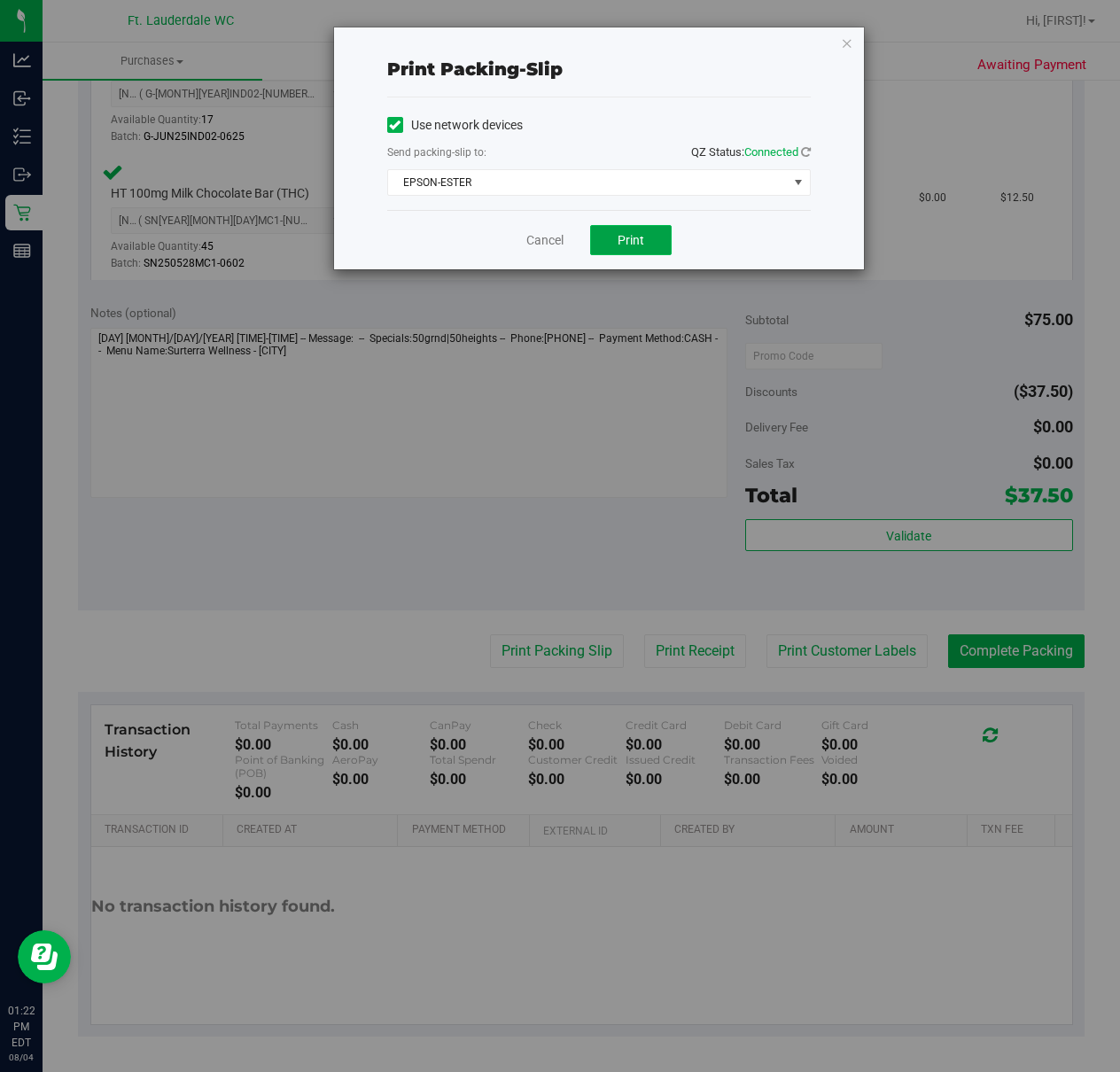 click on "Print" at bounding box center [631, 240] 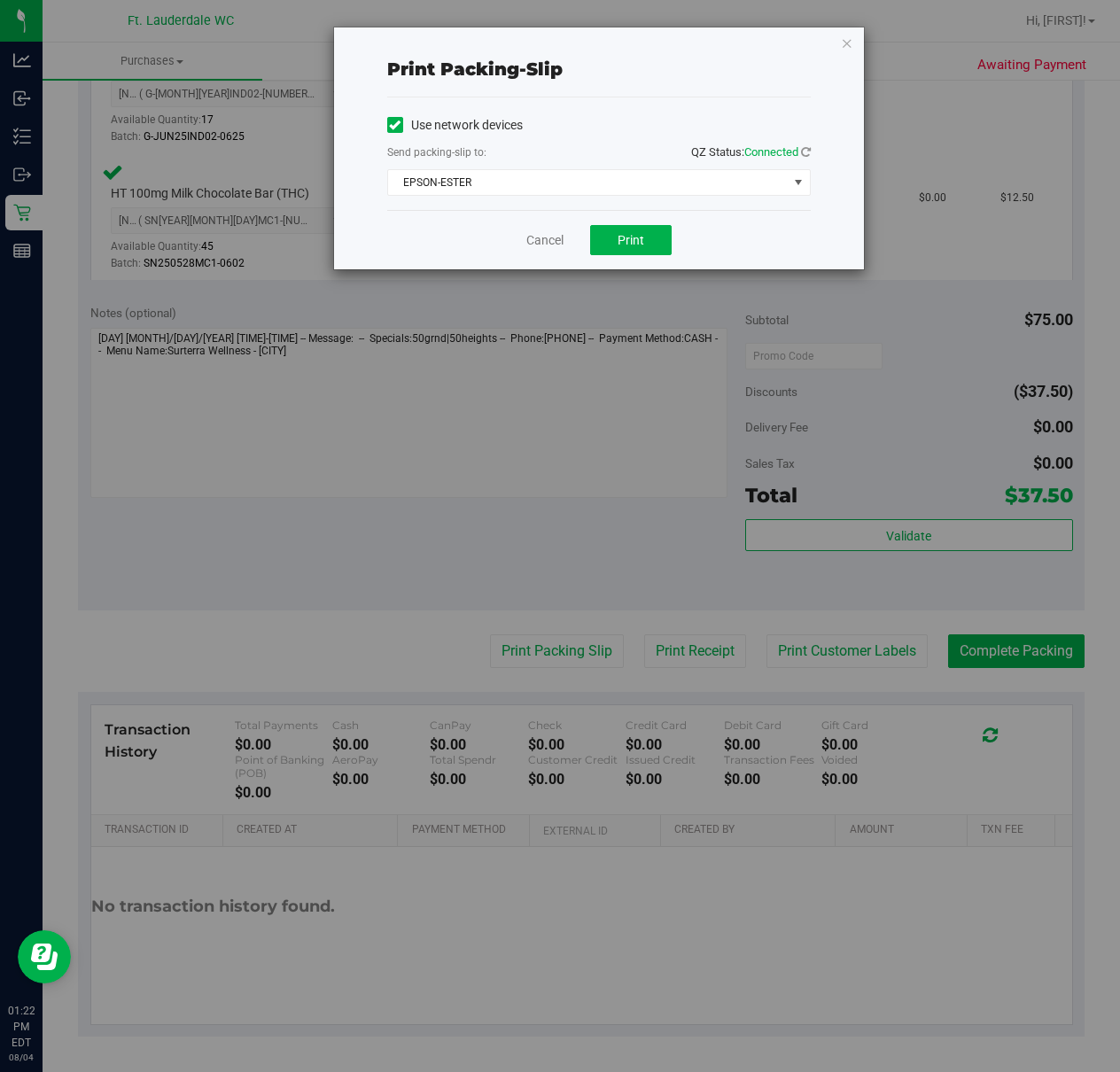 click on "Cancel
Print" at bounding box center [599, 239] 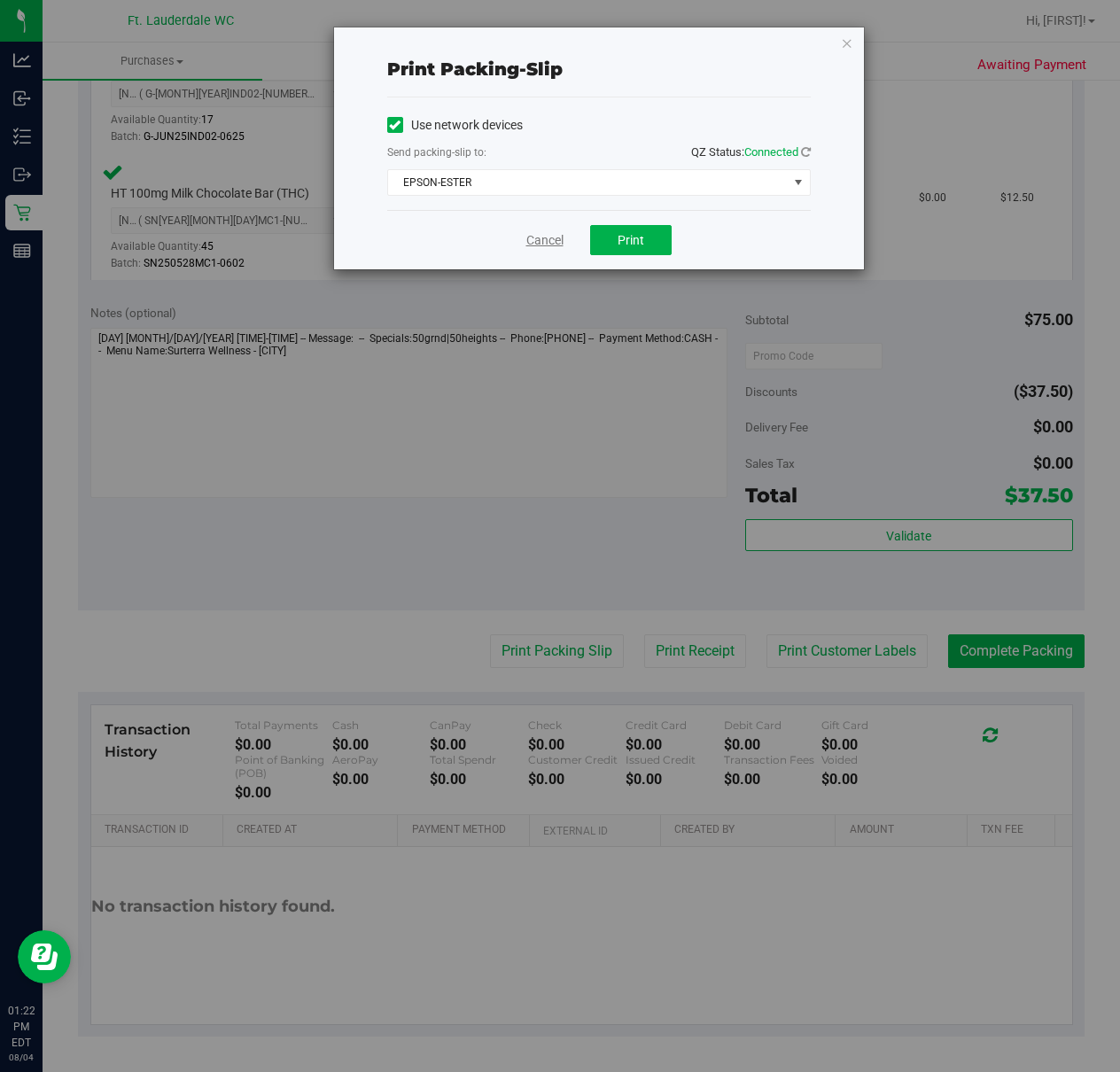 click on "Cancel" at bounding box center (545, 240) 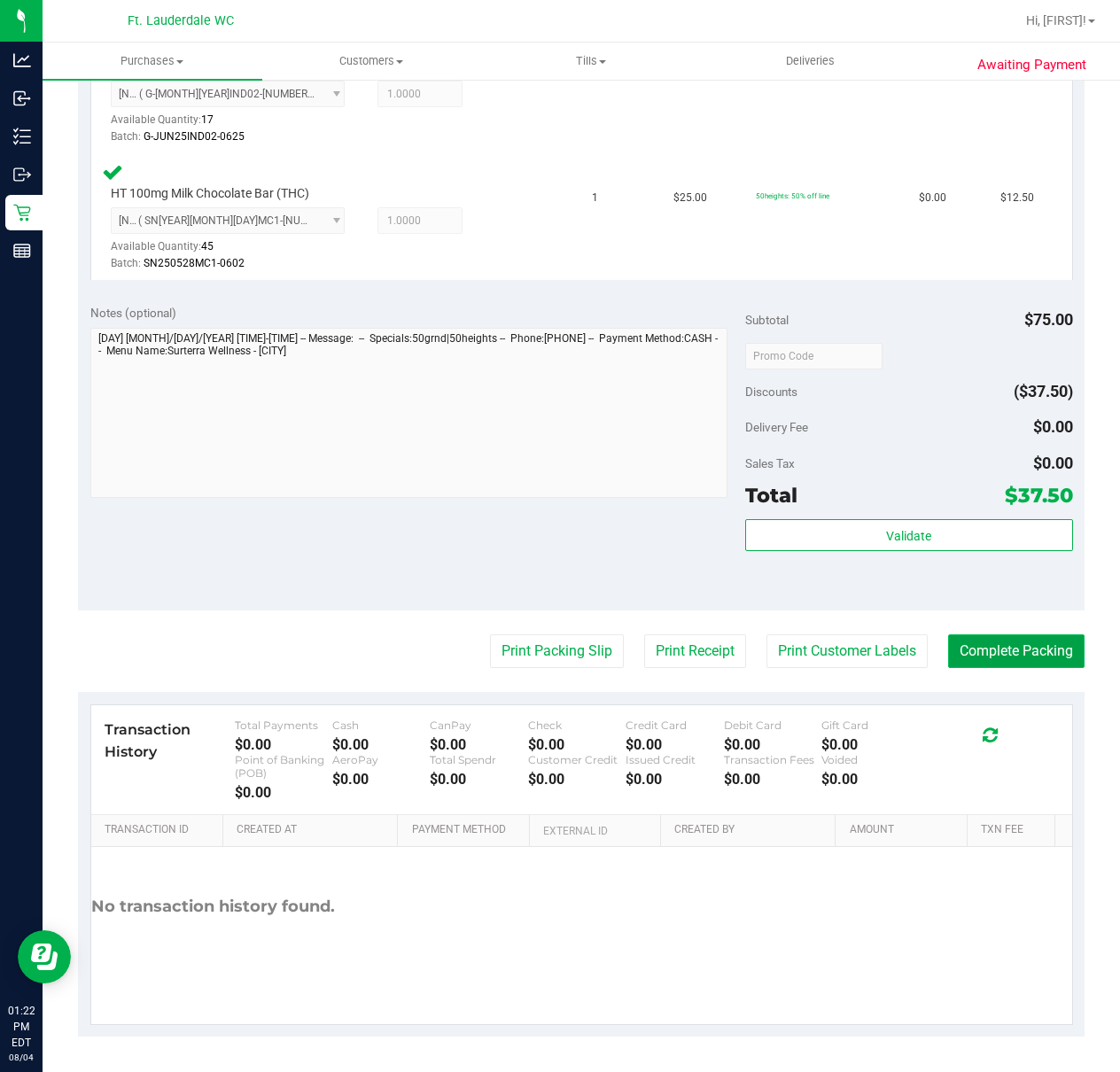 click on "Complete Packing" at bounding box center [1016, 651] 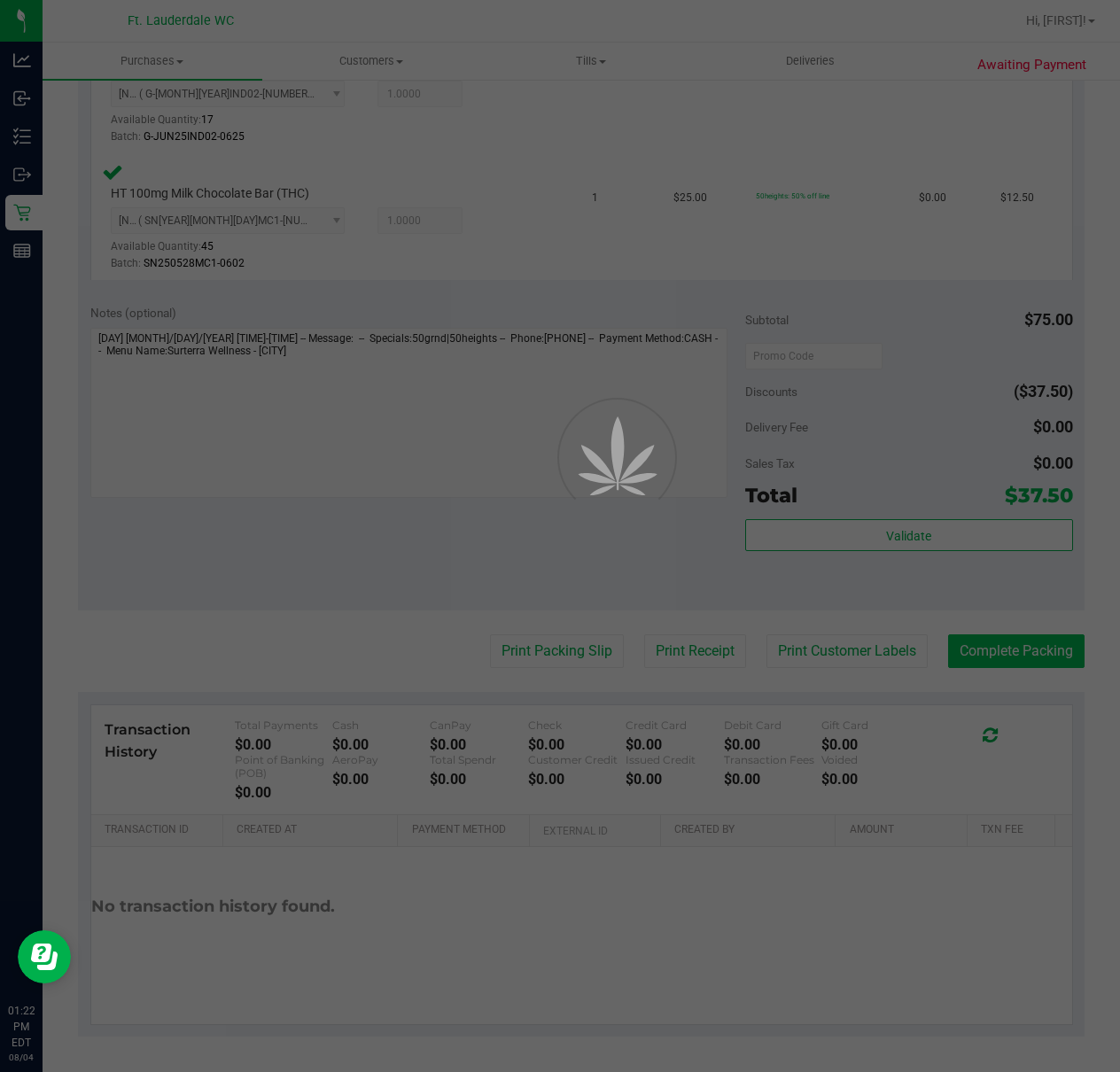 scroll, scrollTop: 0, scrollLeft: 0, axis: both 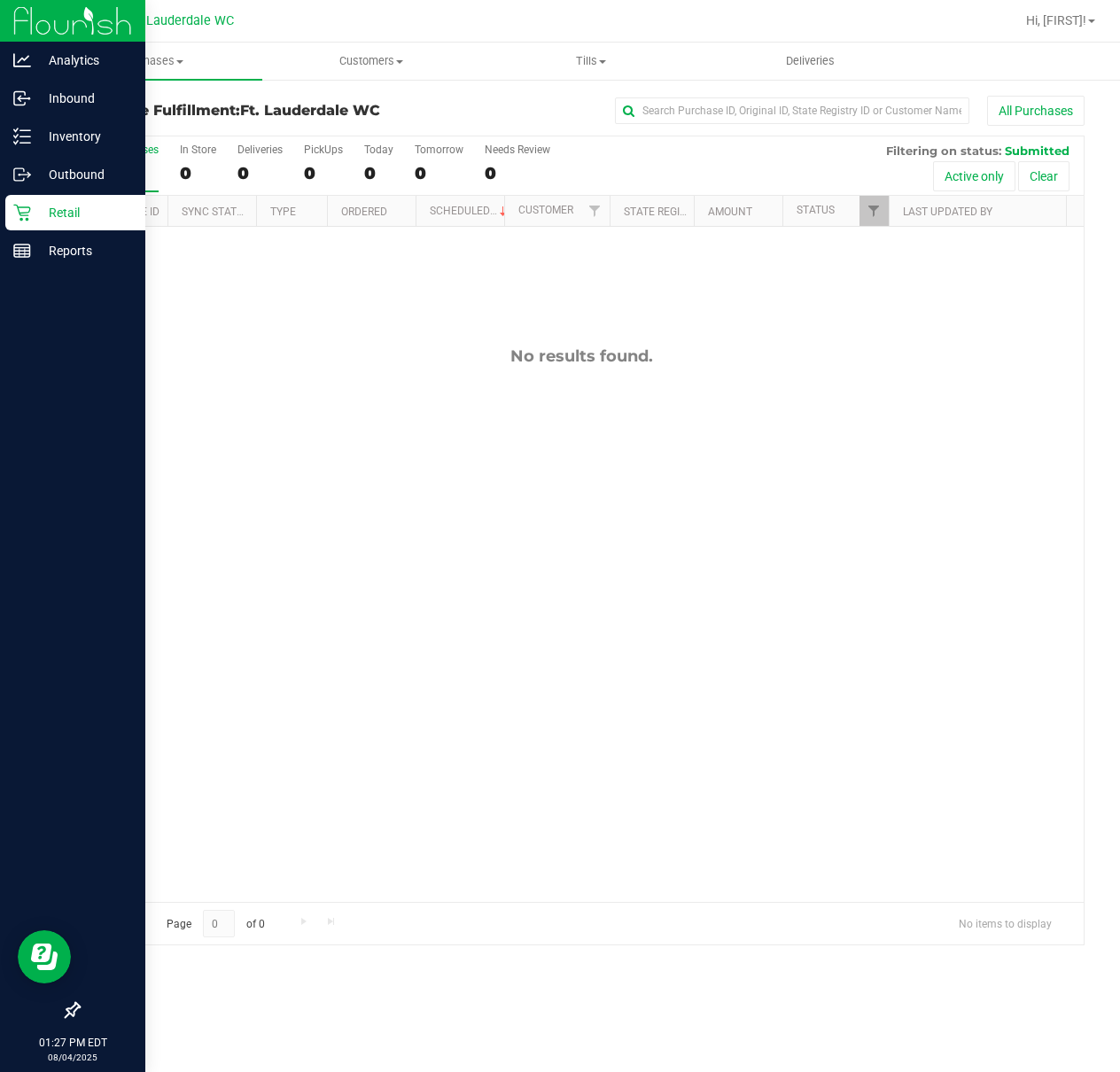 click on "Retail" at bounding box center (84, 213) 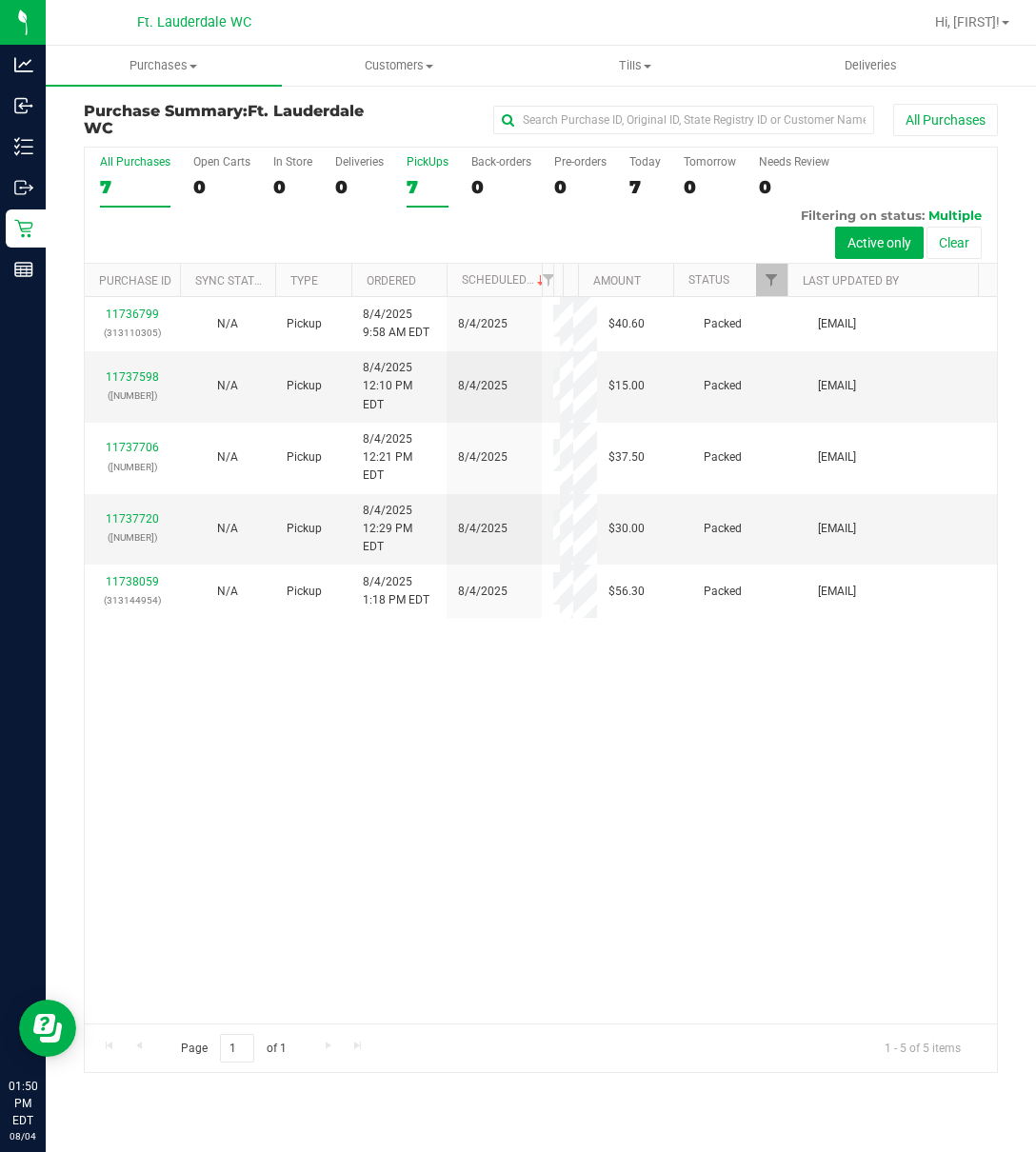 click on "7" at bounding box center [428, 187] 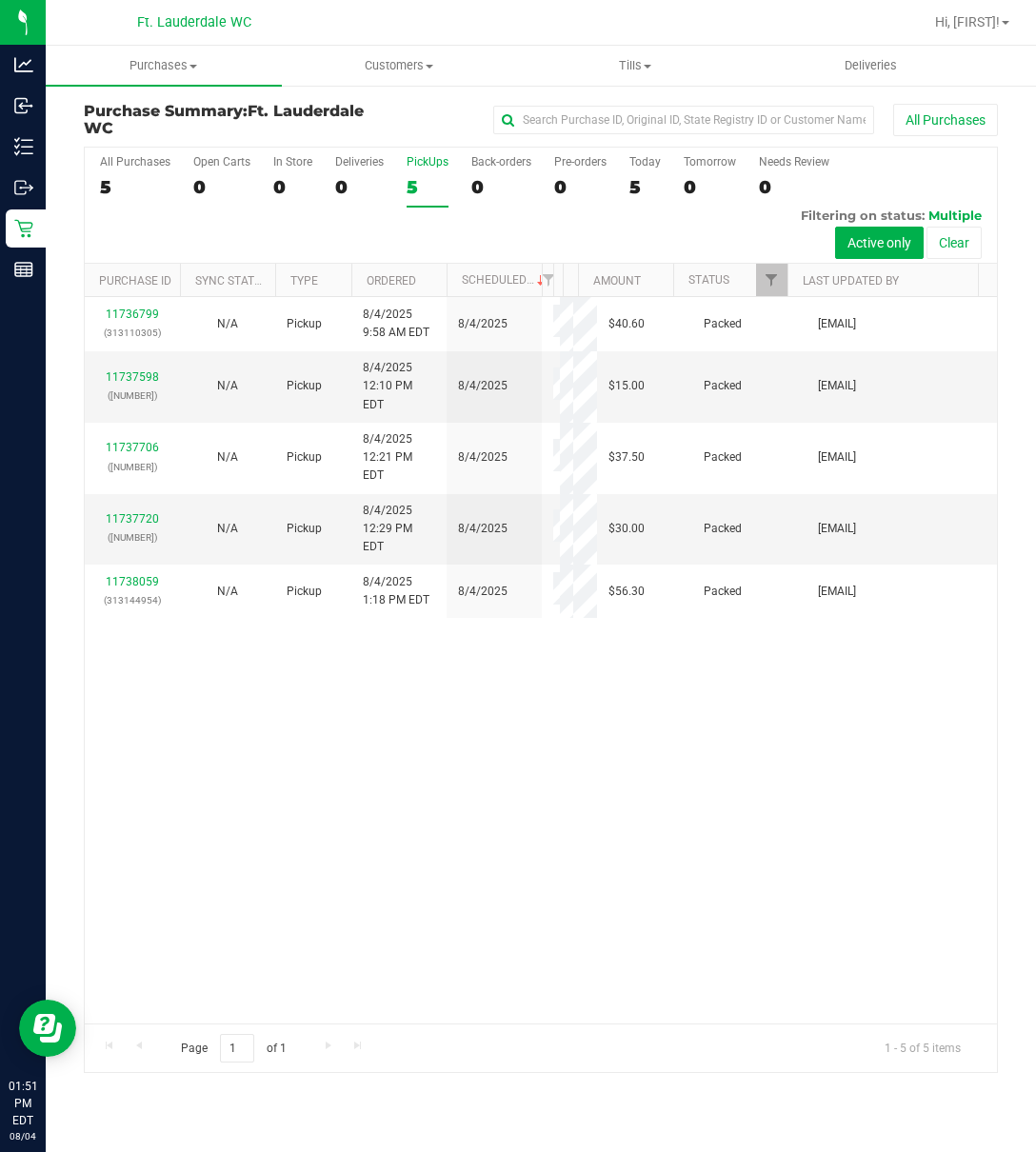 drag, startPoint x: 508, startPoint y: 891, endPoint x: 512, endPoint y: 872, distance: 19.416488 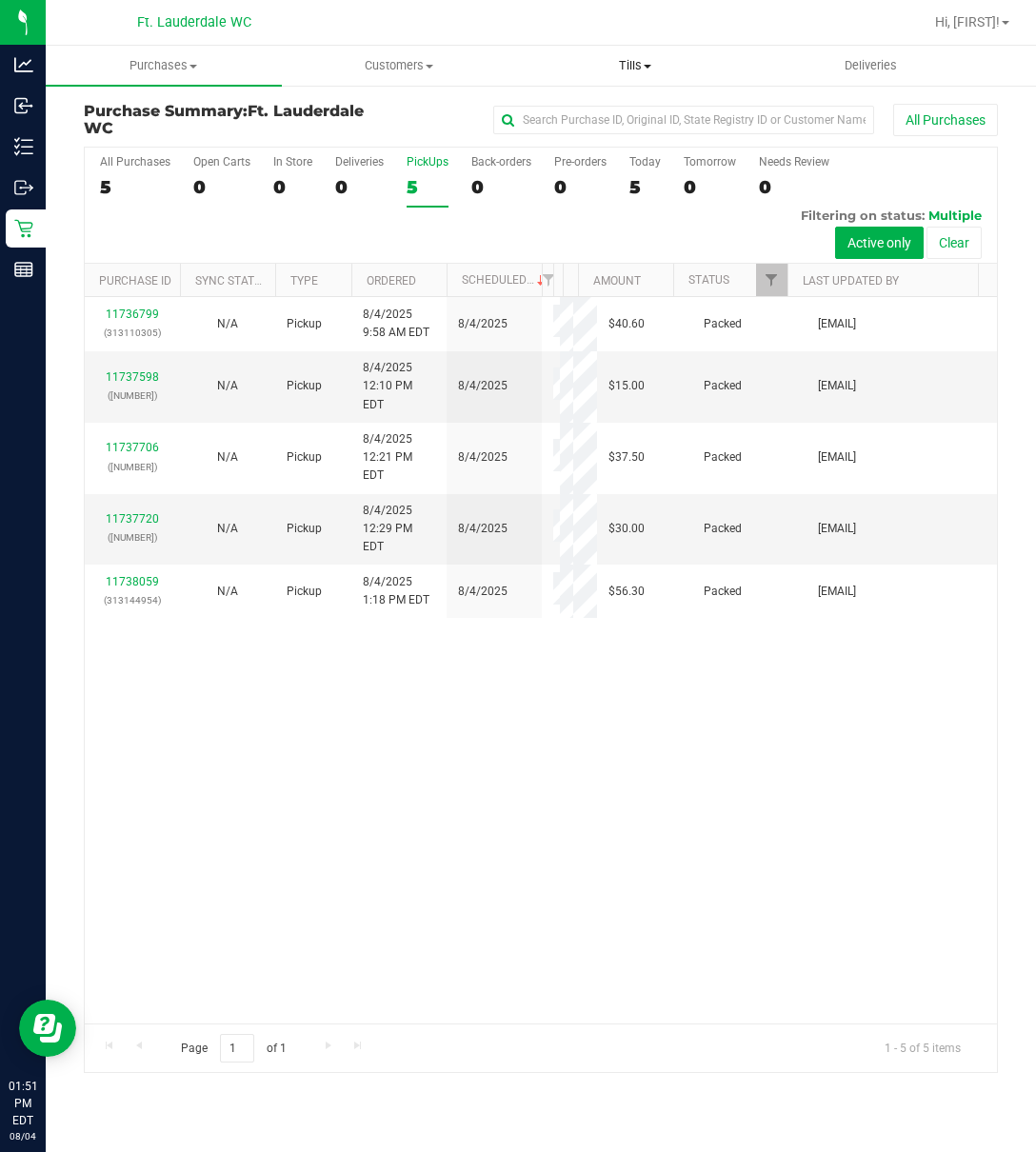 click on "Tills" at bounding box center [635, 66] 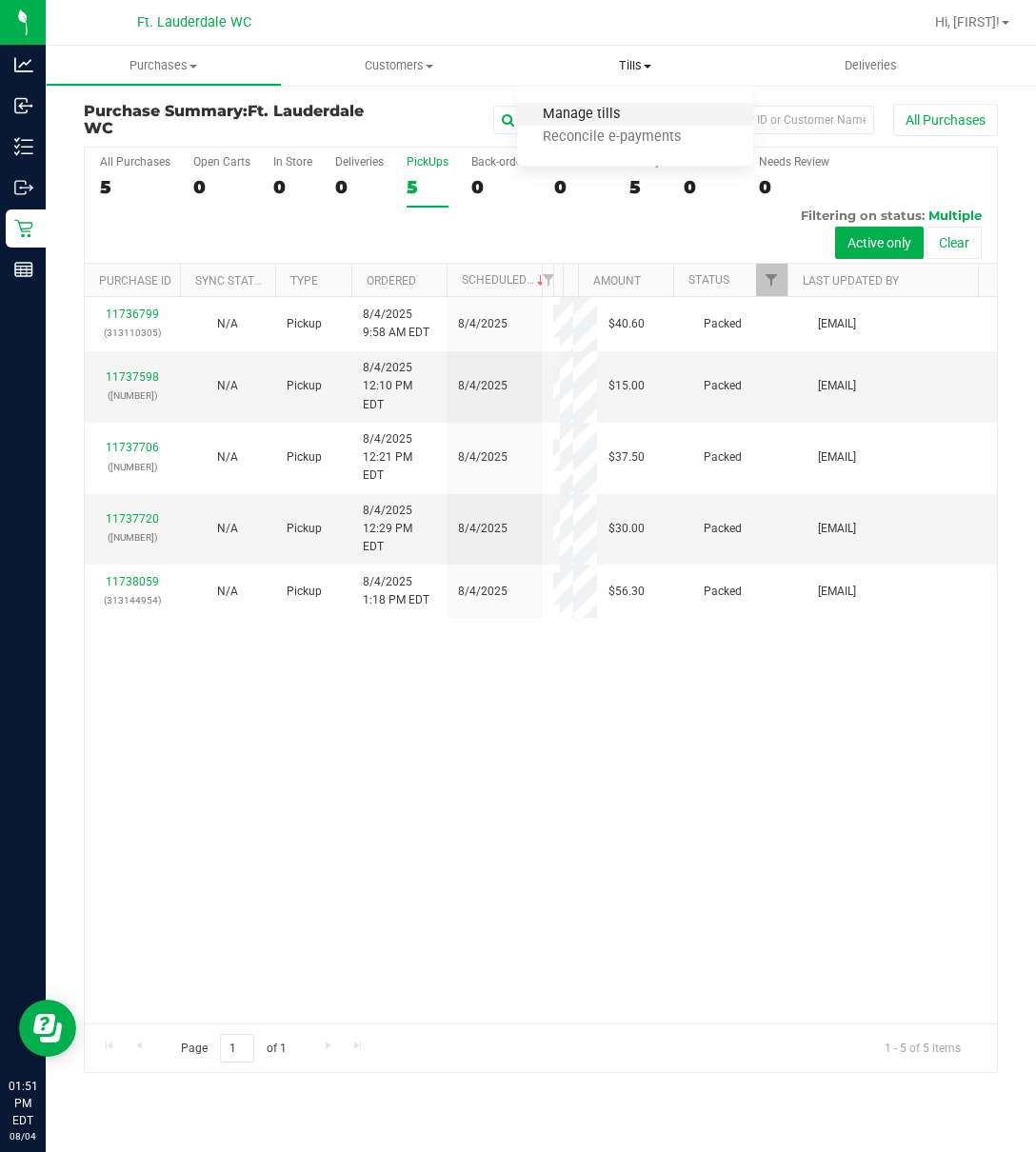 click on "Manage tills" at bounding box center (581, 114) 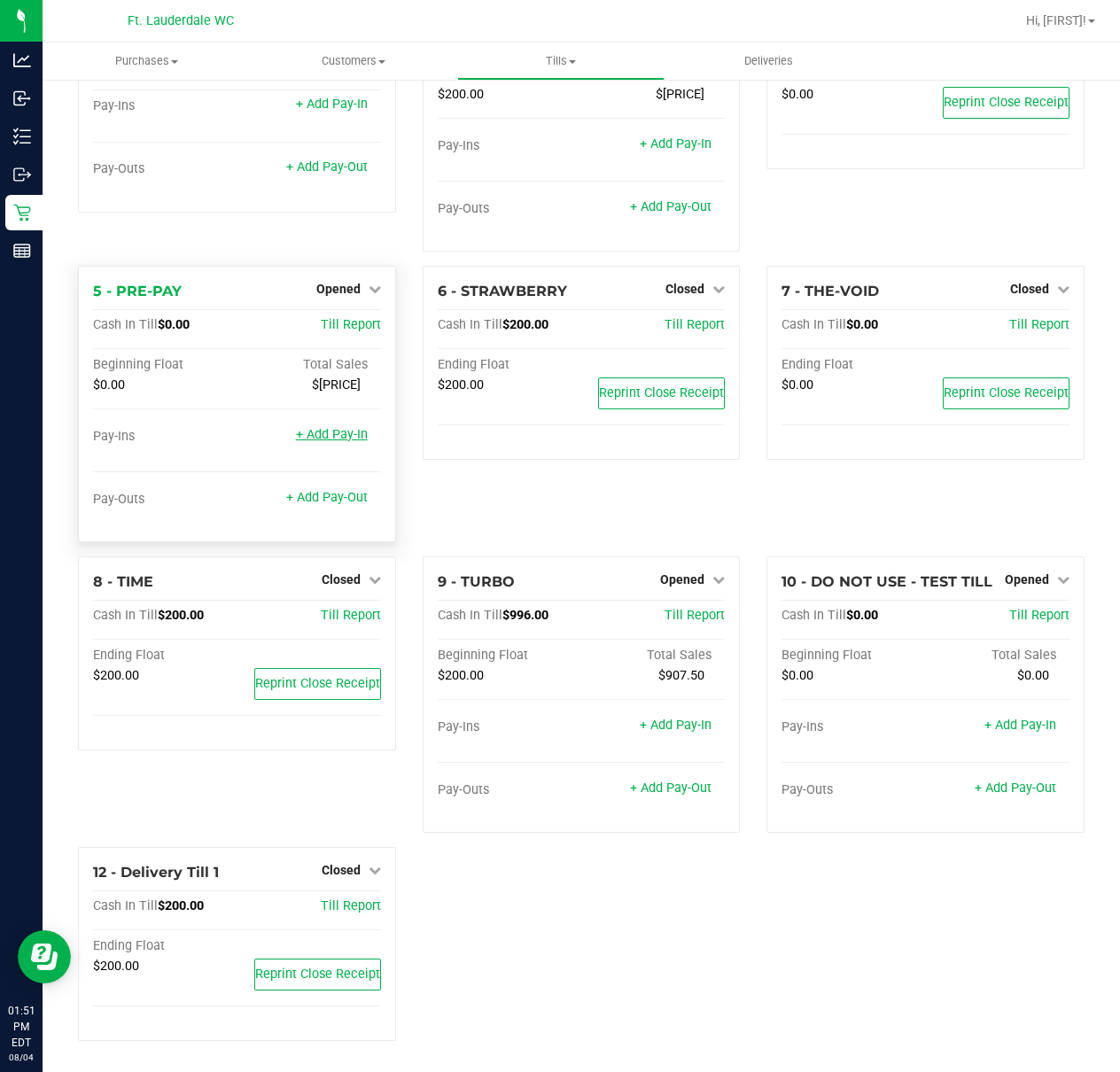 scroll, scrollTop: 128, scrollLeft: 0, axis: vertical 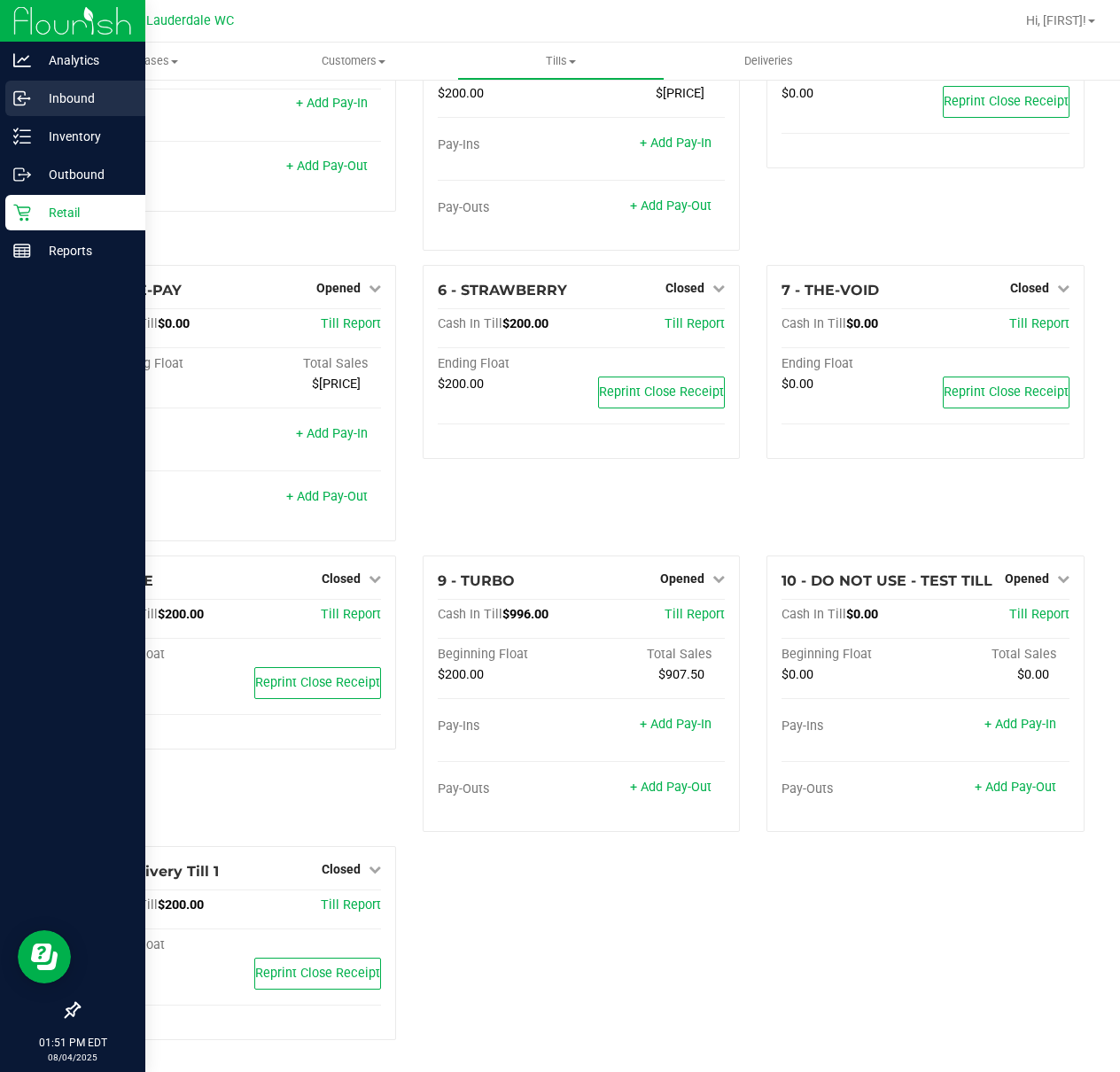 click on "Inbound" at bounding box center (75, 98) 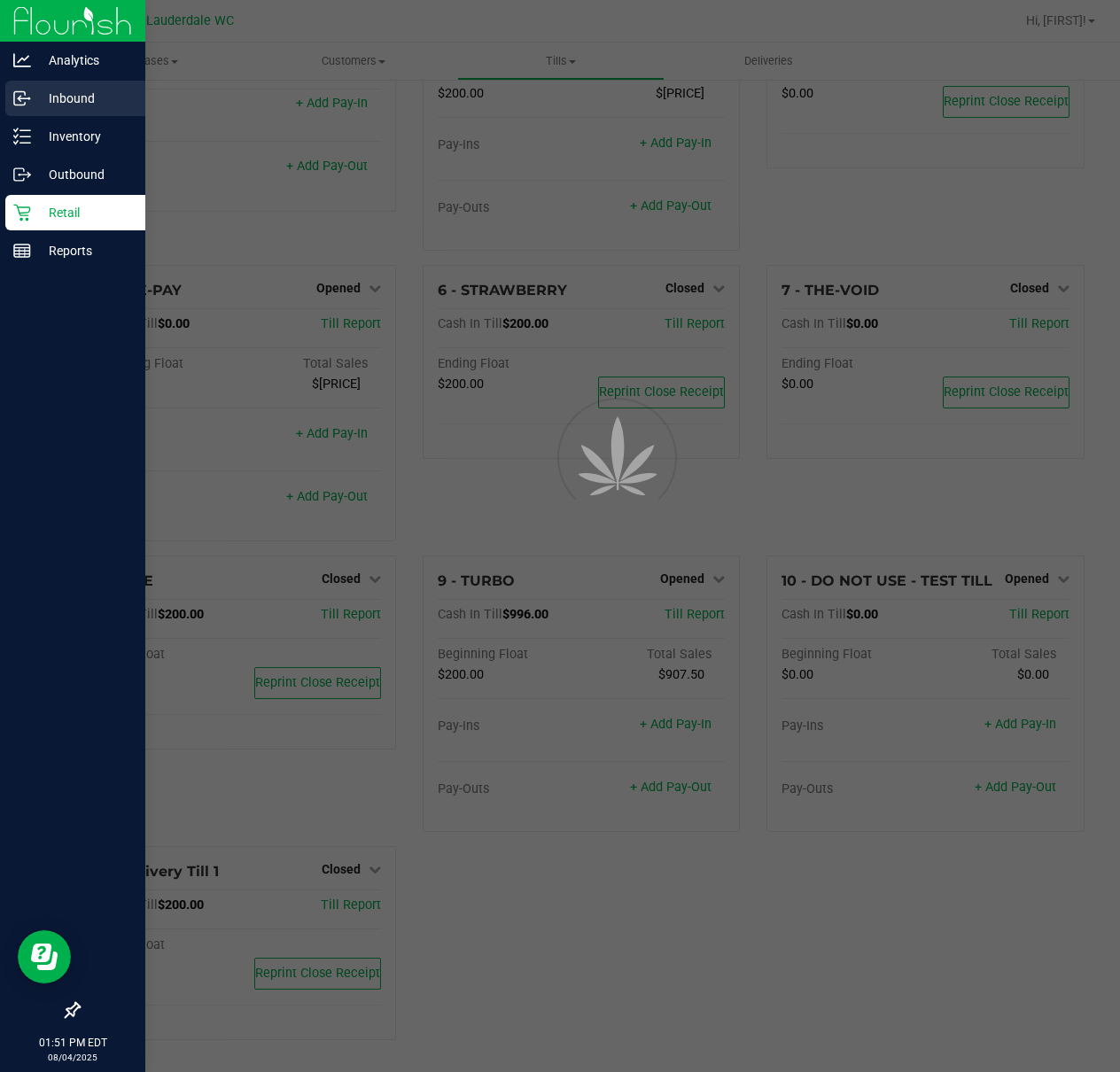 scroll, scrollTop: 0, scrollLeft: 0, axis: both 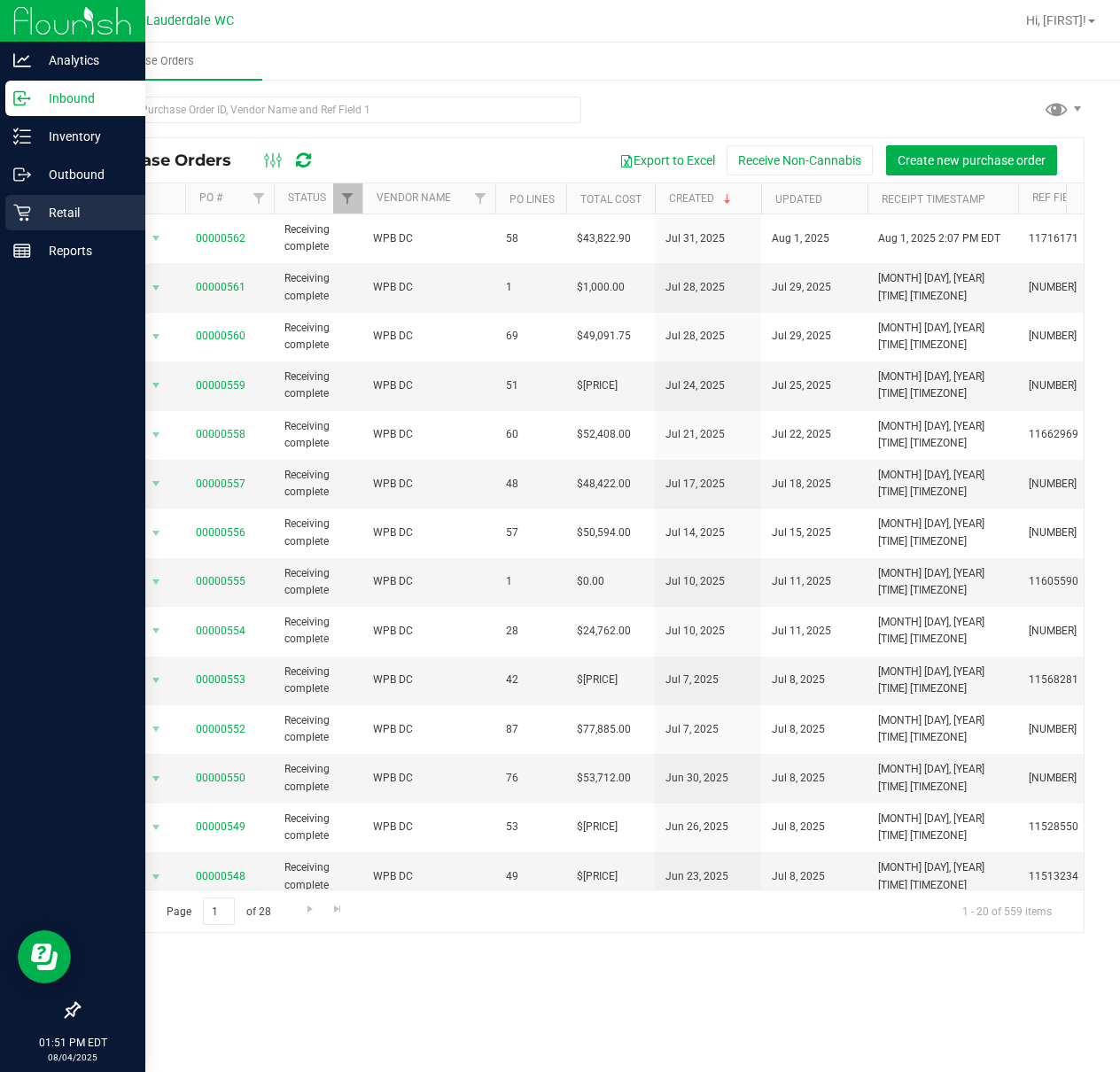 click on "Retail" at bounding box center (84, 213) 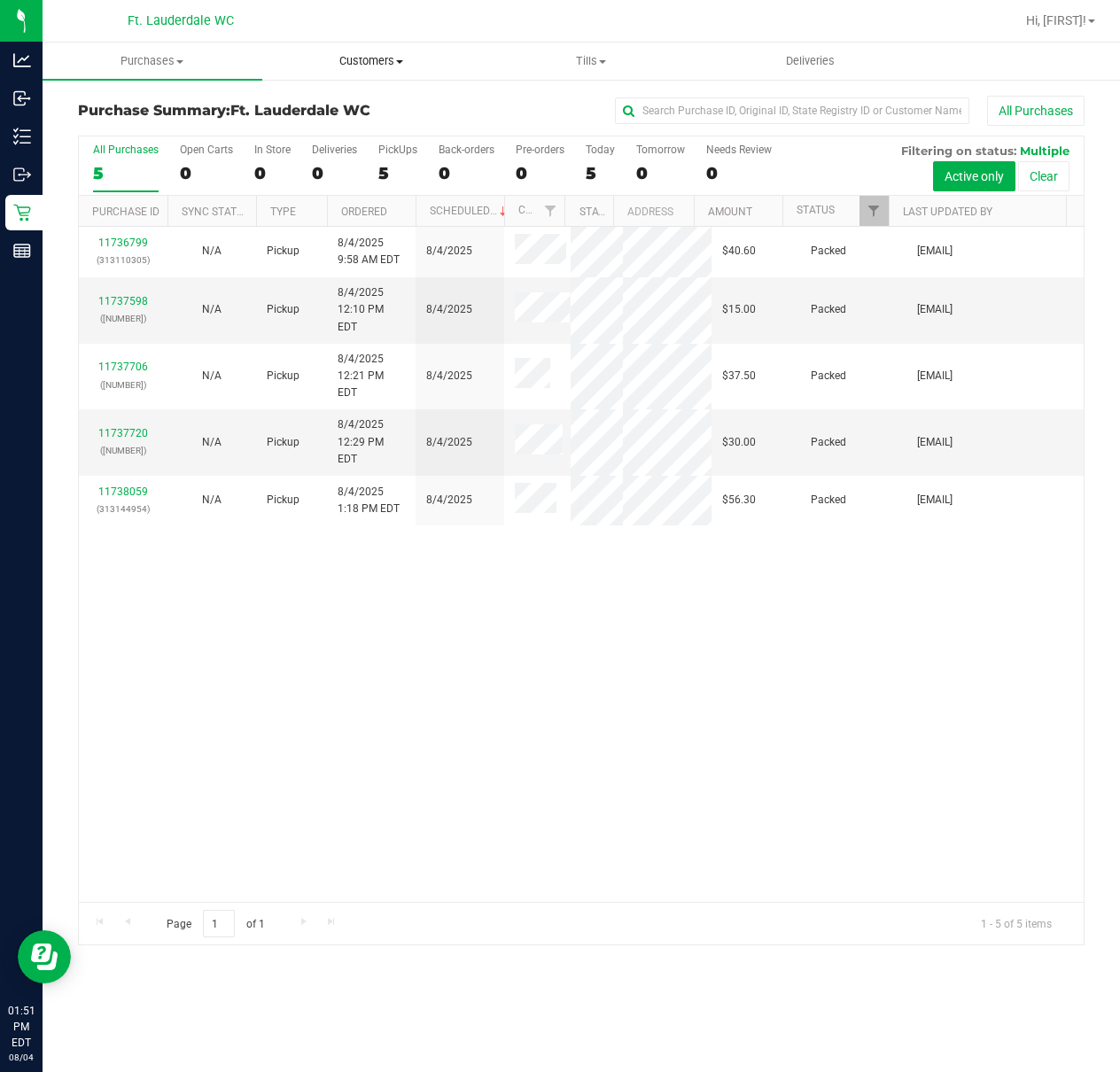 click on "Customers" at bounding box center [372, 61] 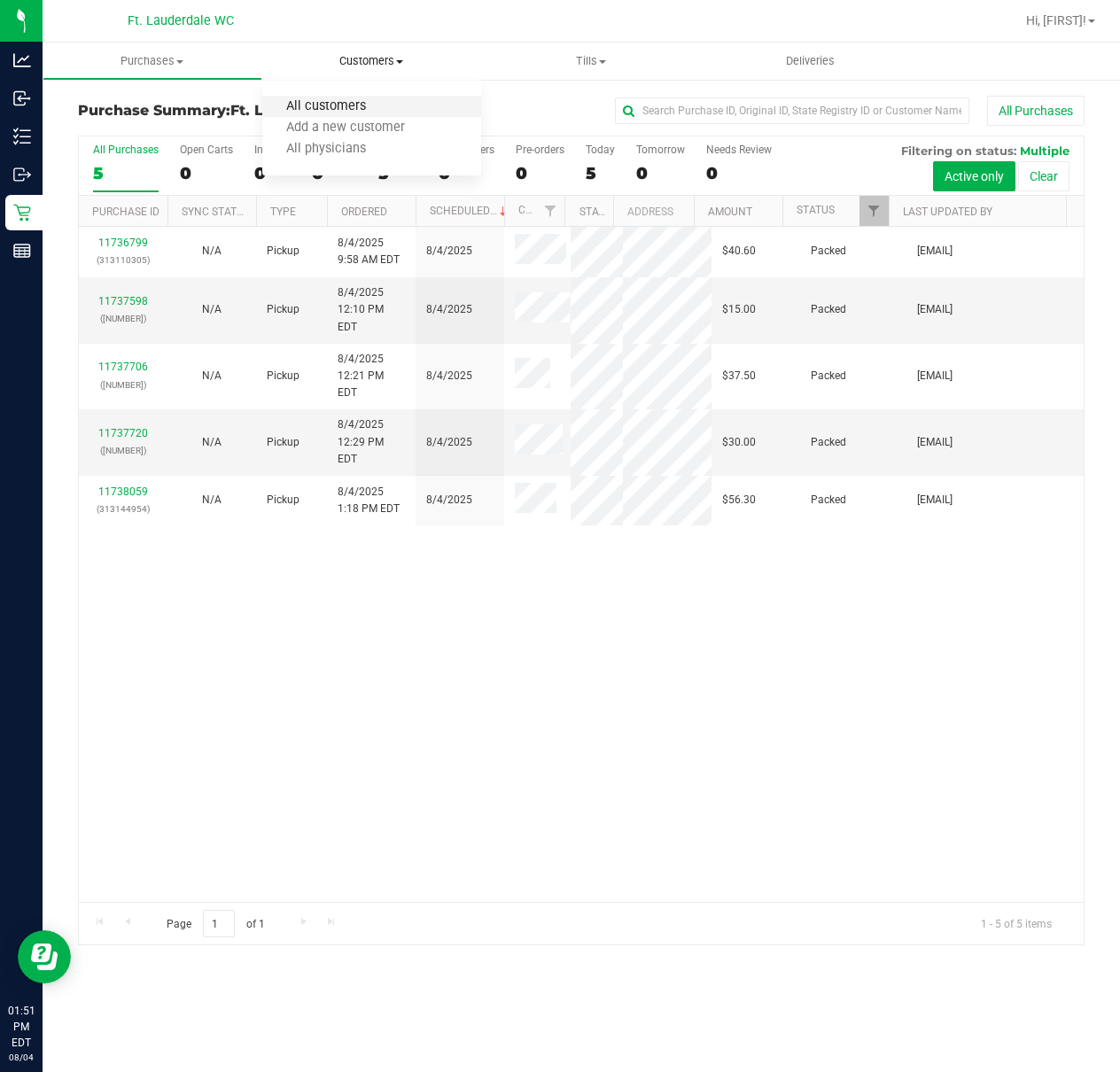 click on "All customers" at bounding box center [326, 106] 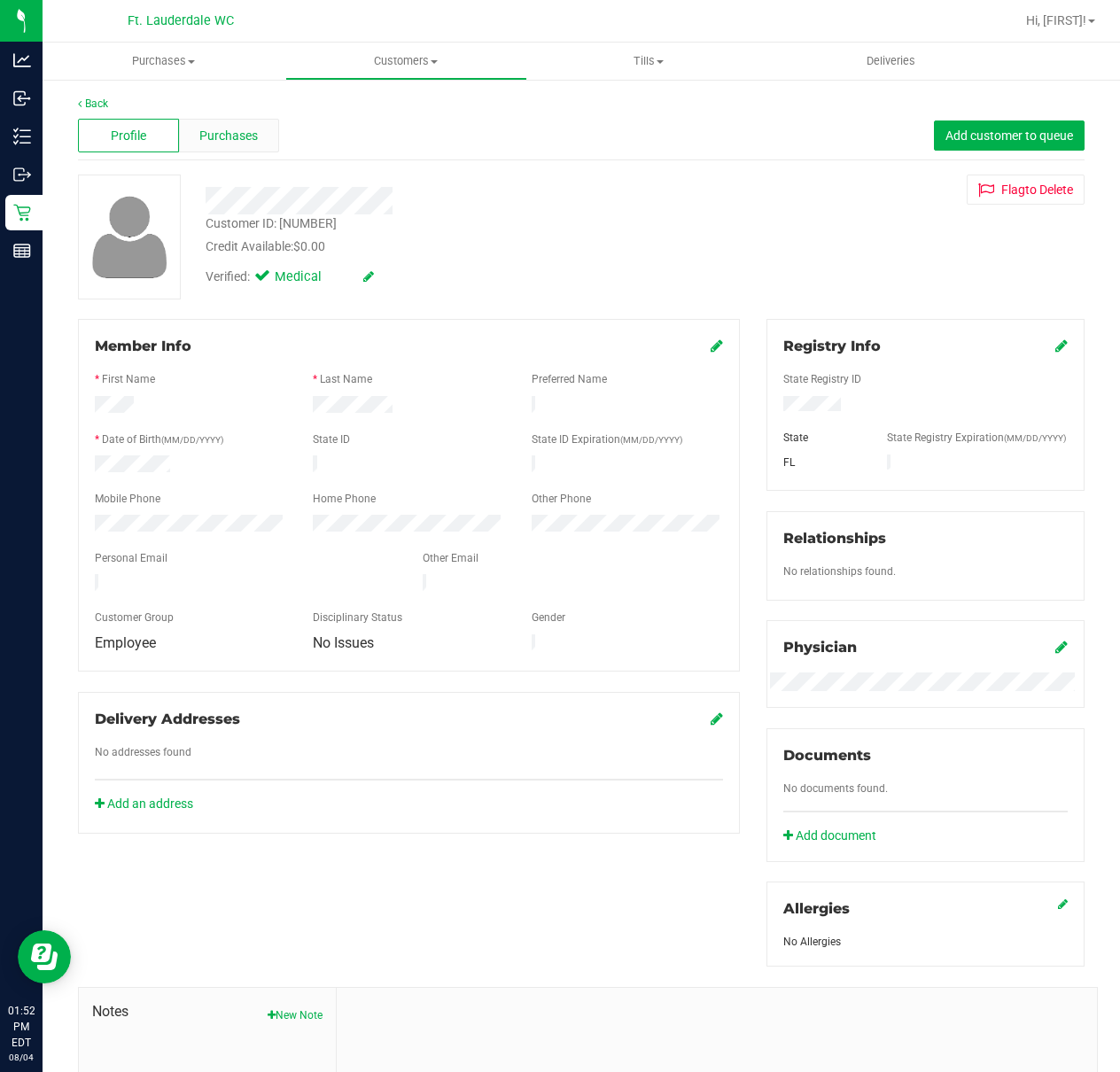 click on "Purchases" at bounding box center (229, 136) 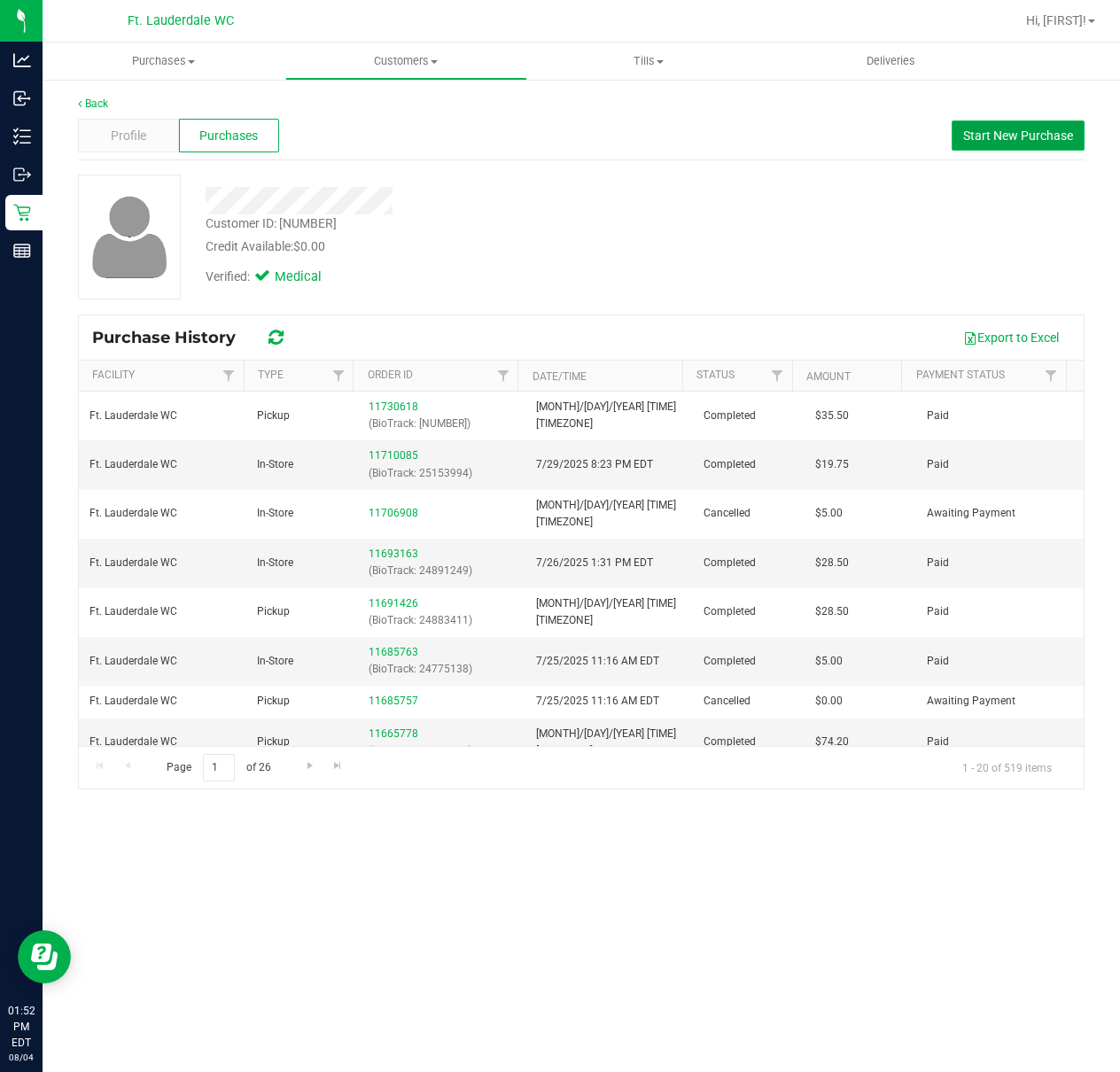 click on "Start New Purchase" at bounding box center [1018, 136] 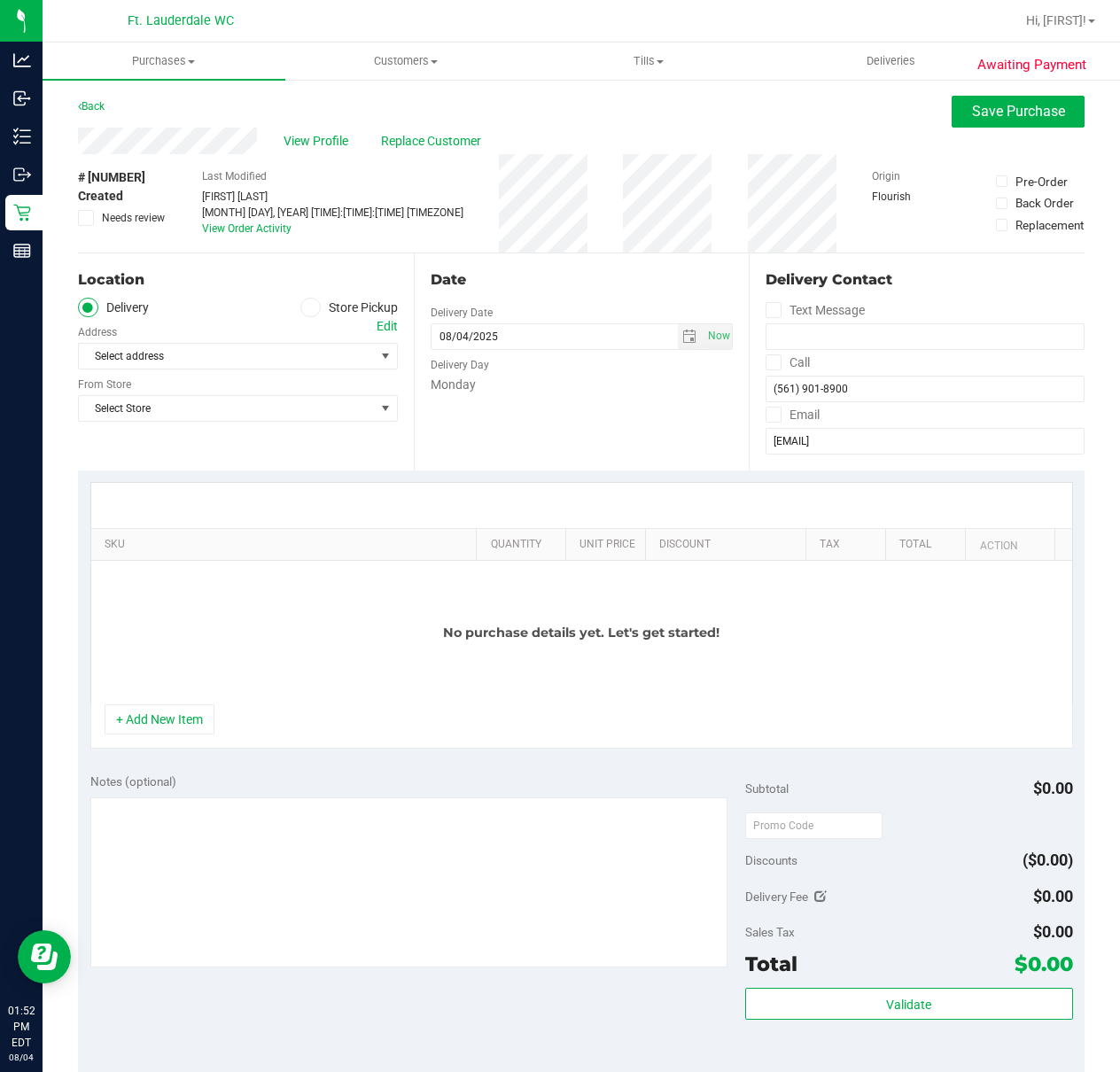 click on "Store Pickup" at bounding box center (349, 307) 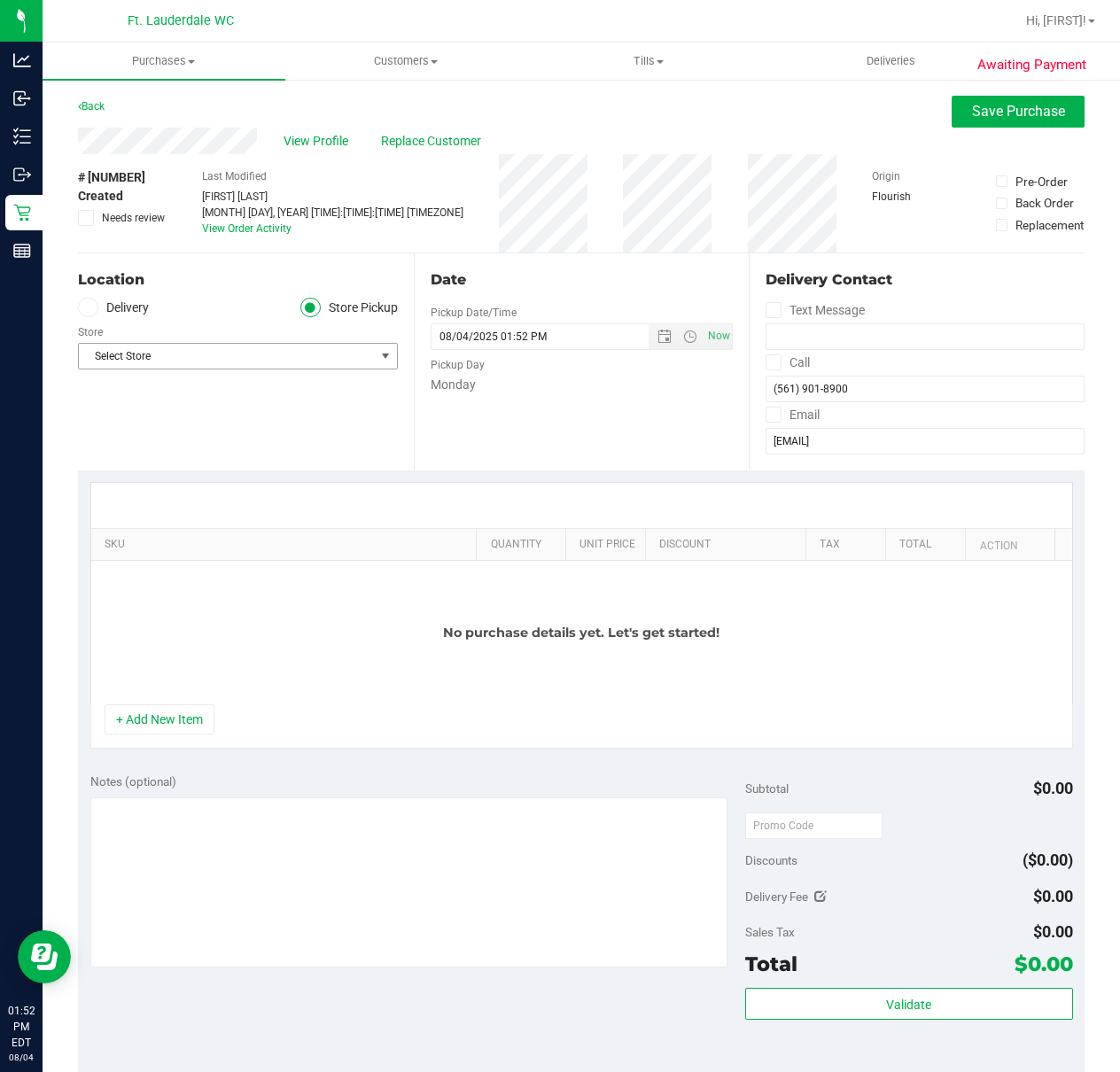 click on "Select Store" at bounding box center (227, 356) 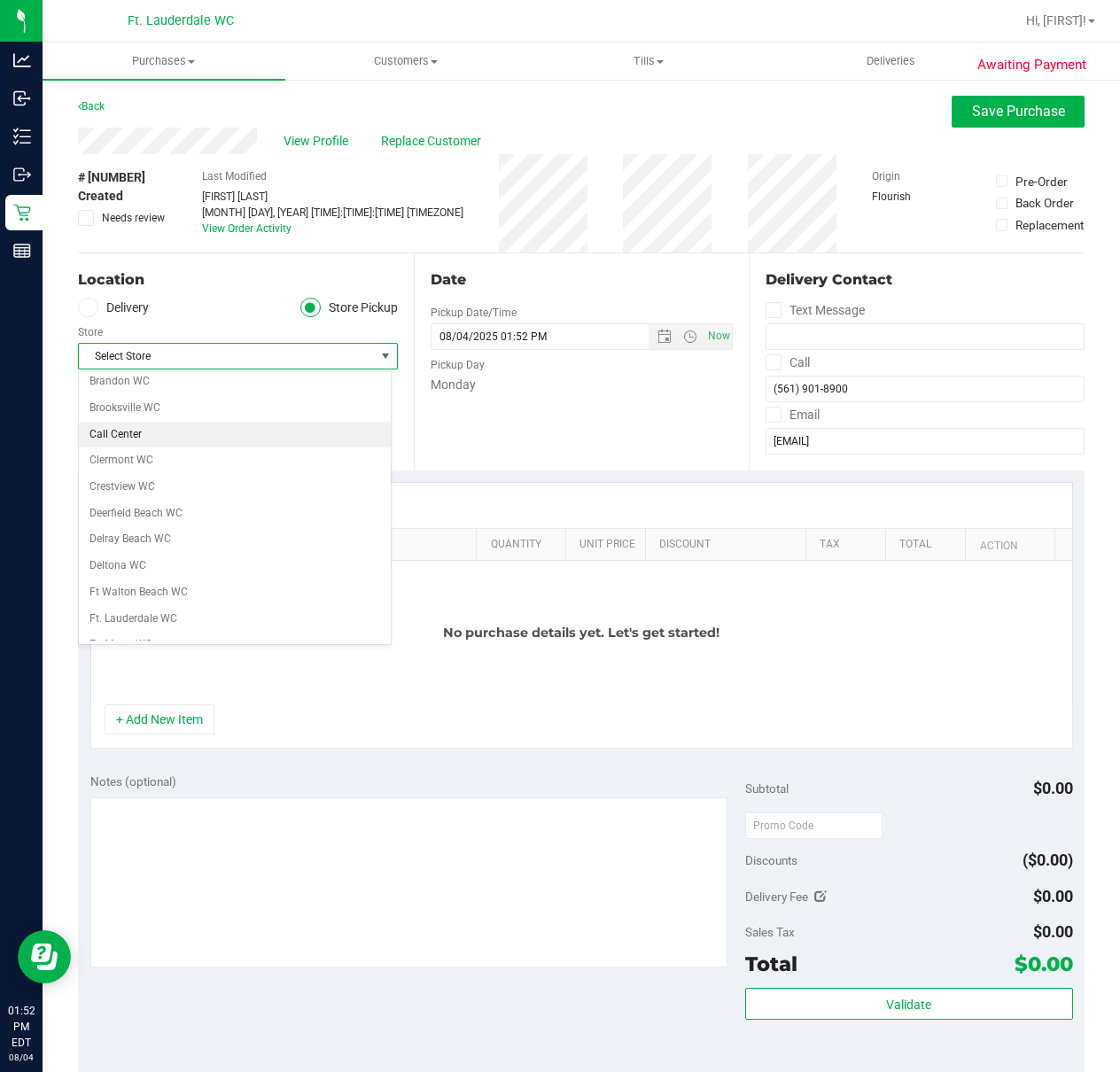 scroll, scrollTop: 118, scrollLeft: 0, axis: vertical 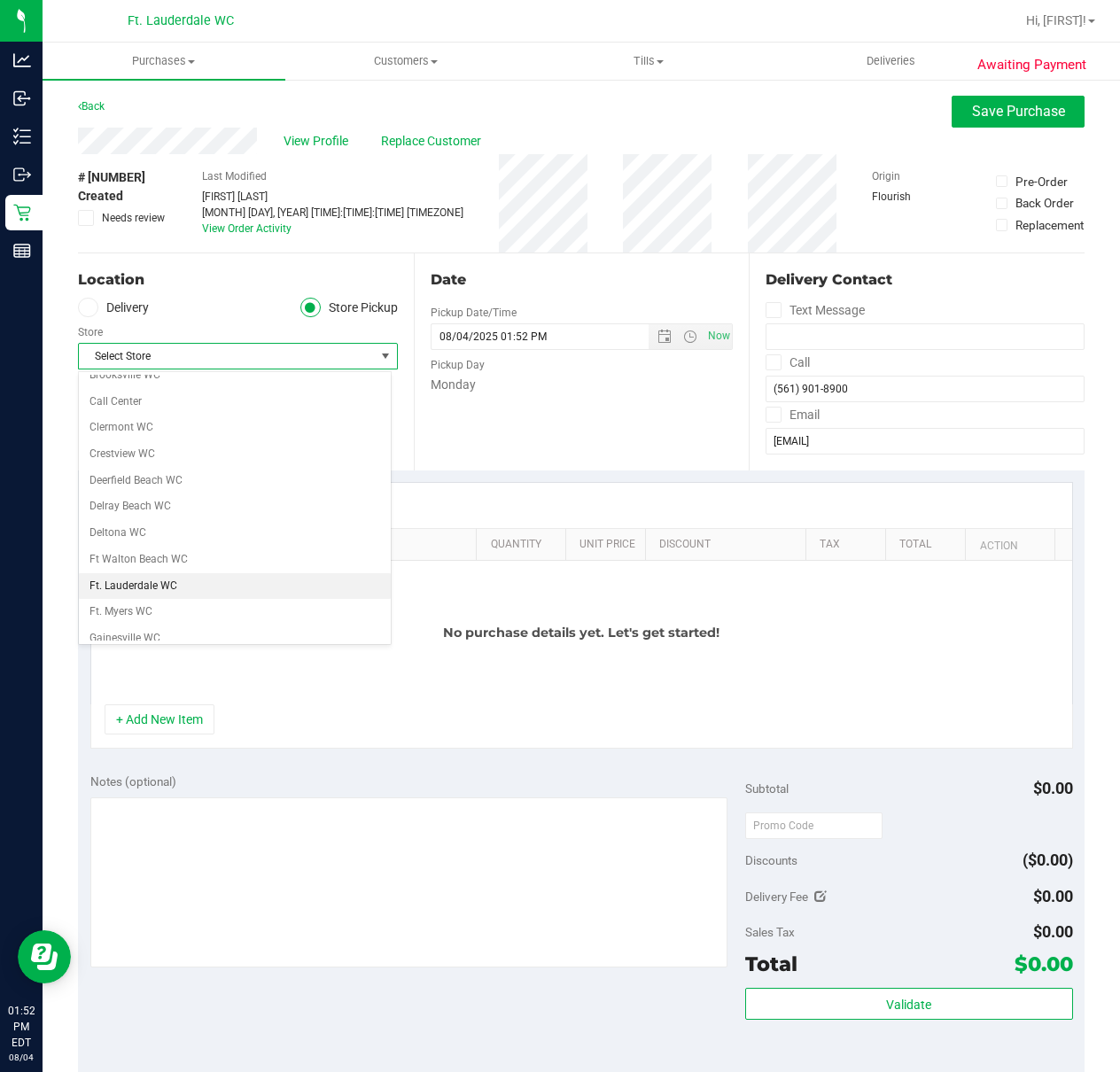 click on "Ft. Lauderdale WC" at bounding box center (235, 586) 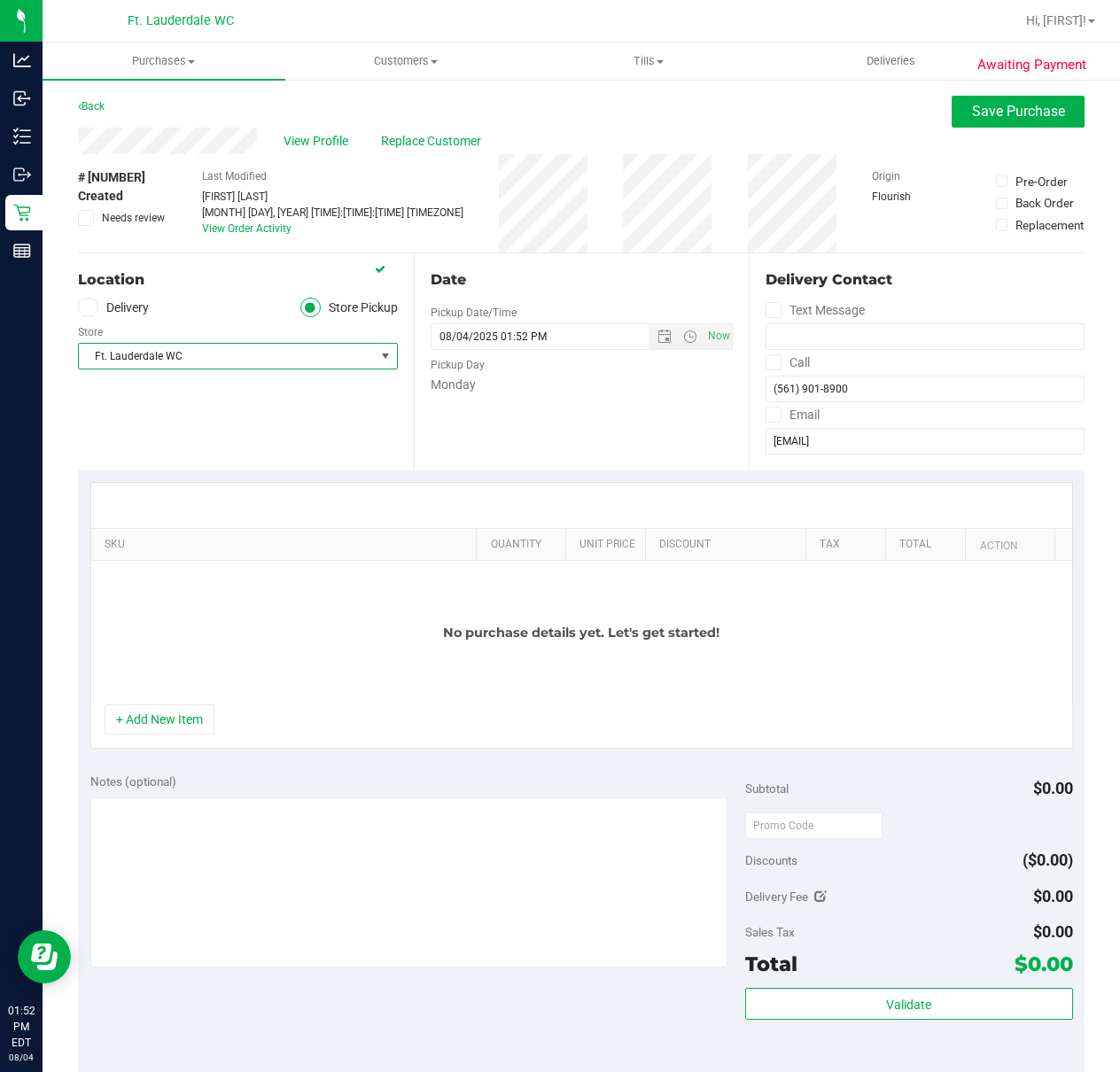 click on "Location
Delivery
Store Pickup
Store
Ft. Lauderdale WC Select Store Bonita Springs WC Boynton Beach WC Bradenton WC Brandon WC Brooksville WC Call Center Clermont WC Crestview WC Deerfield Beach WC Delray Beach WC Deltona WC Ft Walton Beach WC Ft. Lauderdale WC Ft. Myers WC Gainesville WC Jax Atlantic WC JAX DC REP Jax WC Key West WC Lakeland WC Largo WC Lehigh Acres DC REP Merritt Island WC Miami 72nd WC Miami Beach WC Miami Dadeland WC Miramar DC REP New Port Richey WC North Palm Beach WC North Port WC Ocala WC Orange Park WC Orlando Colonial WC Orlando DC REP Orlando WC Oviedo WC Palm Bay WC Palm Coast WC Panama City WC Pensacola WC Sebring WC" at bounding box center [245, 361] 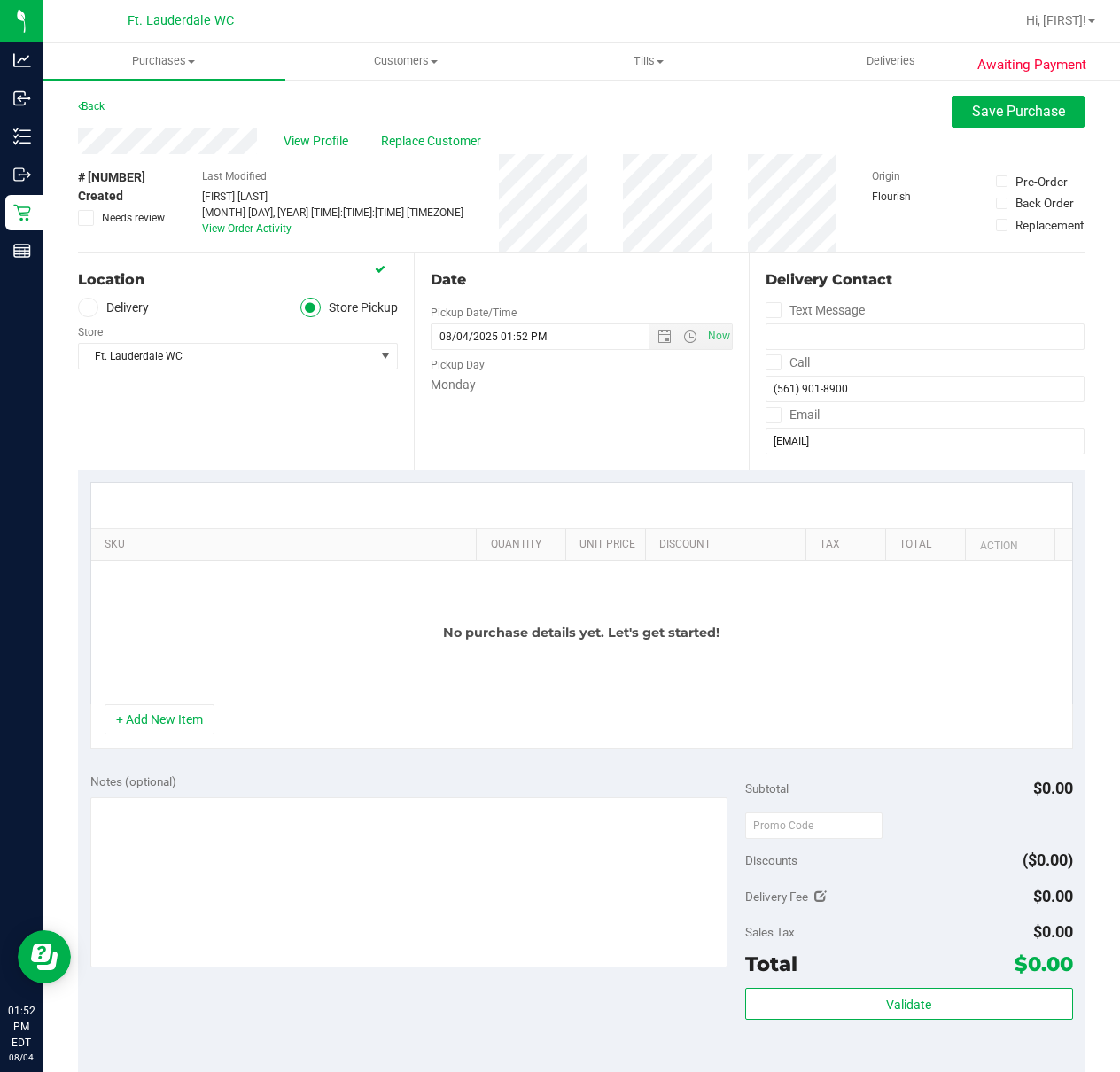 scroll, scrollTop: 118, scrollLeft: 0, axis: vertical 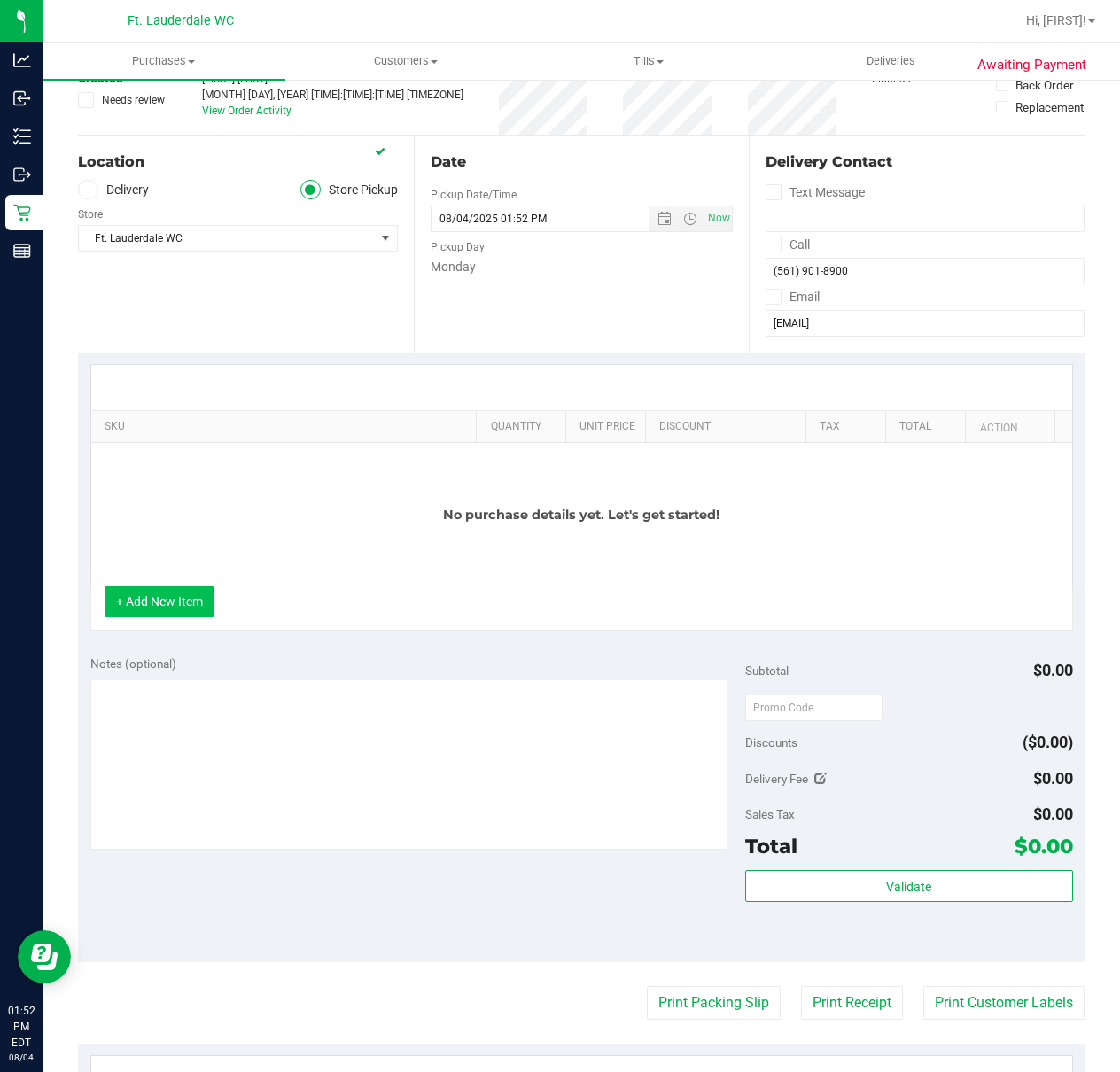 click on "+ Add New Item" at bounding box center (159, 602) 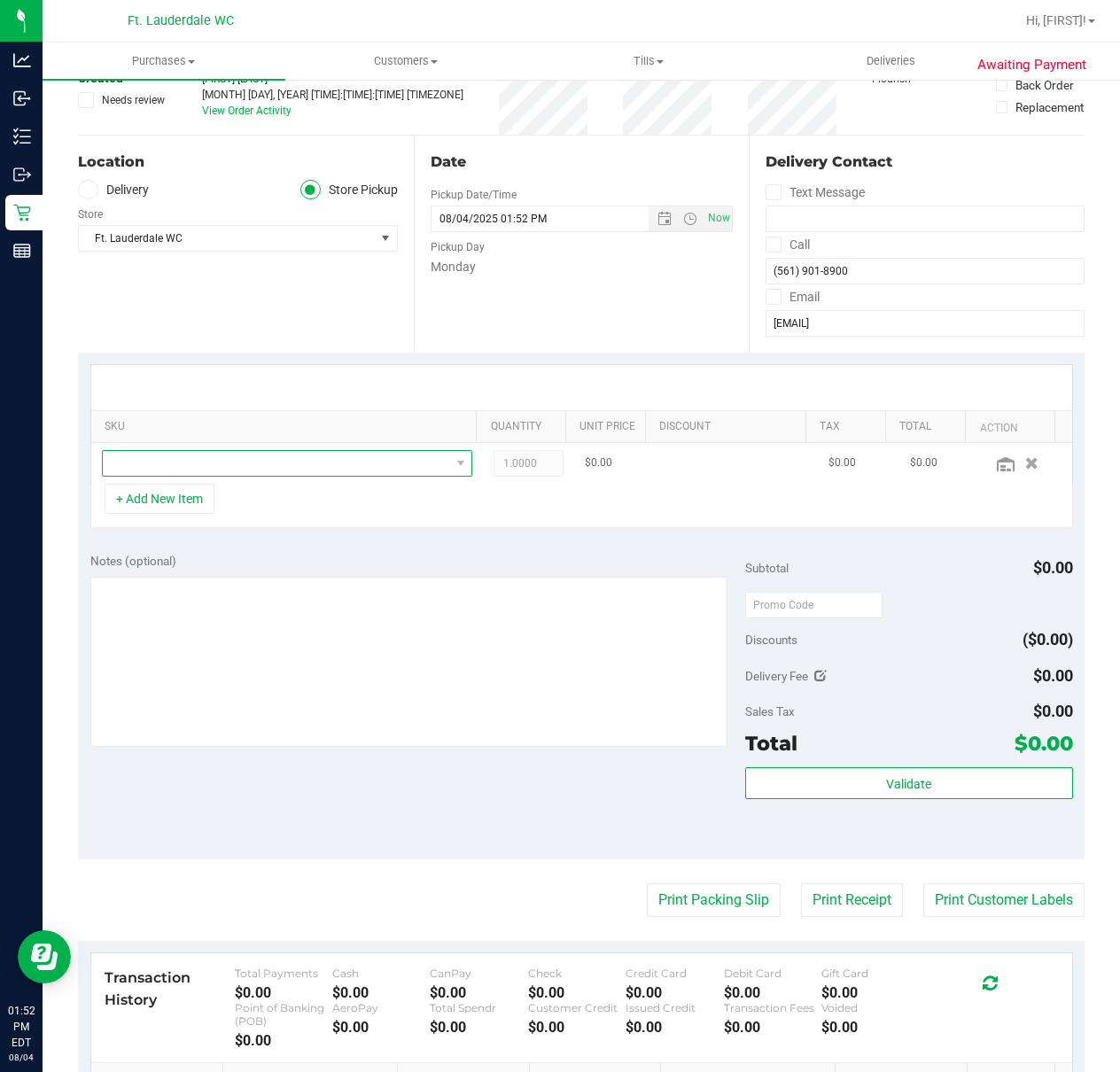 click at bounding box center [276, 463] 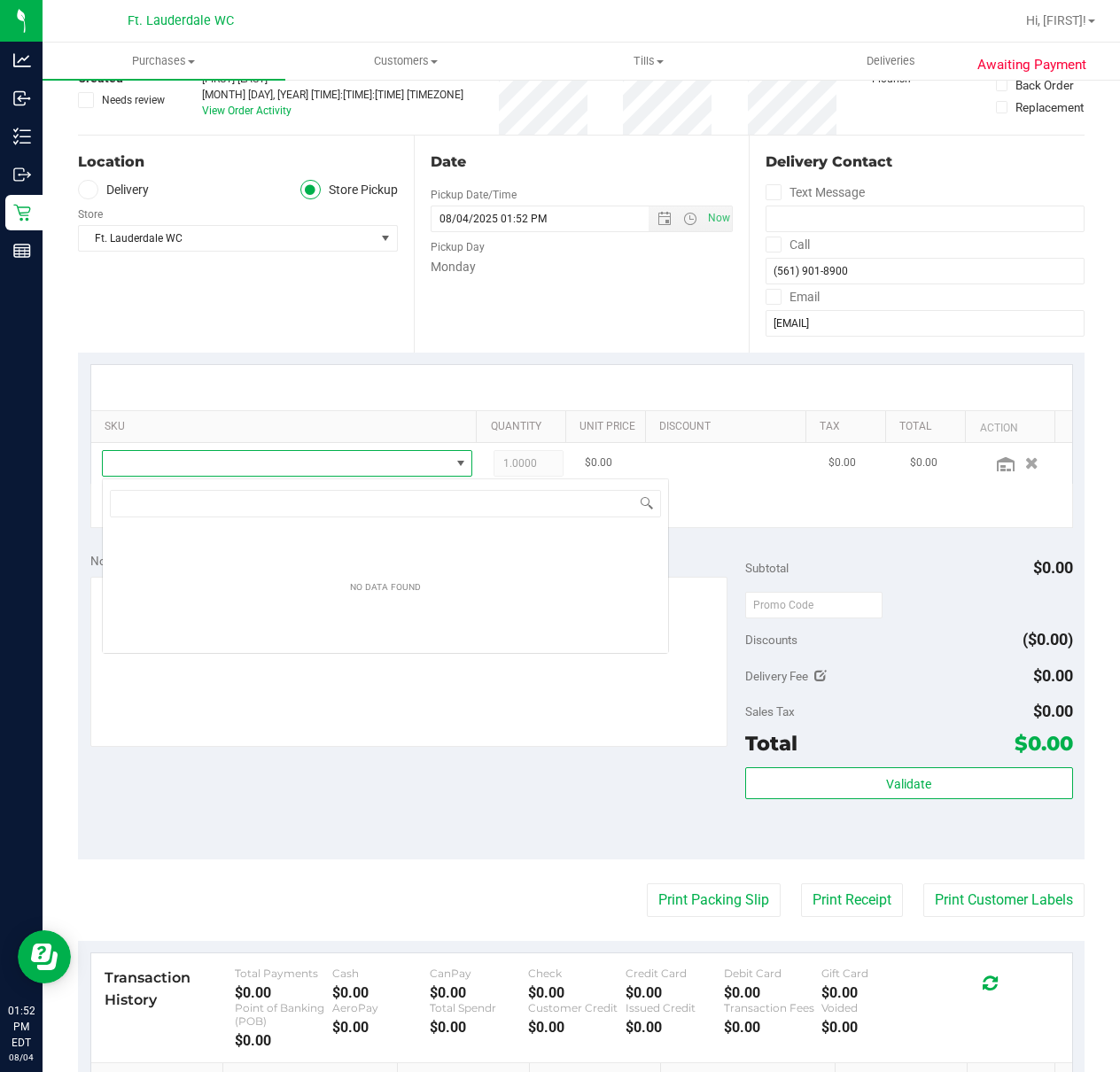 scroll, scrollTop: 88568, scrollLeft: 88260, axis: both 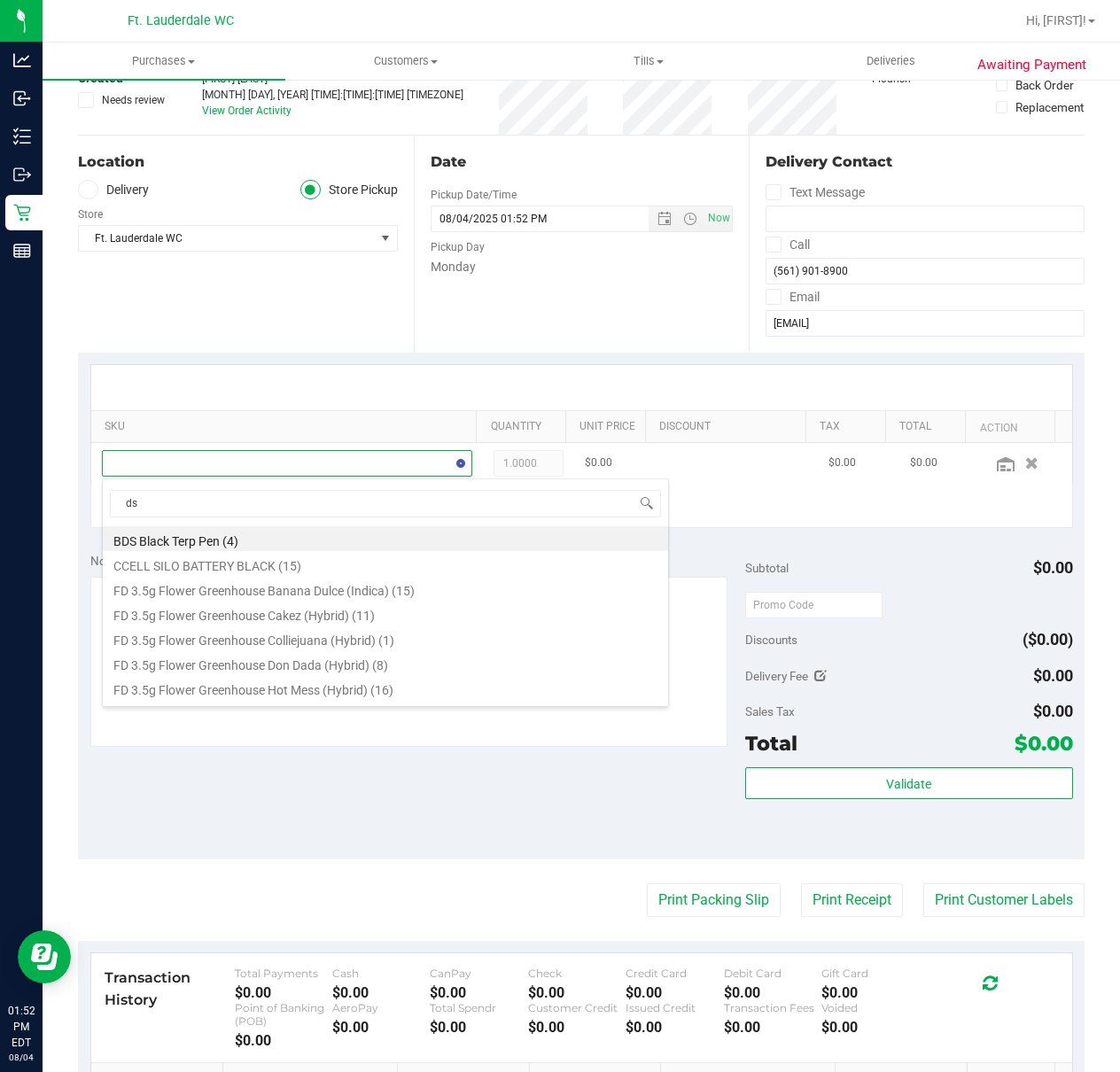 type on "dsc" 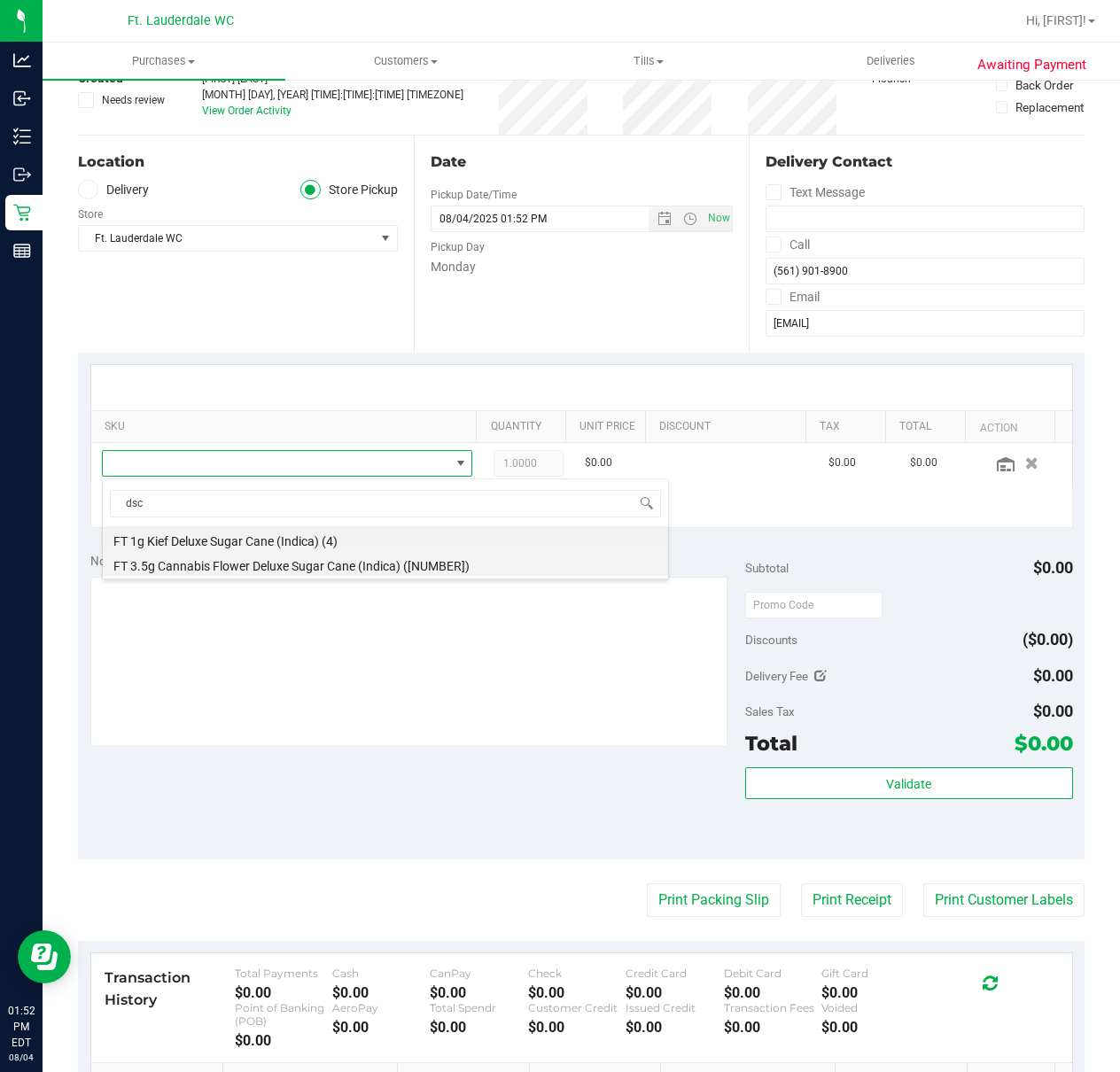 click on "FT 3.5g Cannabis Flower Deluxe Sugar Cane (Indica) ([NUMBER])" at bounding box center (385, 563) 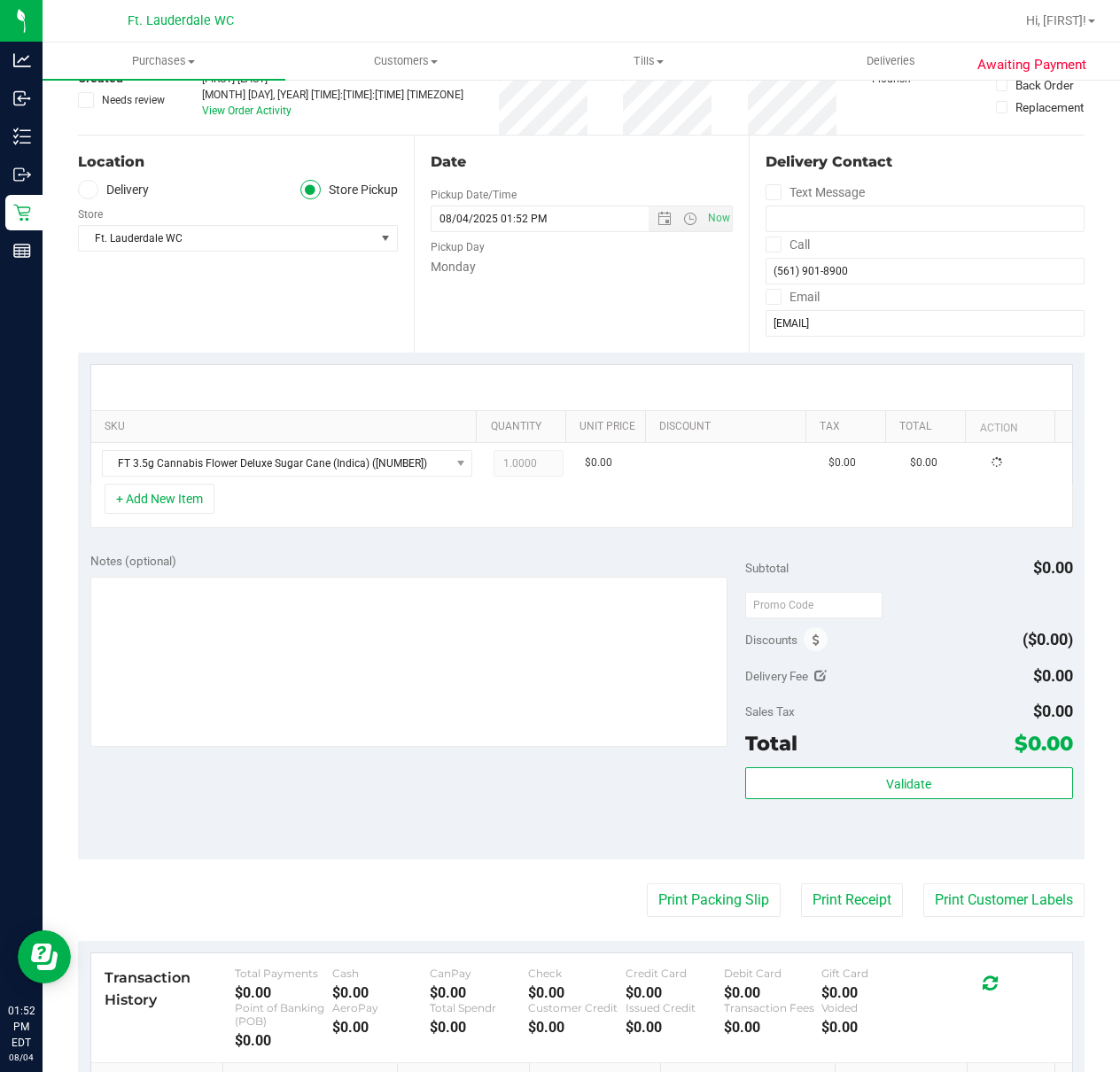 click on "+ Add New Item" at bounding box center (581, 506) 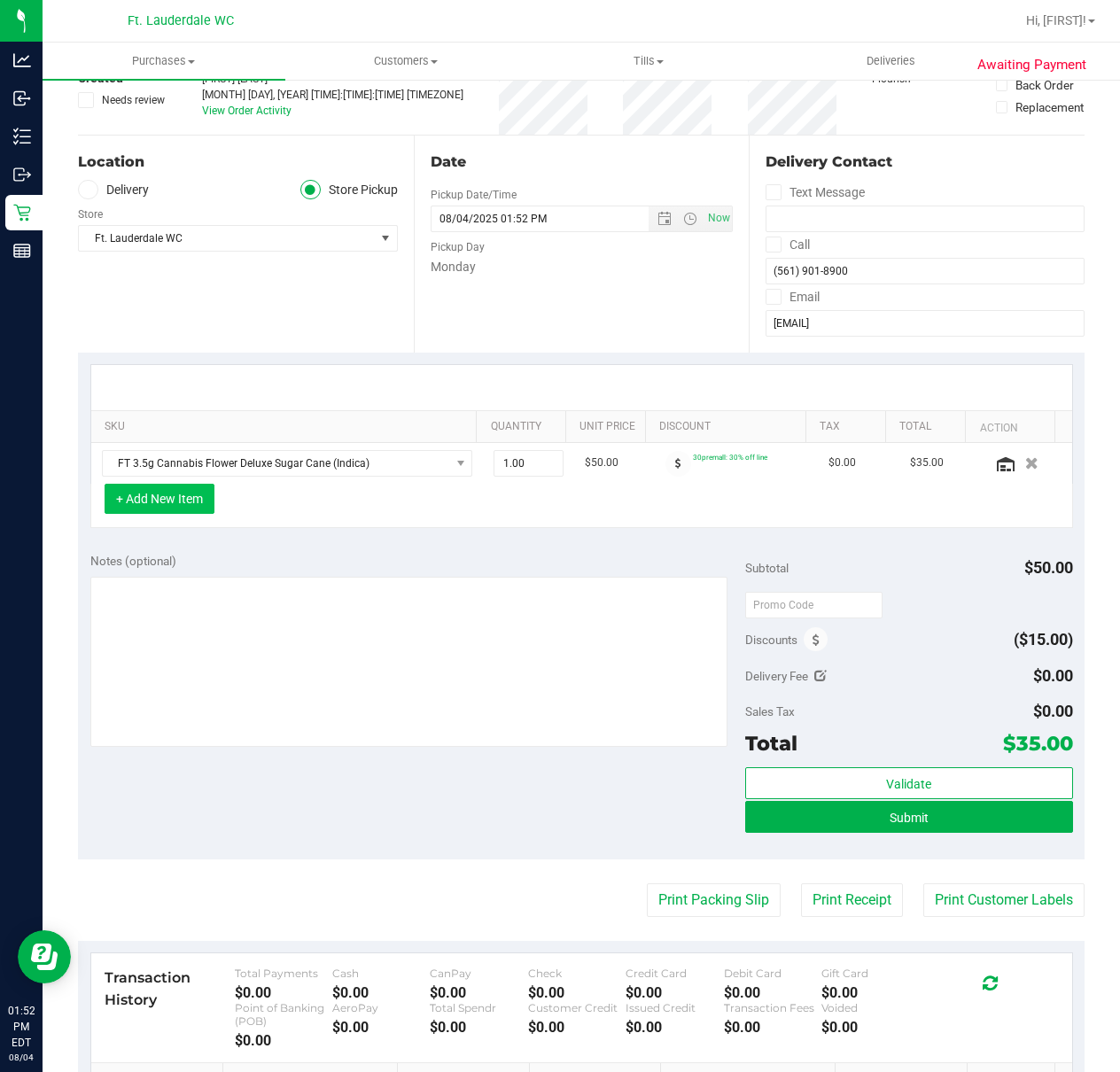 click on "+ Add New Item" at bounding box center [159, 499] 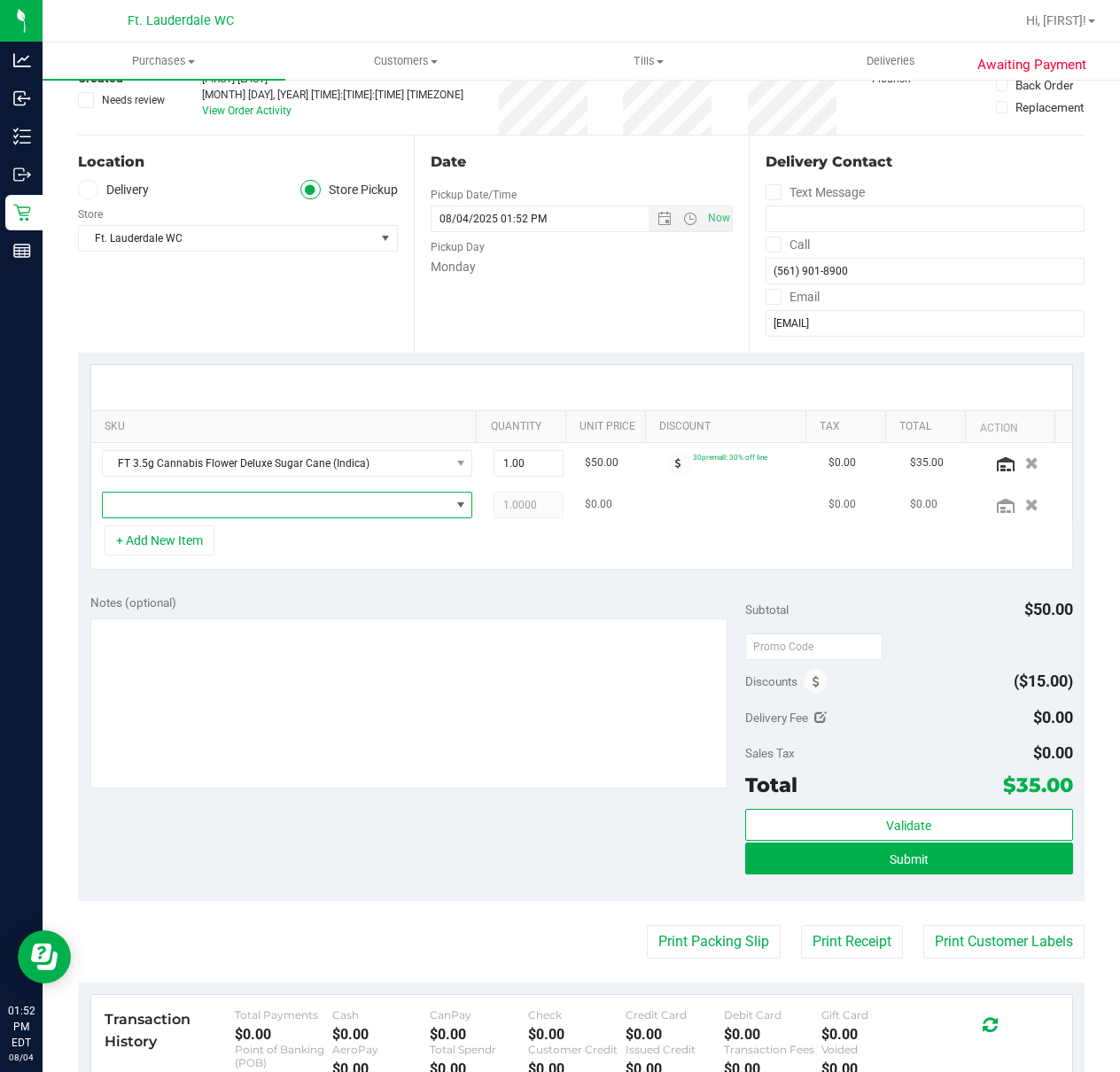 click at bounding box center [276, 505] 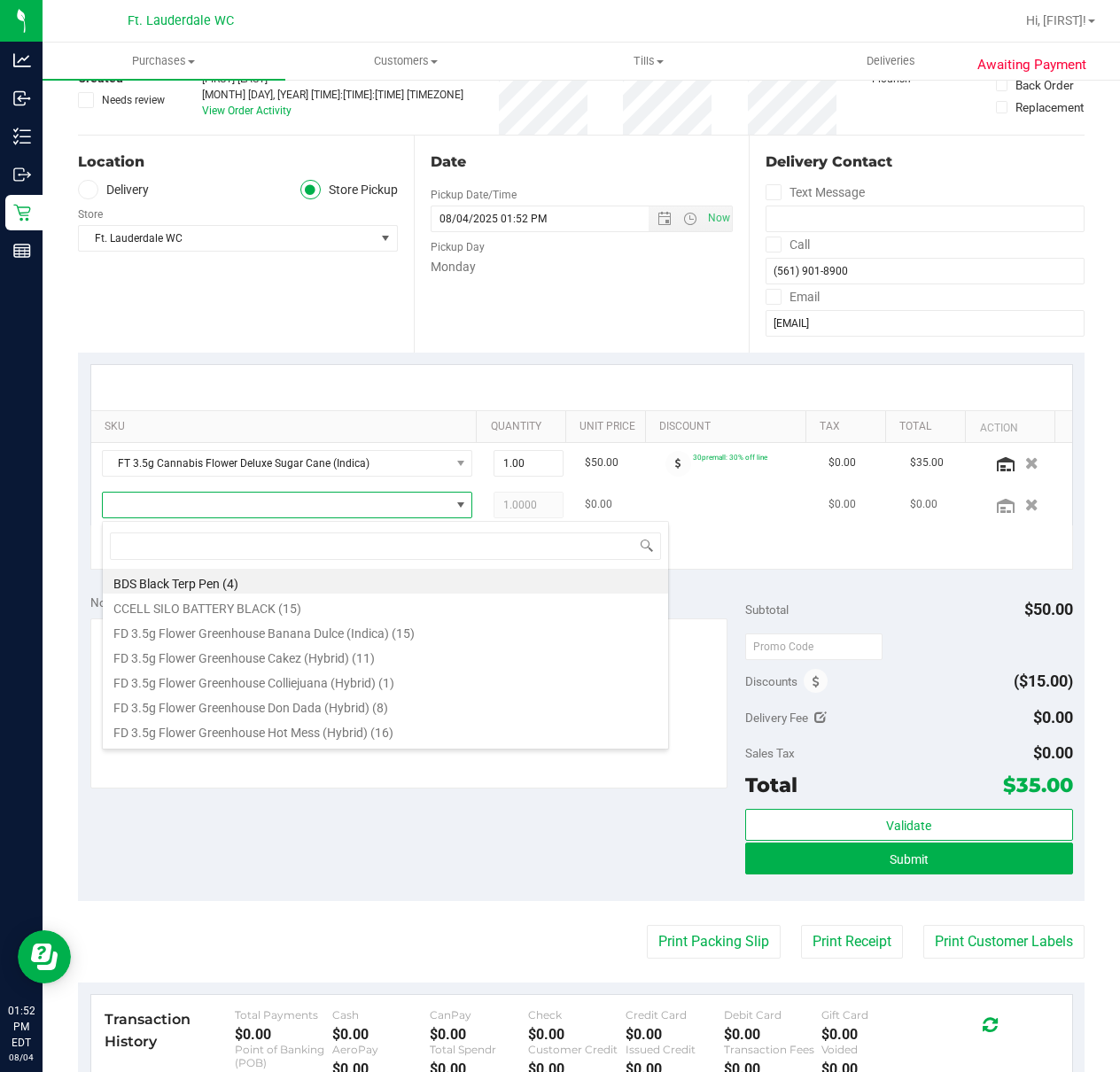 scroll, scrollTop: 88568, scrollLeft: 88260, axis: both 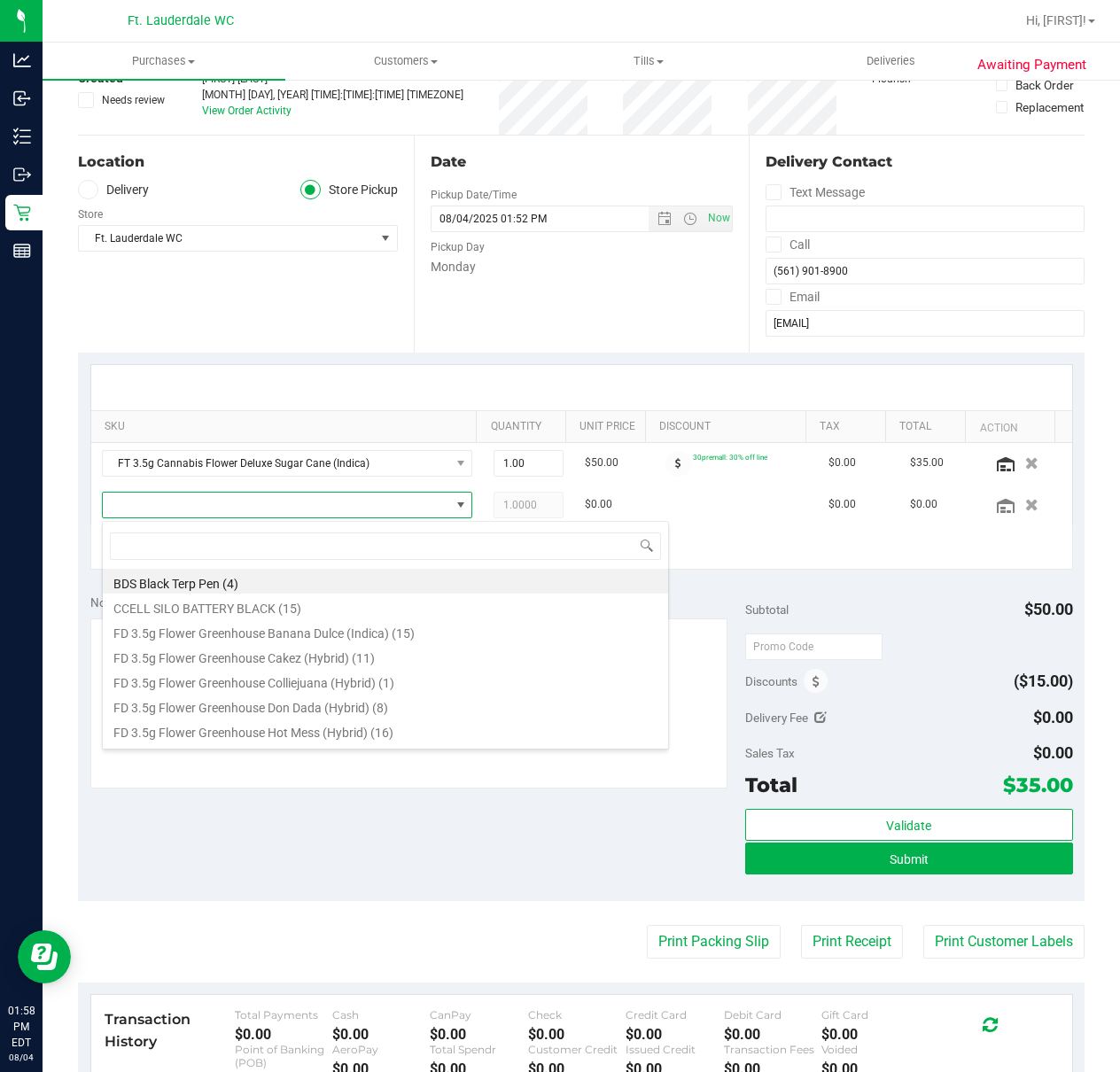 click on "Location
Delivery
Store Pickup
Store
Ft. Lauderdale WC Select Store Bonita Springs WC Boynton Beach WC Bradenton WC Brandon WC Brooksville WC Call Center Clermont WC Crestview WC Deerfield Beach WC Delray Beach WC Deltona WC Ft Walton Beach WC Ft. Lauderdale WC Ft. Myers WC Gainesville WC Jax Atlantic WC JAX DC REP Jax WC Key West WC Lakeland WC Largo WC Lehigh Acres DC REP Merritt Island WC Miami 72nd WC Miami Beach WC Miami Dadeland WC Miramar DC REP New Port Richey WC North Palm Beach WC North Port WC Ocala WC Orange Park WC Orlando Colonial WC Orlando DC REP Orlando WC Oviedo WC Palm Bay WC Palm Coast WC Panama City WC Pensacola WC Sebring WC" at bounding box center (245, 244) 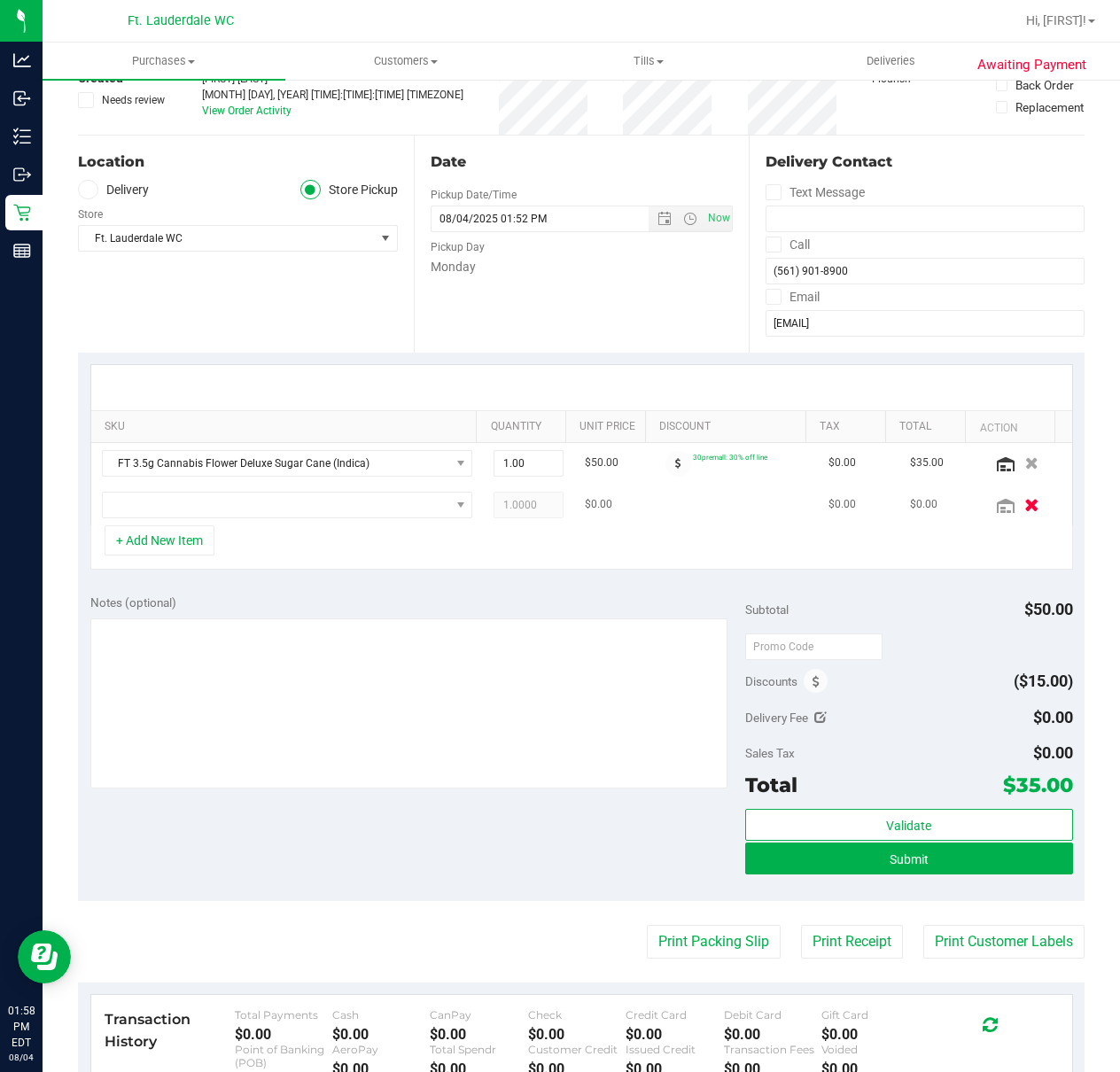 click at bounding box center [1032, 504] 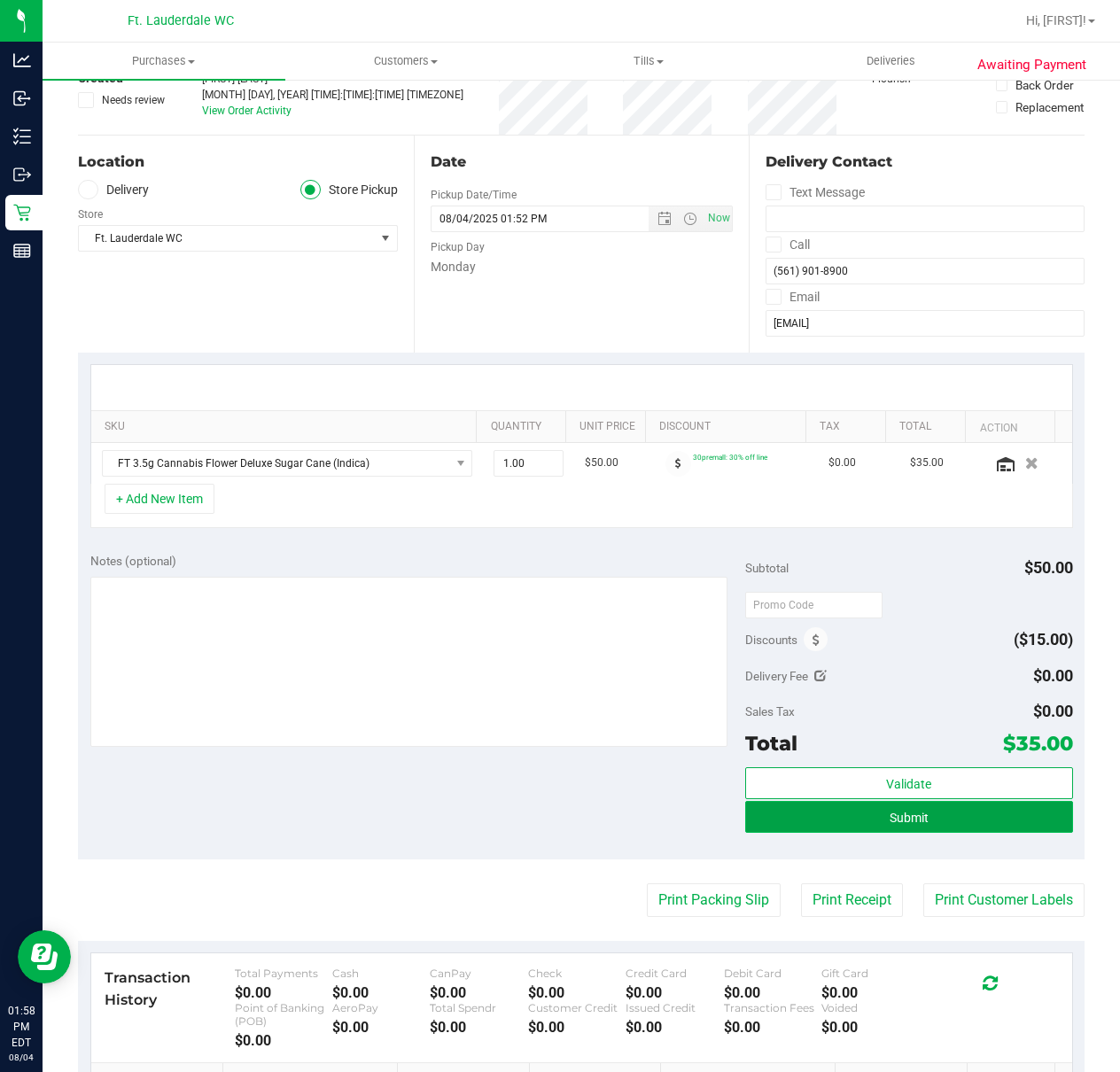 click on "Submit" at bounding box center (909, 818) 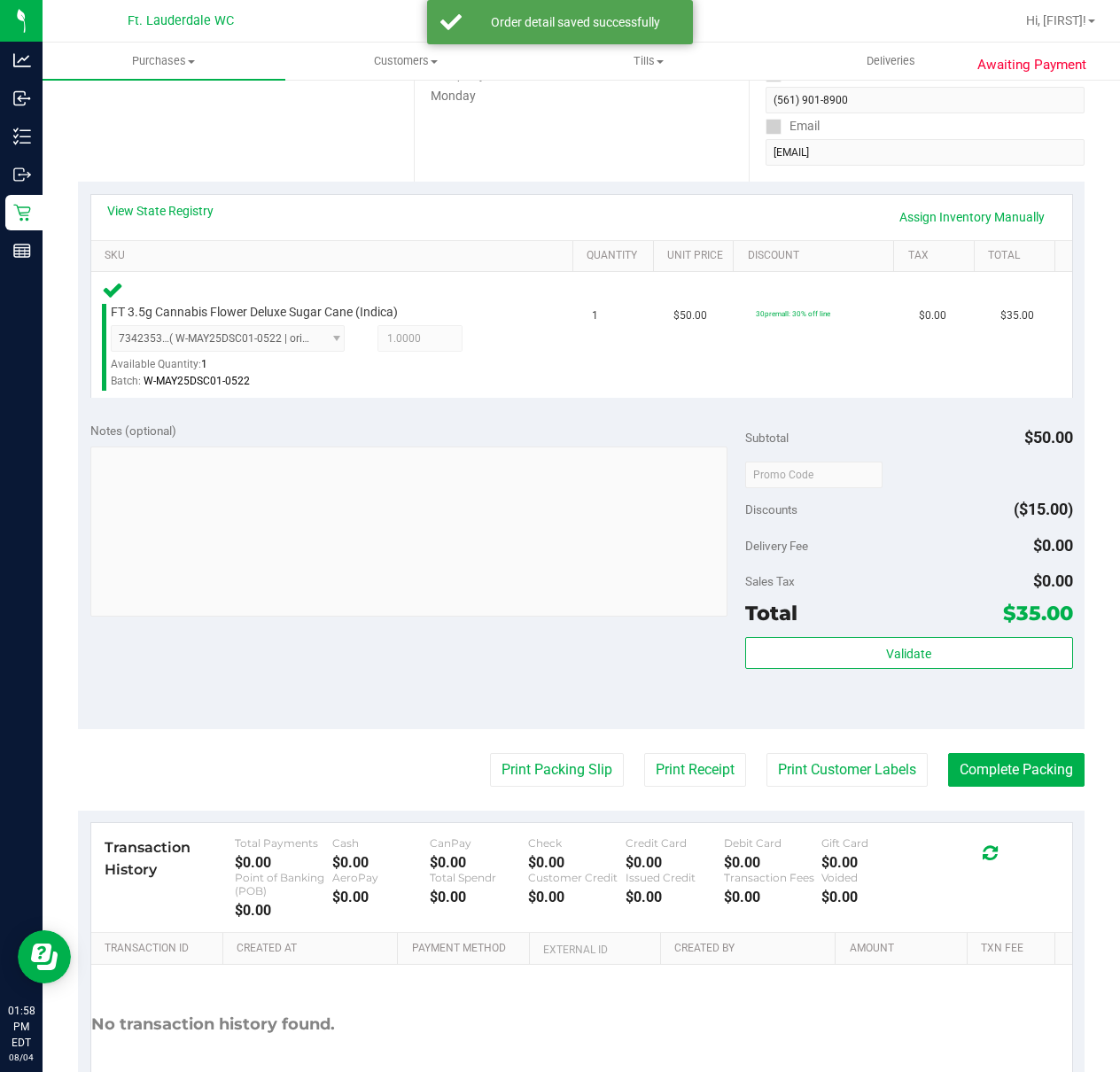 scroll, scrollTop: 415, scrollLeft: 0, axis: vertical 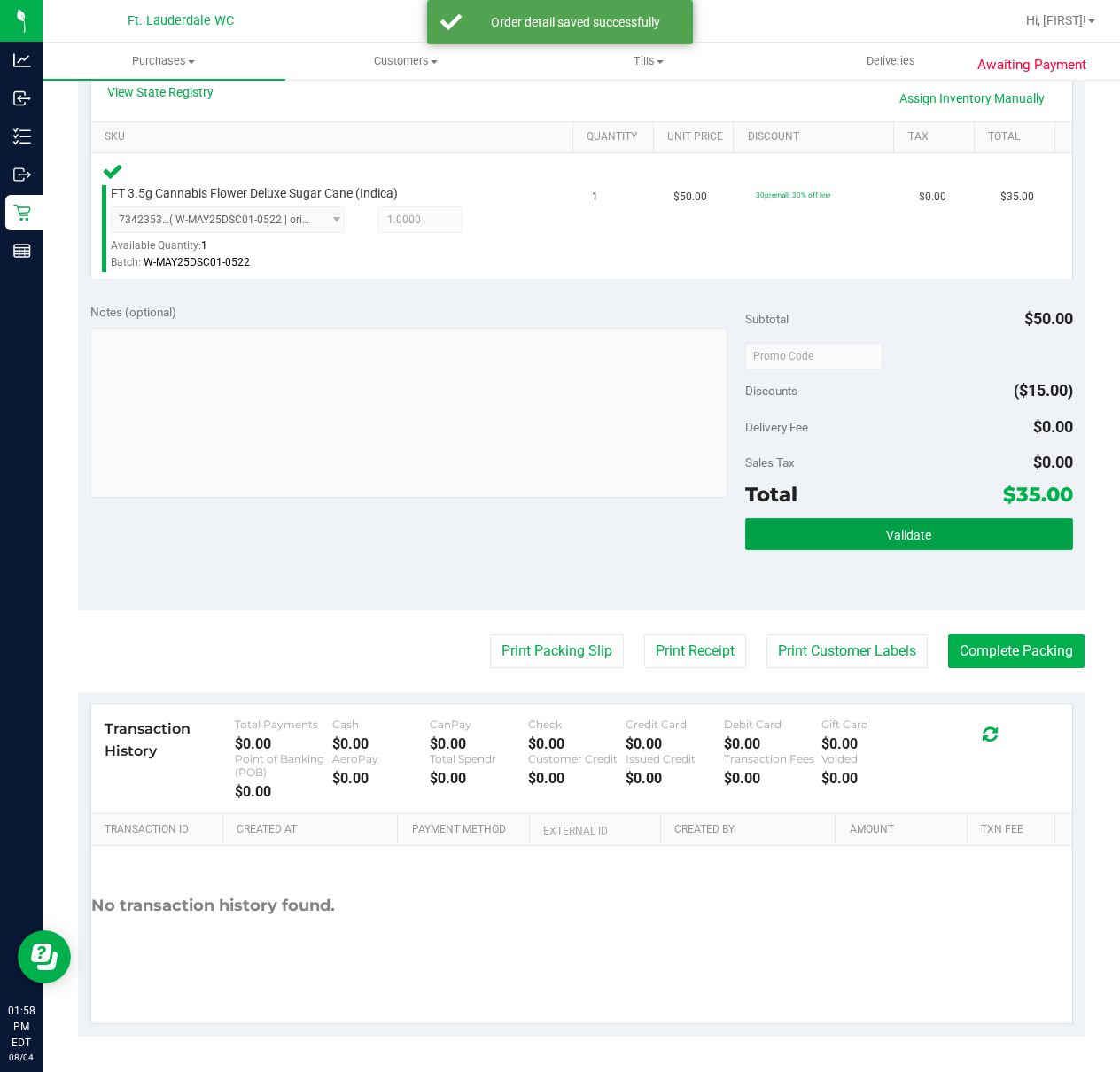 click on "Validate" at bounding box center (909, 534) 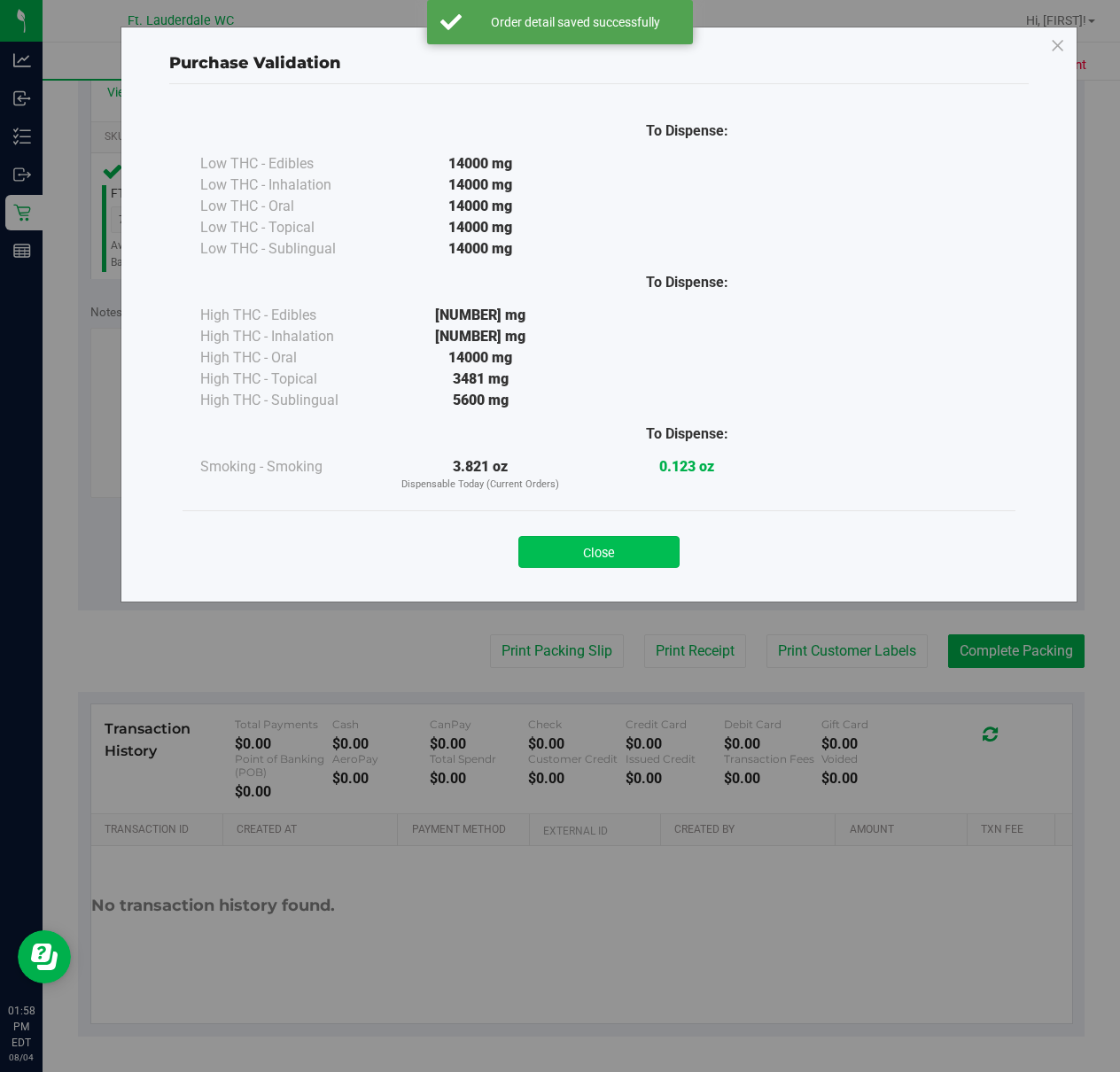click on "Close" at bounding box center [599, 552] 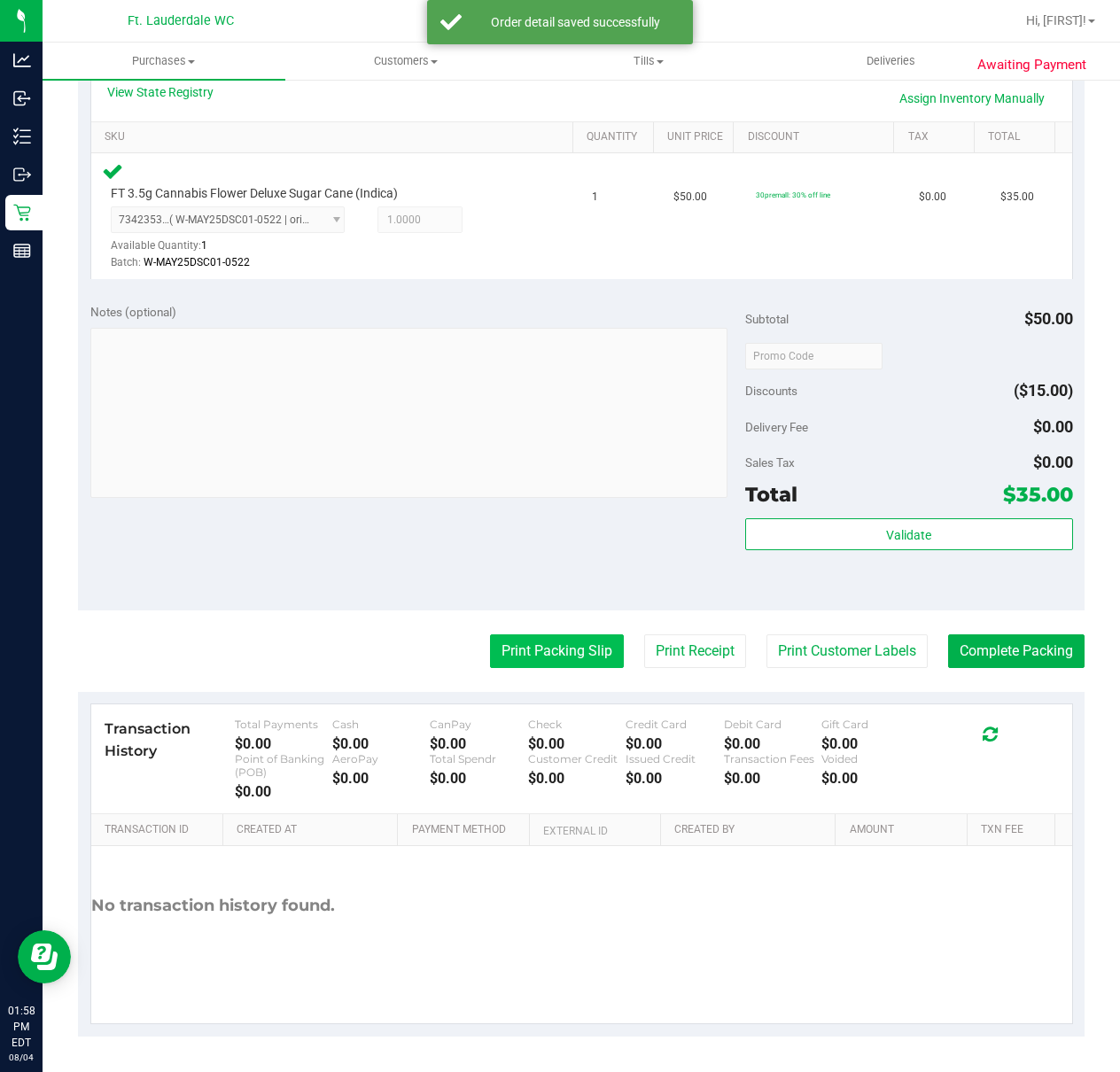 click on "Print Packing Slip" at bounding box center [556, 651] 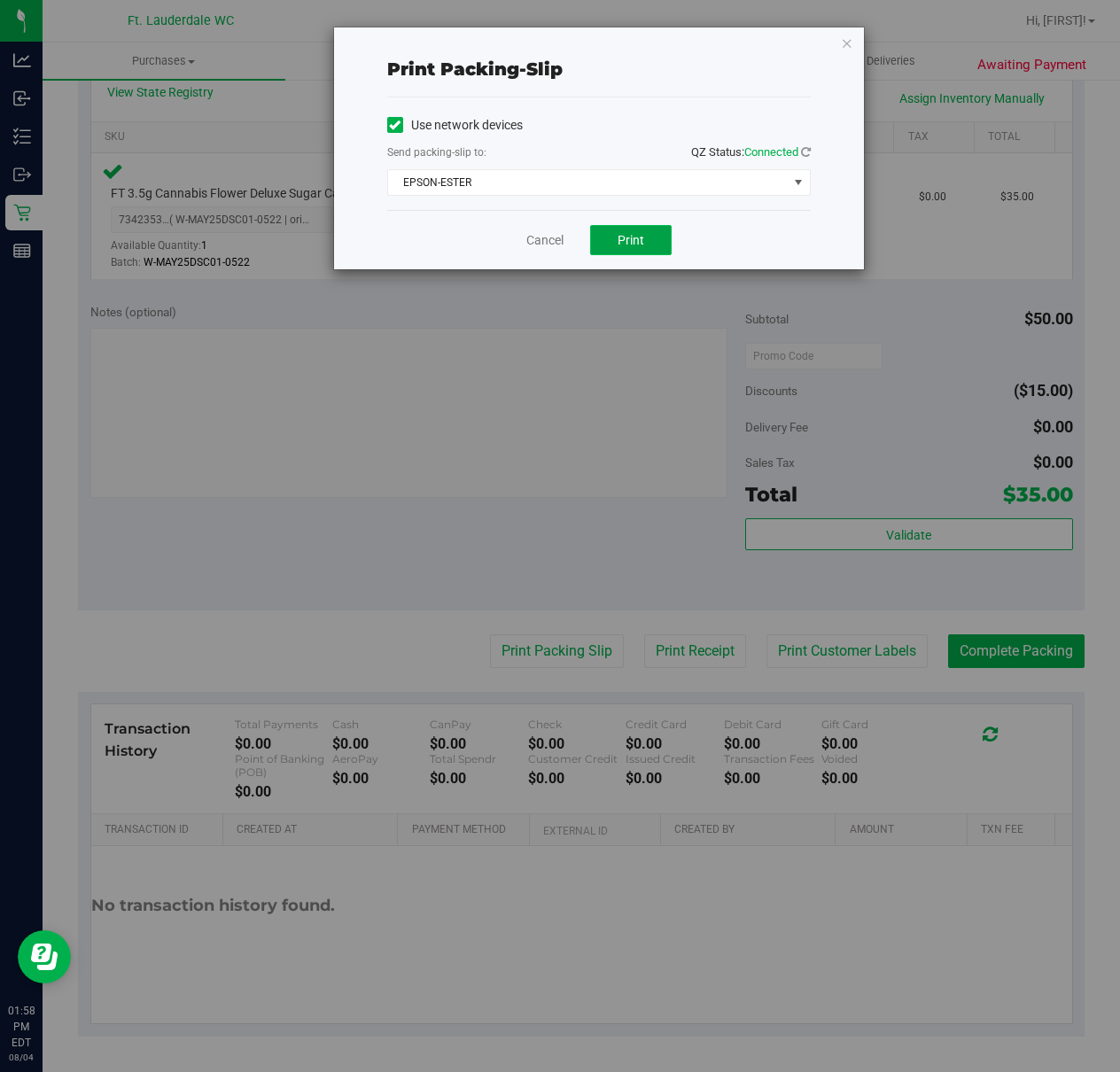 click on "Print" at bounding box center [631, 240] 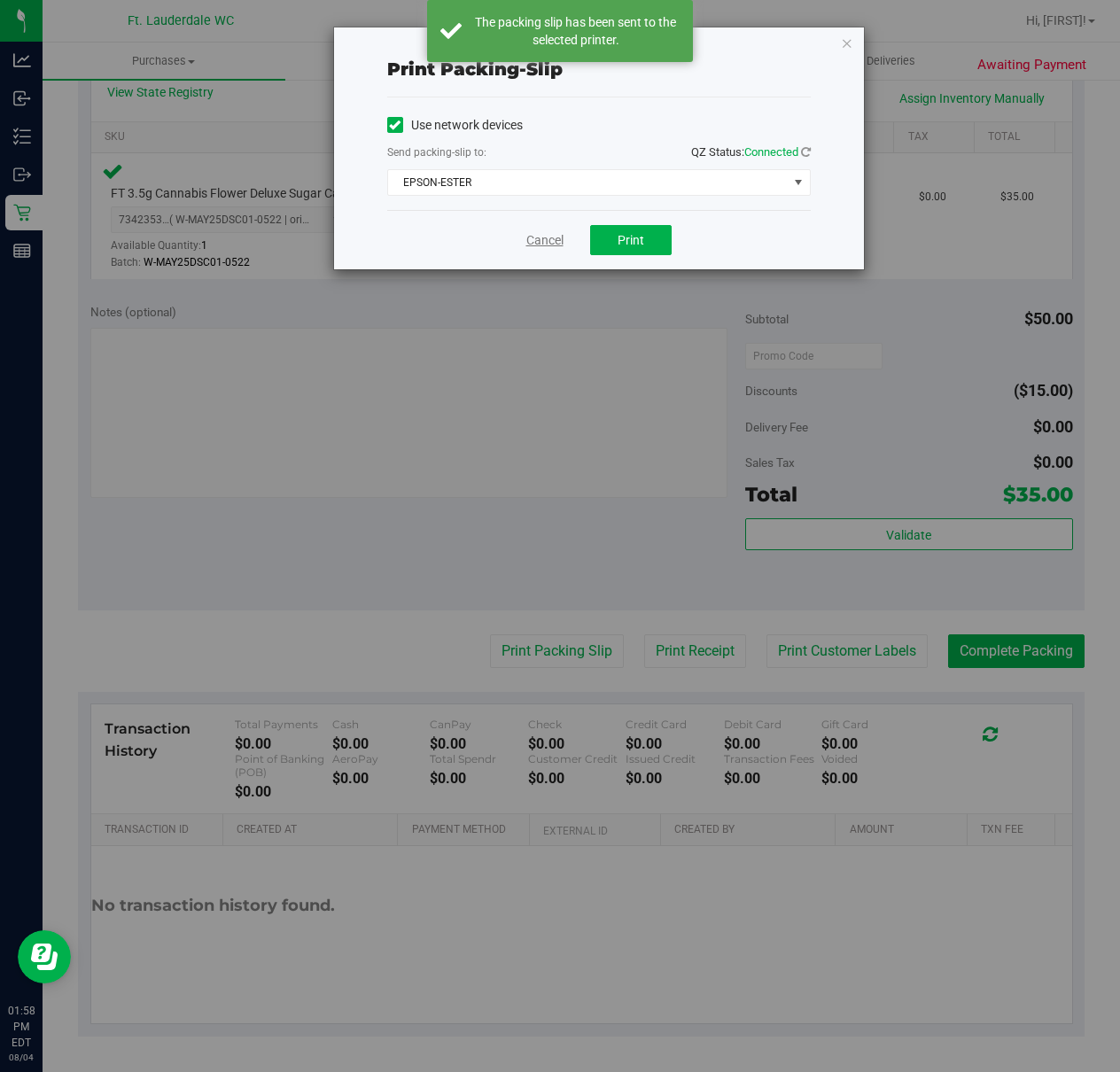 click on "Cancel" at bounding box center (545, 240) 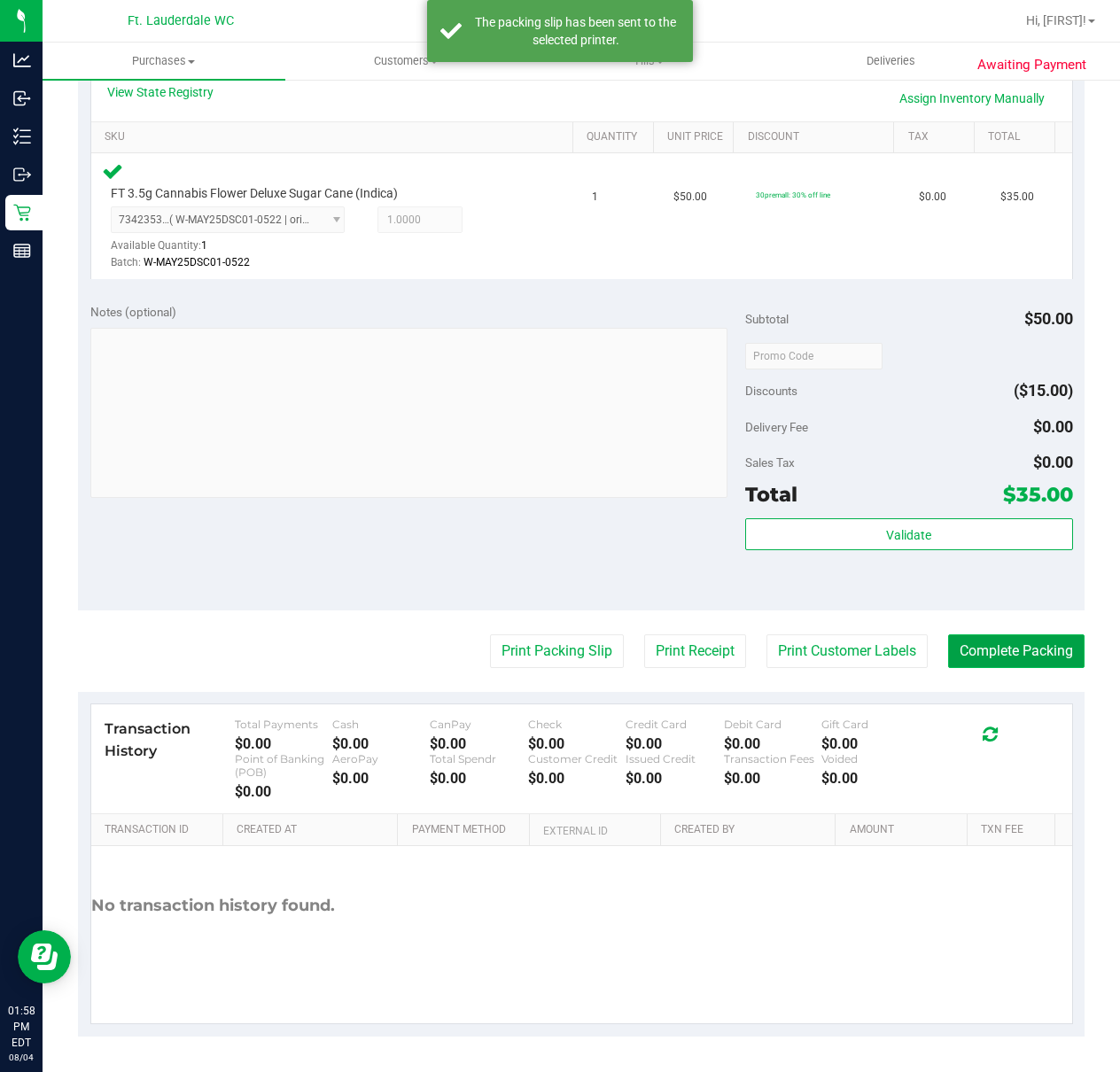 click on "Complete Packing" at bounding box center [1016, 651] 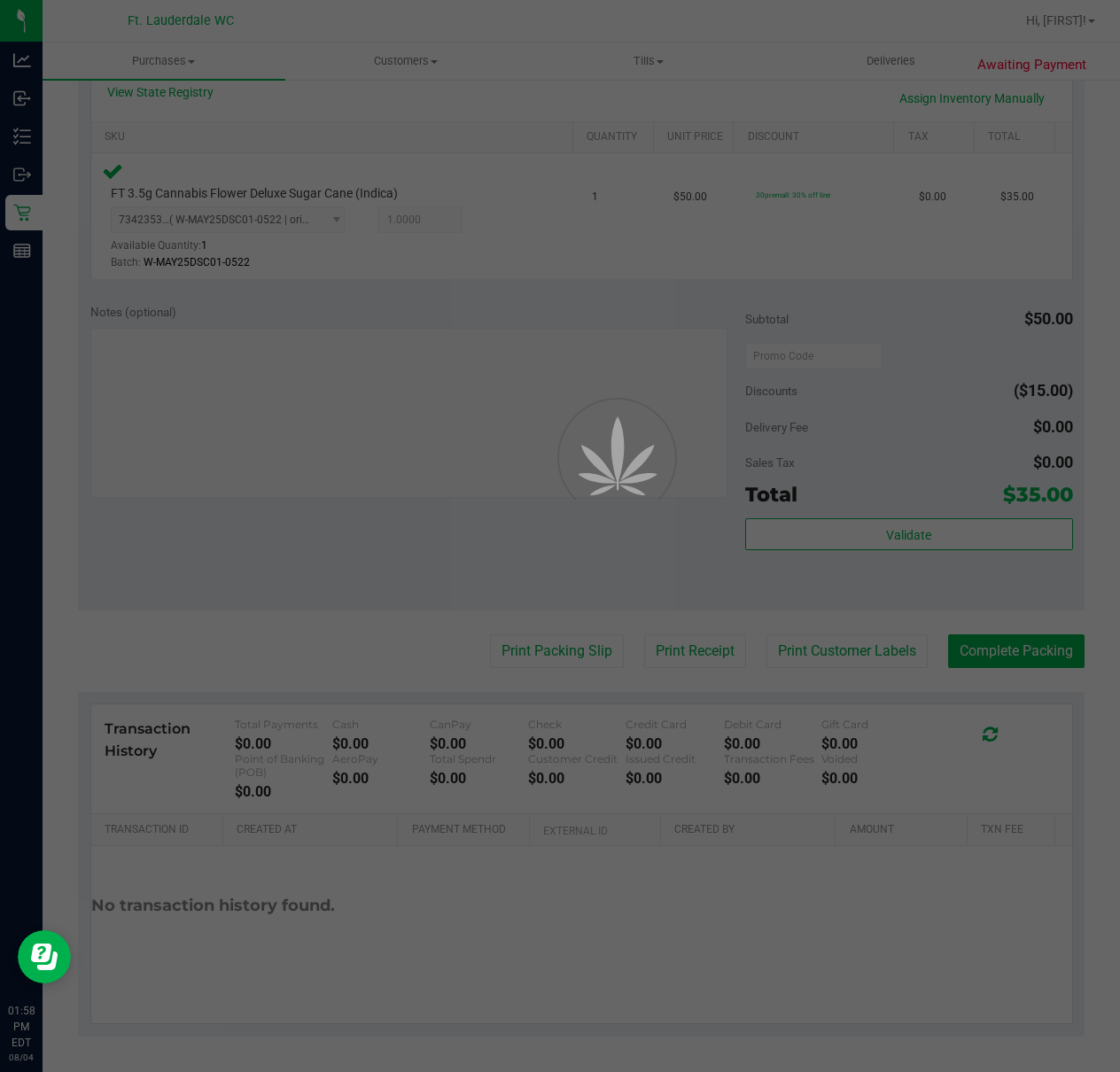scroll, scrollTop: 0, scrollLeft: 0, axis: both 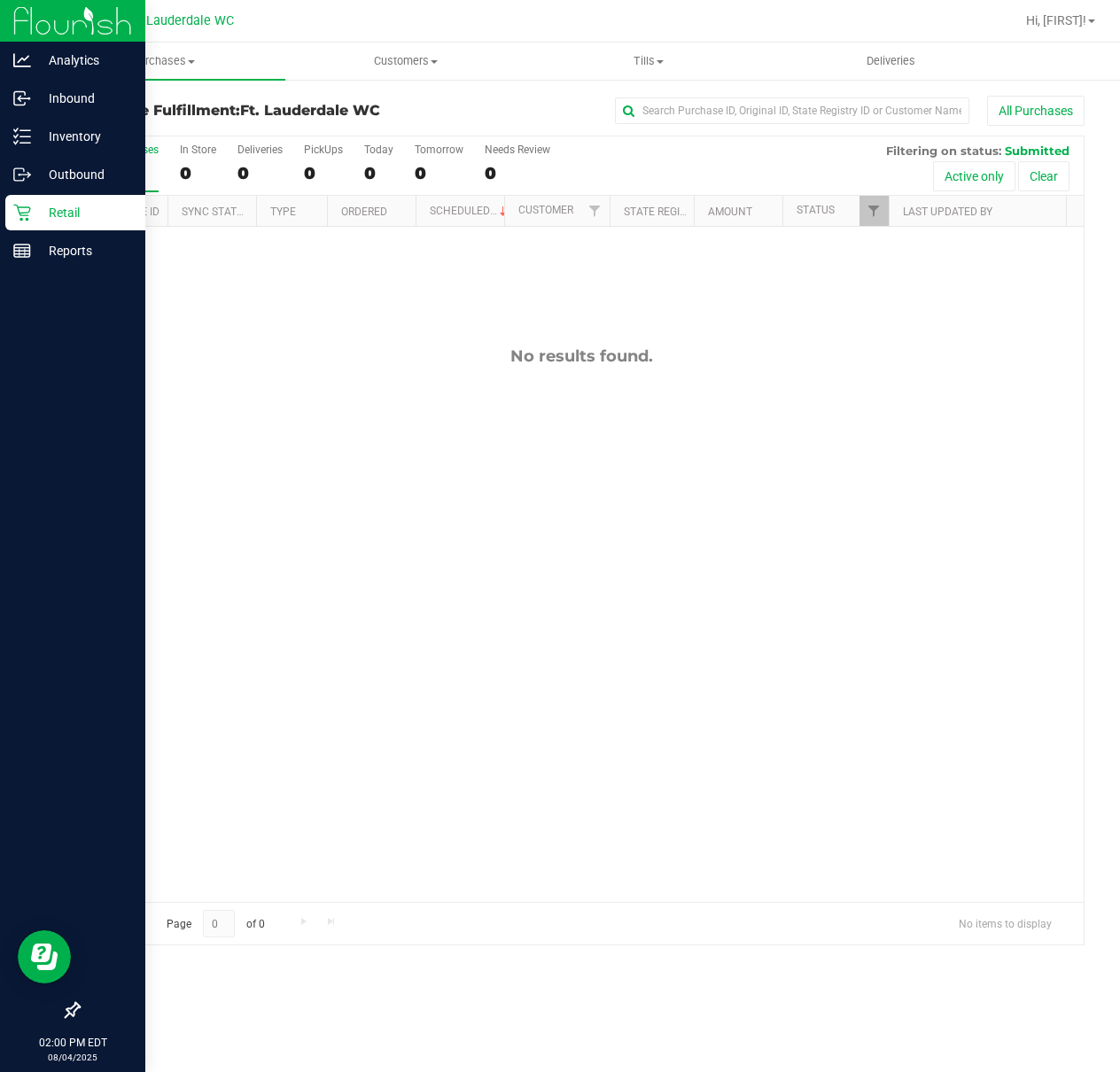 click 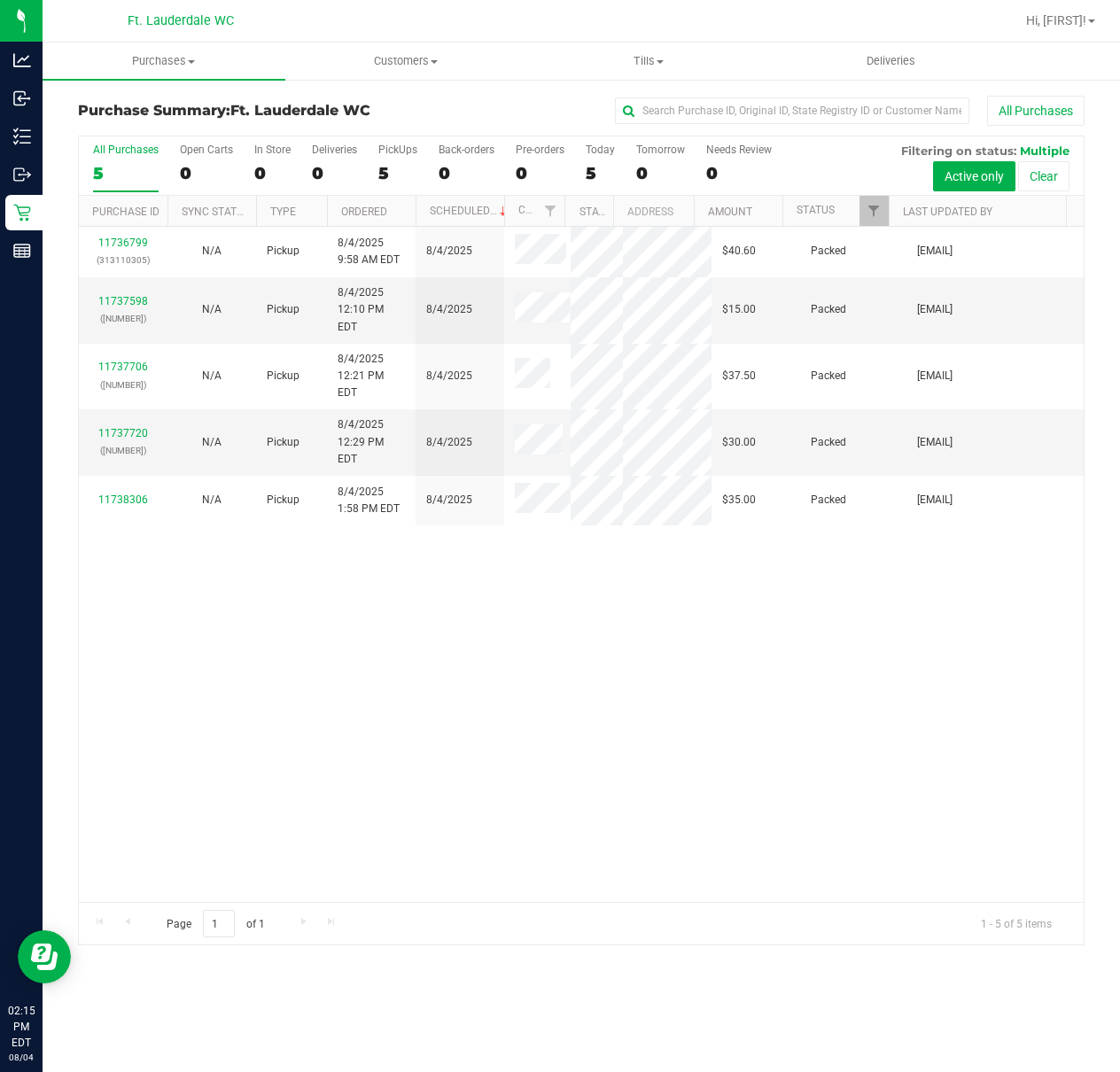 drag, startPoint x: 463, startPoint y: 12, endPoint x: 409, endPoint y: 897, distance: 886.6459 